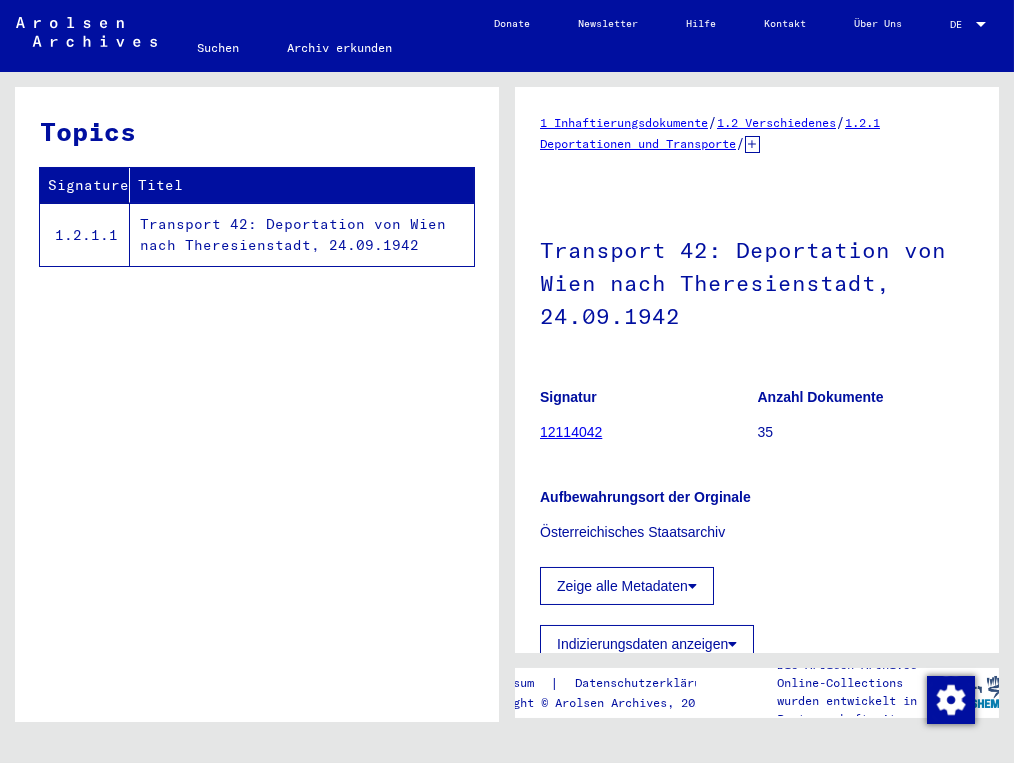 scroll, scrollTop: 0, scrollLeft: 0, axis: both 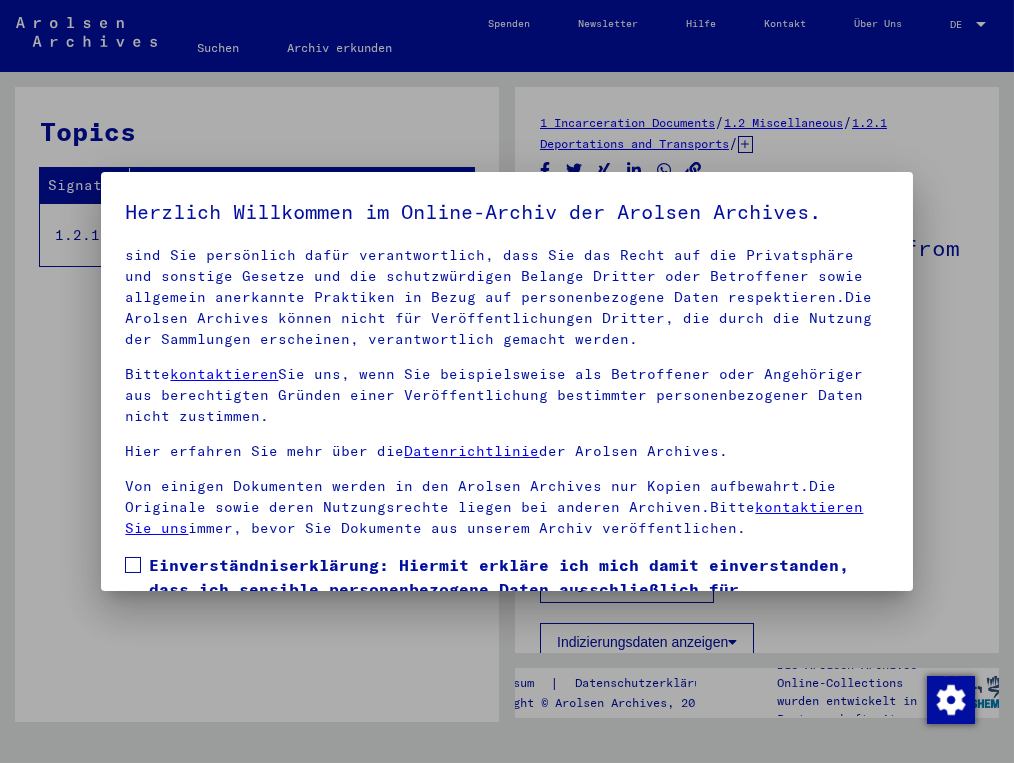 click at bounding box center [133, 565] 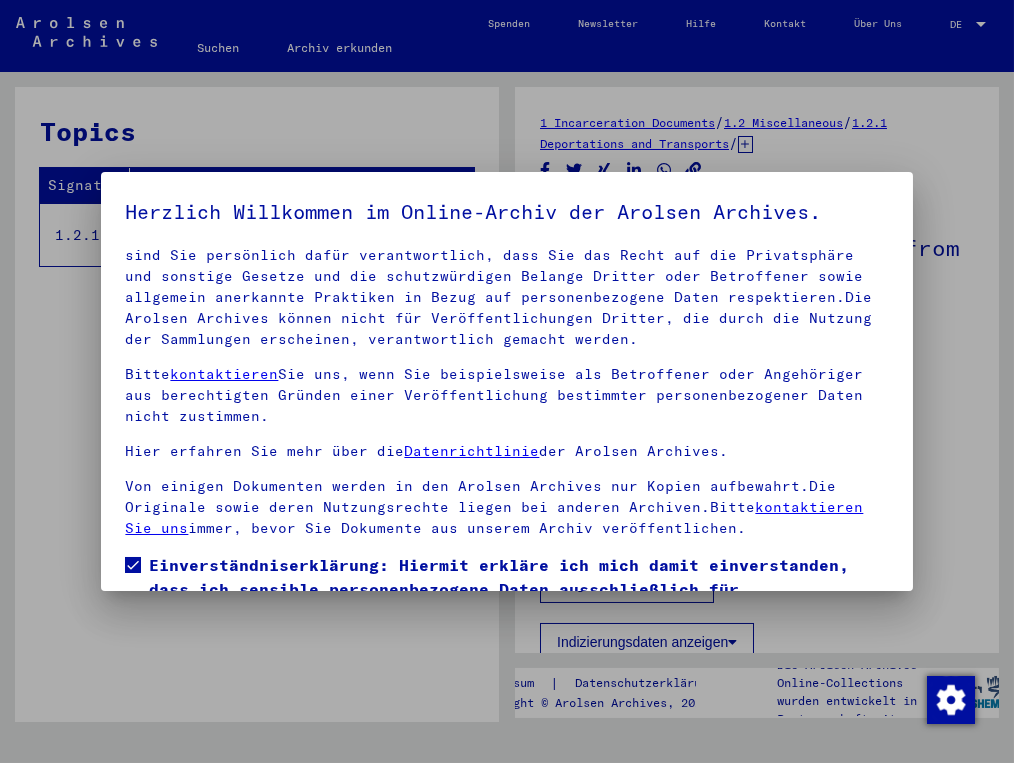 scroll, scrollTop: 176, scrollLeft: 0, axis: vertical 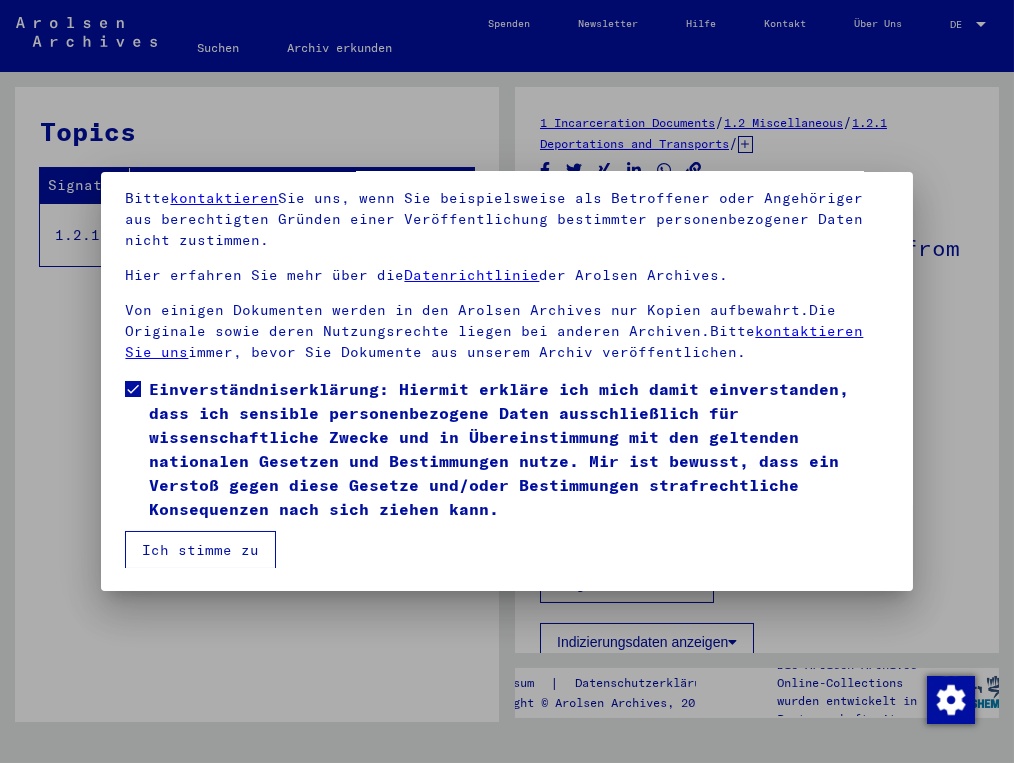 click on "Ich stimme zu" at bounding box center [200, 550] 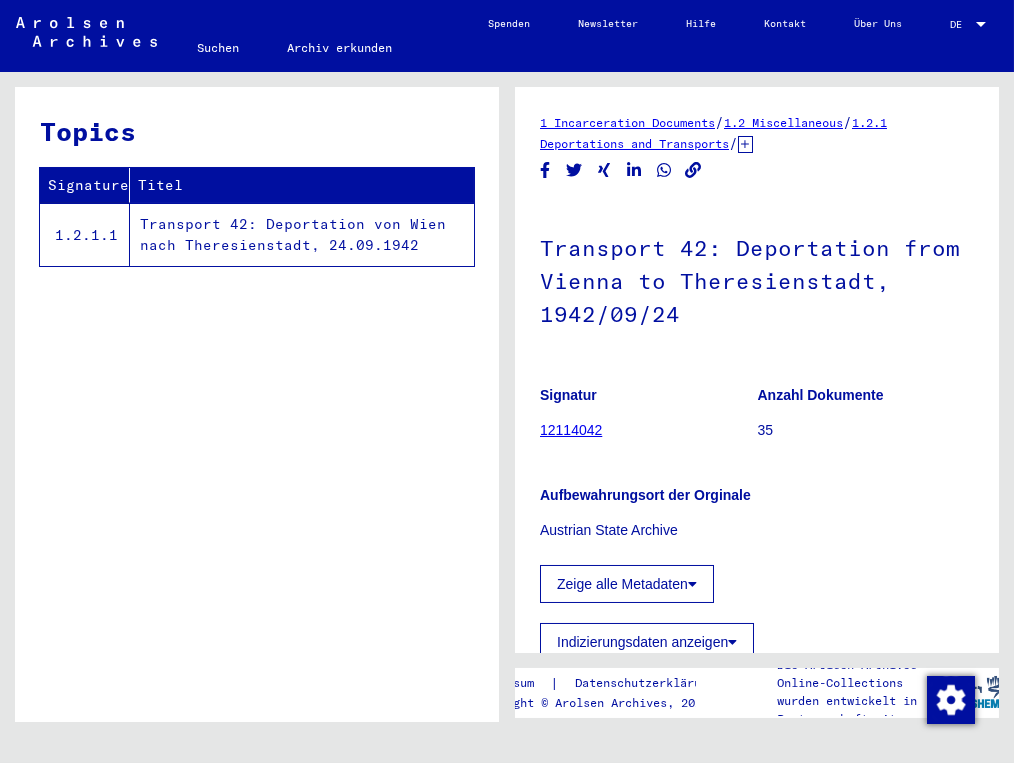 click at bounding box center (981, 24) 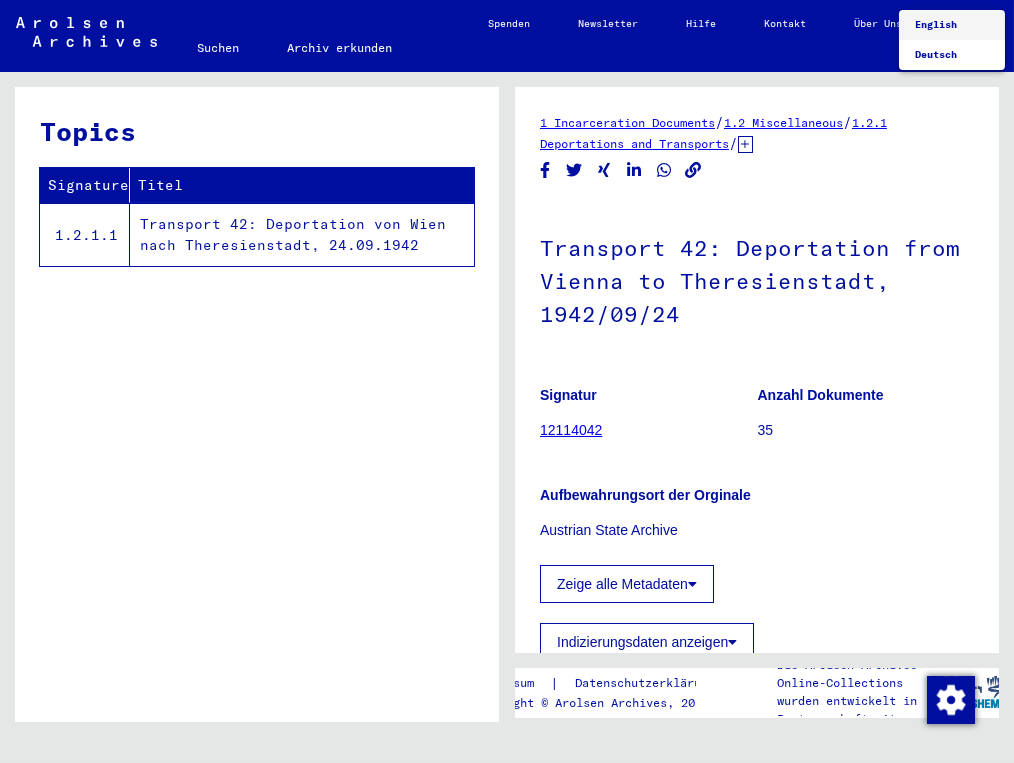 click on "English" at bounding box center (952, 25) 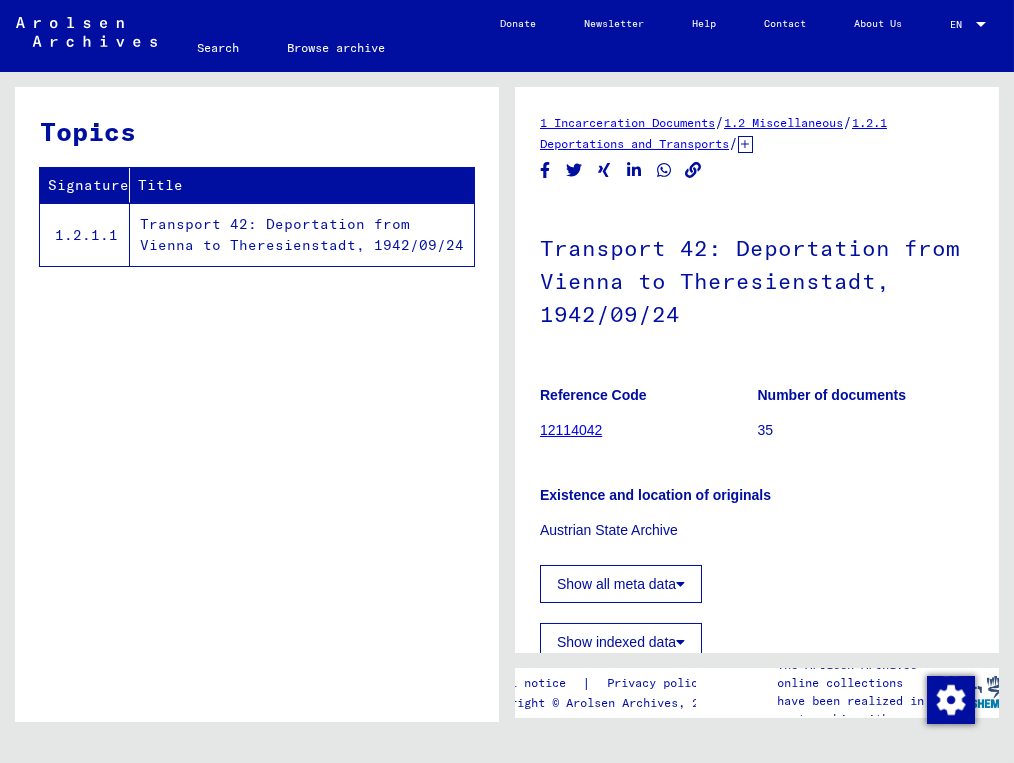 scroll, scrollTop: 0, scrollLeft: 0, axis: both 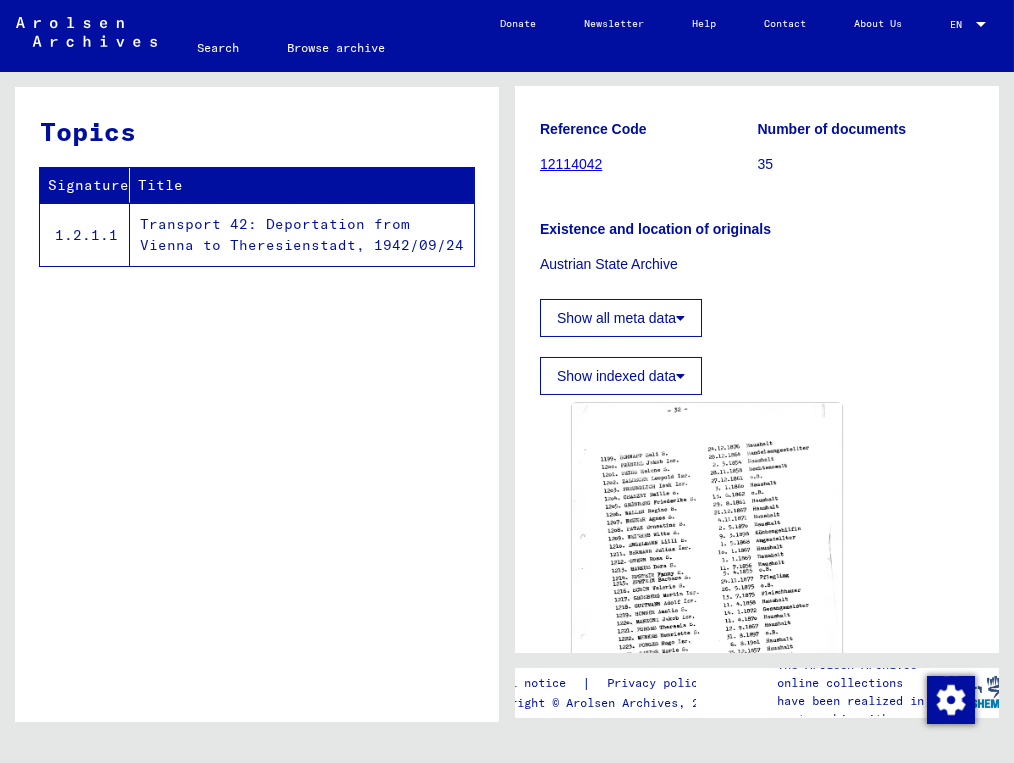 click 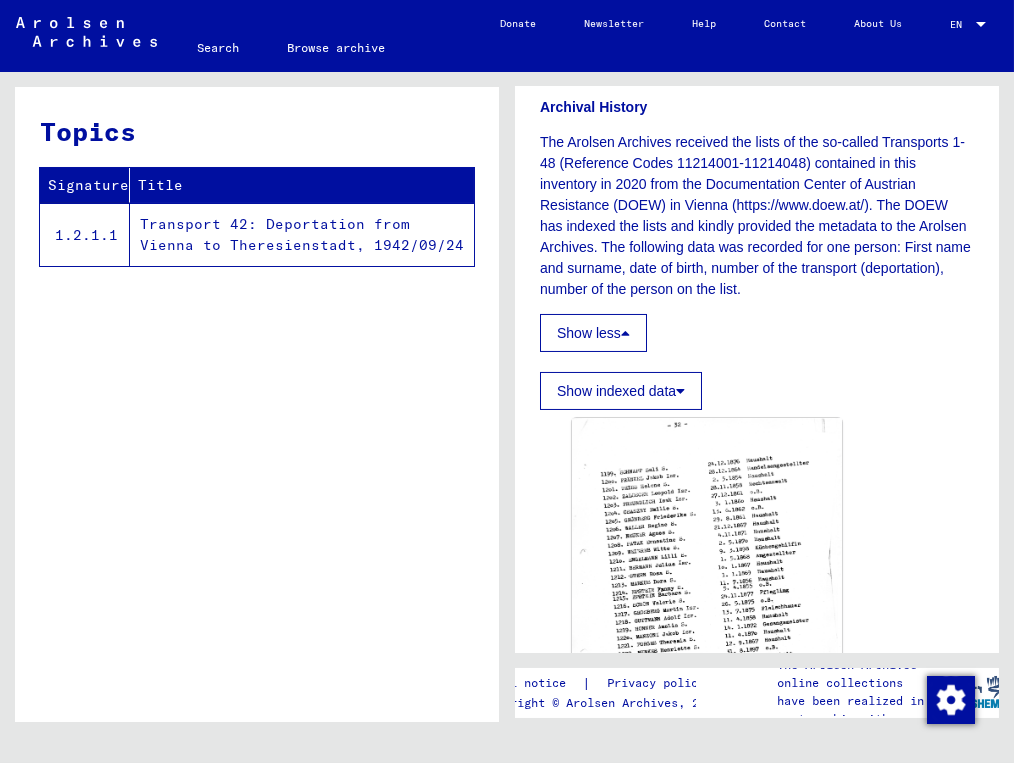 scroll, scrollTop: 266, scrollLeft: 0, axis: vertical 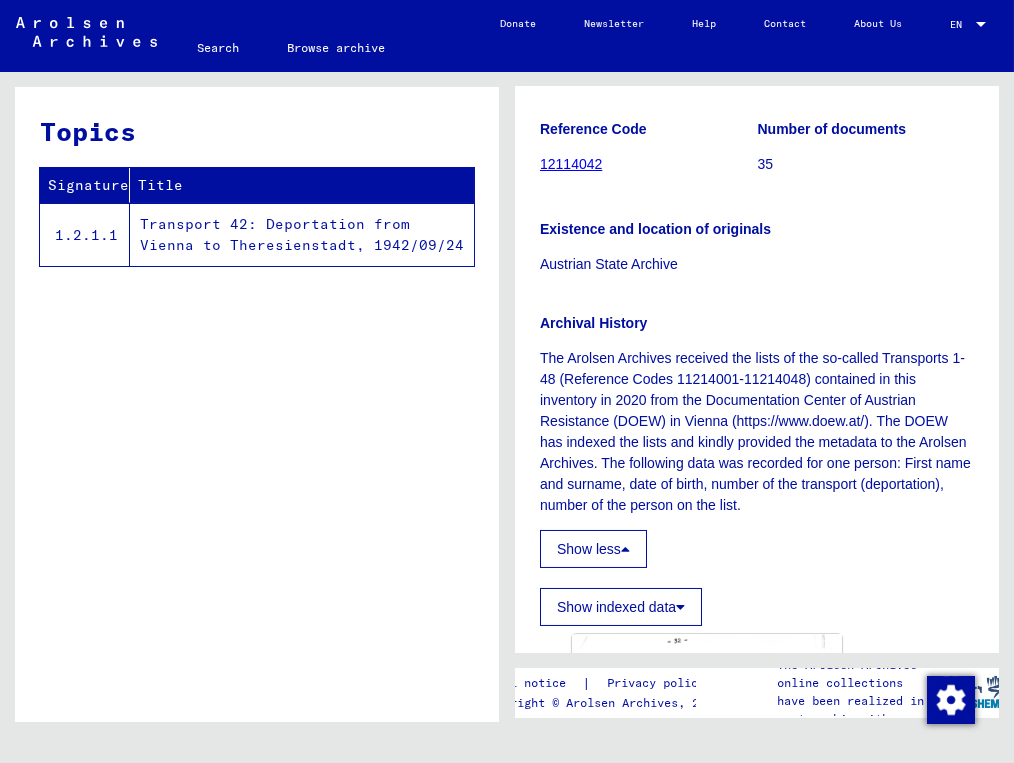 click on "Search" 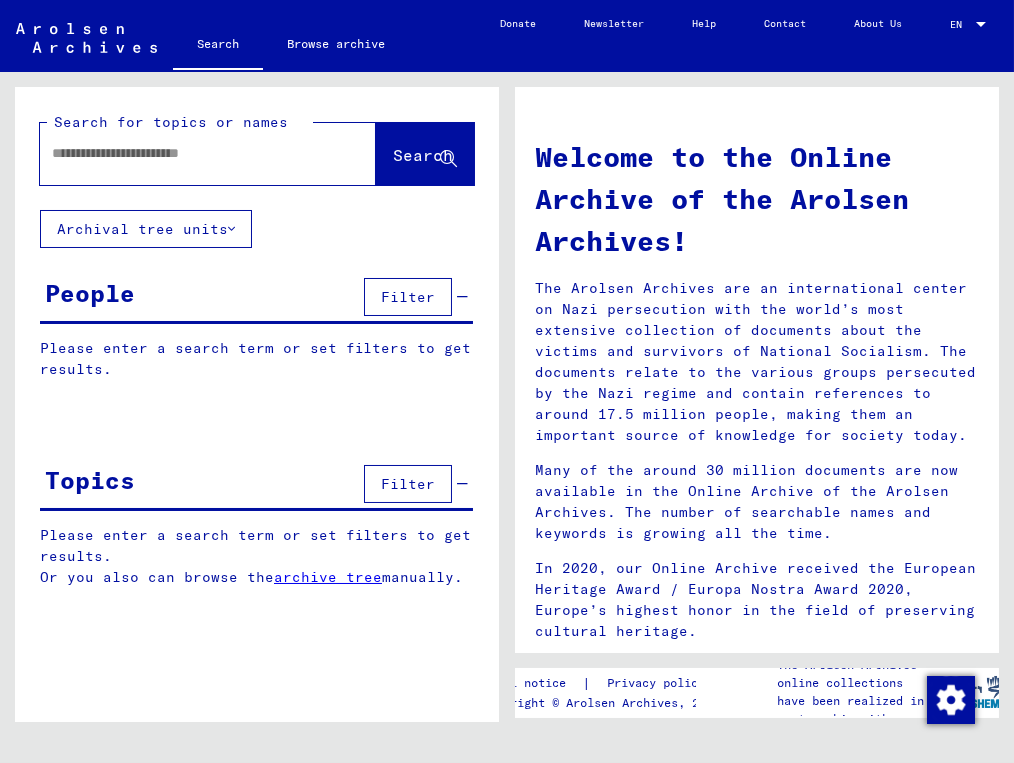 click at bounding box center [184, 153] 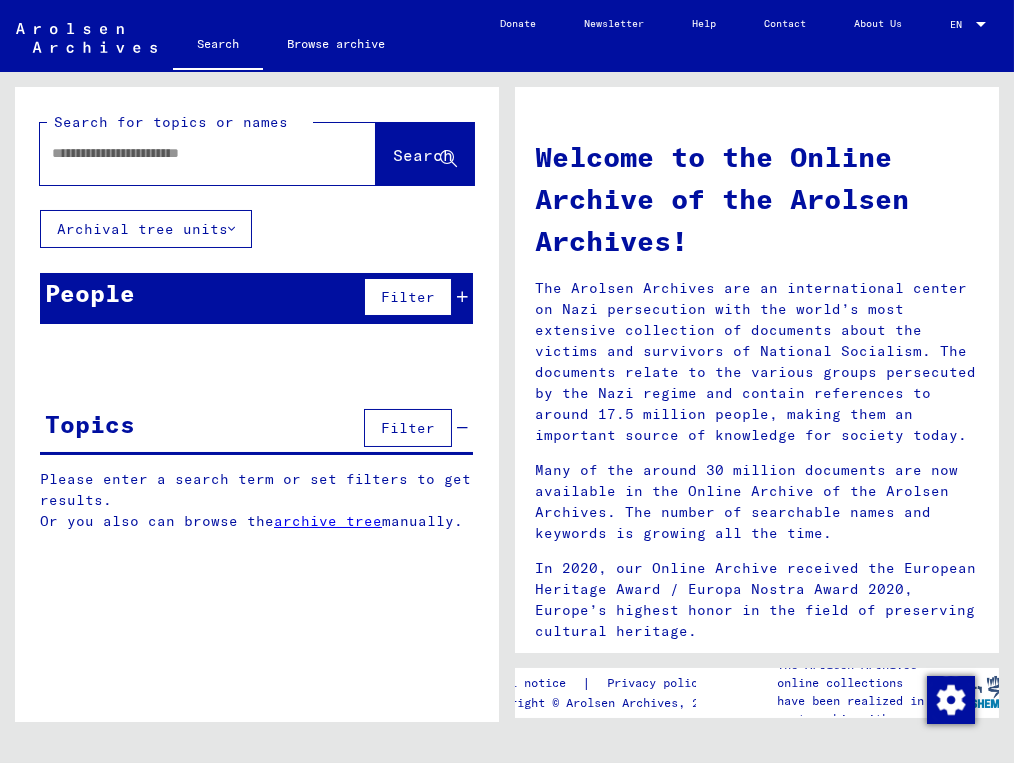click on "People" at bounding box center (90, 293) 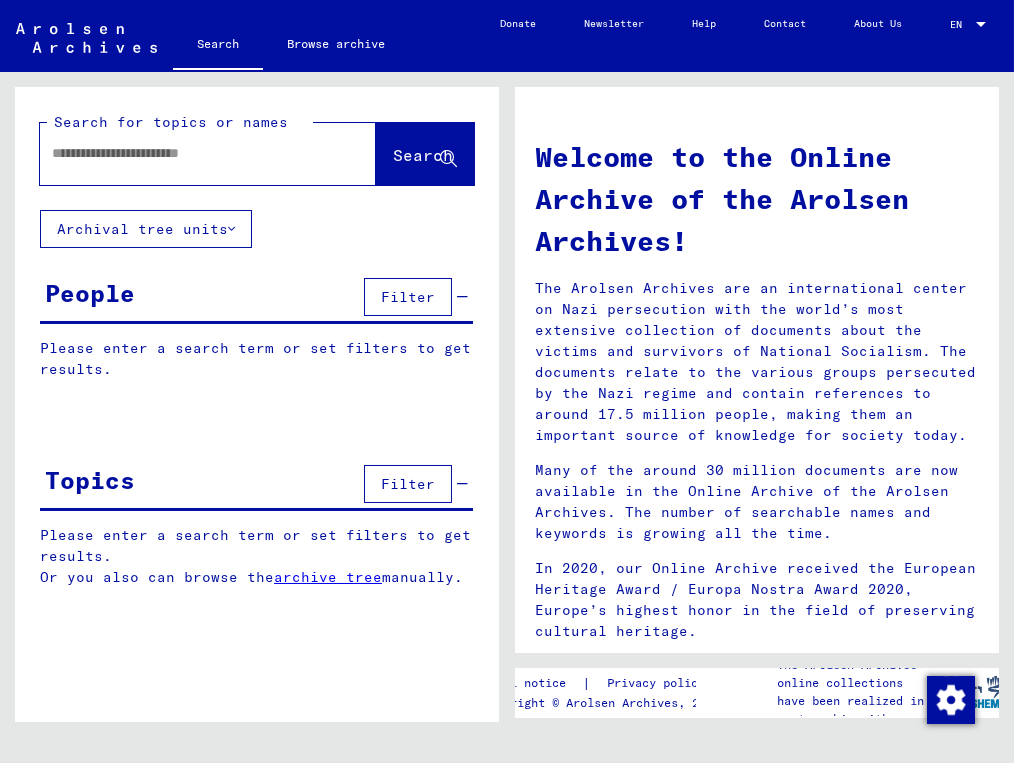 click on "Please enter a search term or set filters to get results." at bounding box center (256, 359) 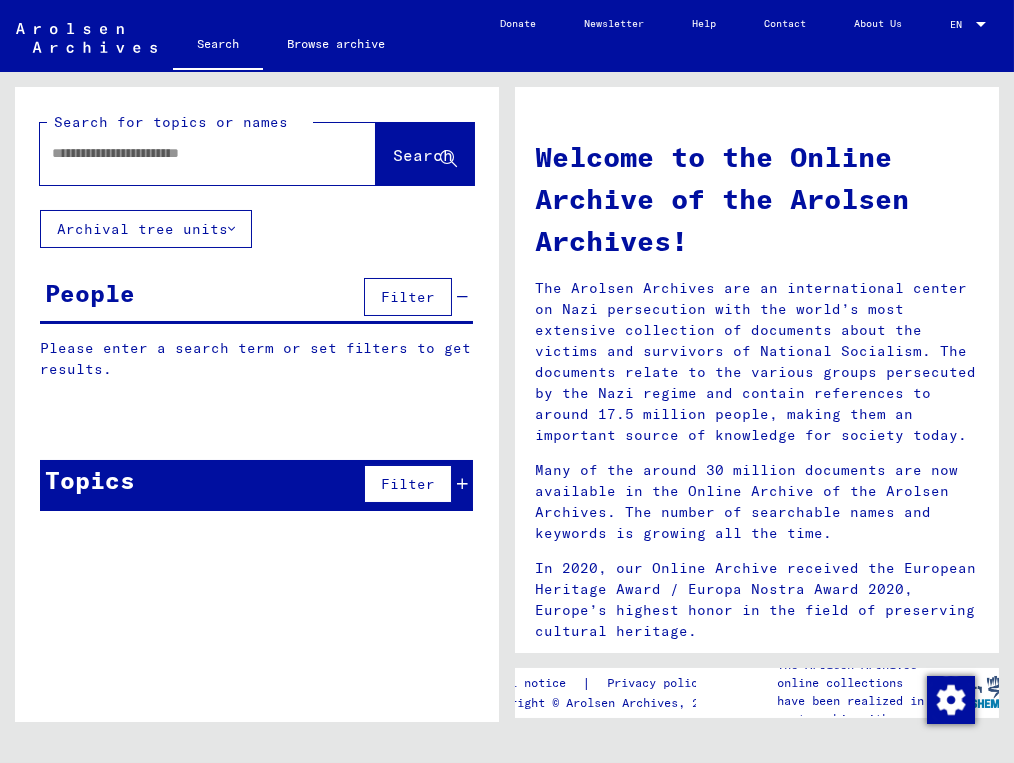 click on "People  Filter" at bounding box center [256, 298] 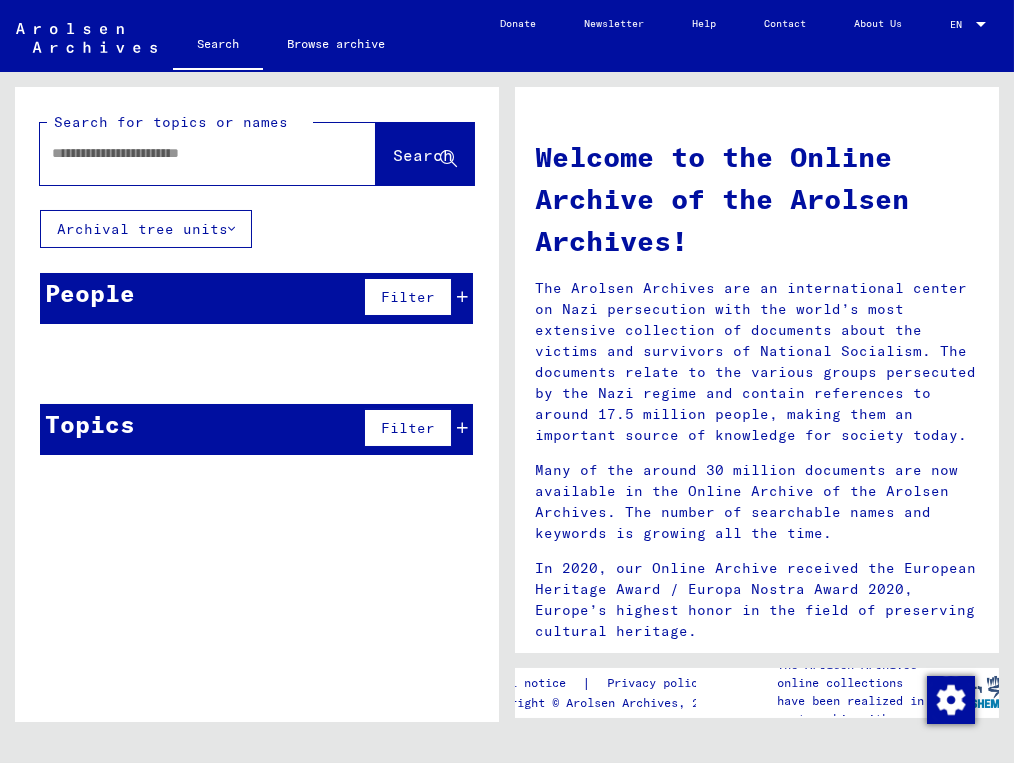 click on "People  Filter" at bounding box center [256, 298] 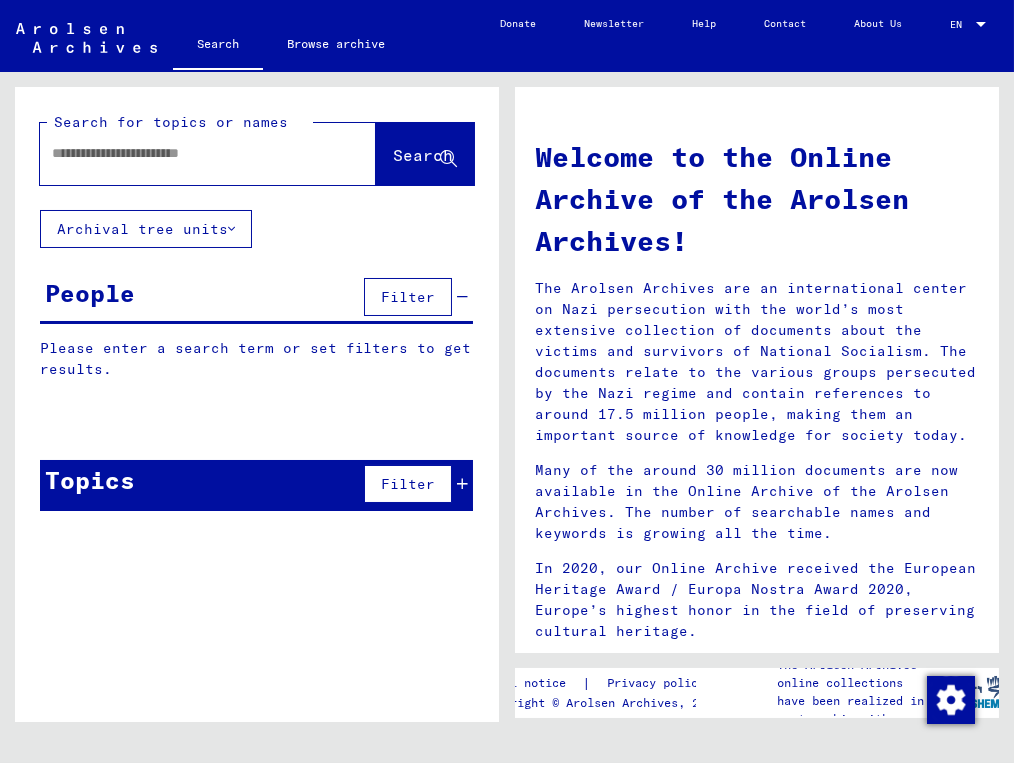 click at bounding box center (184, 153) 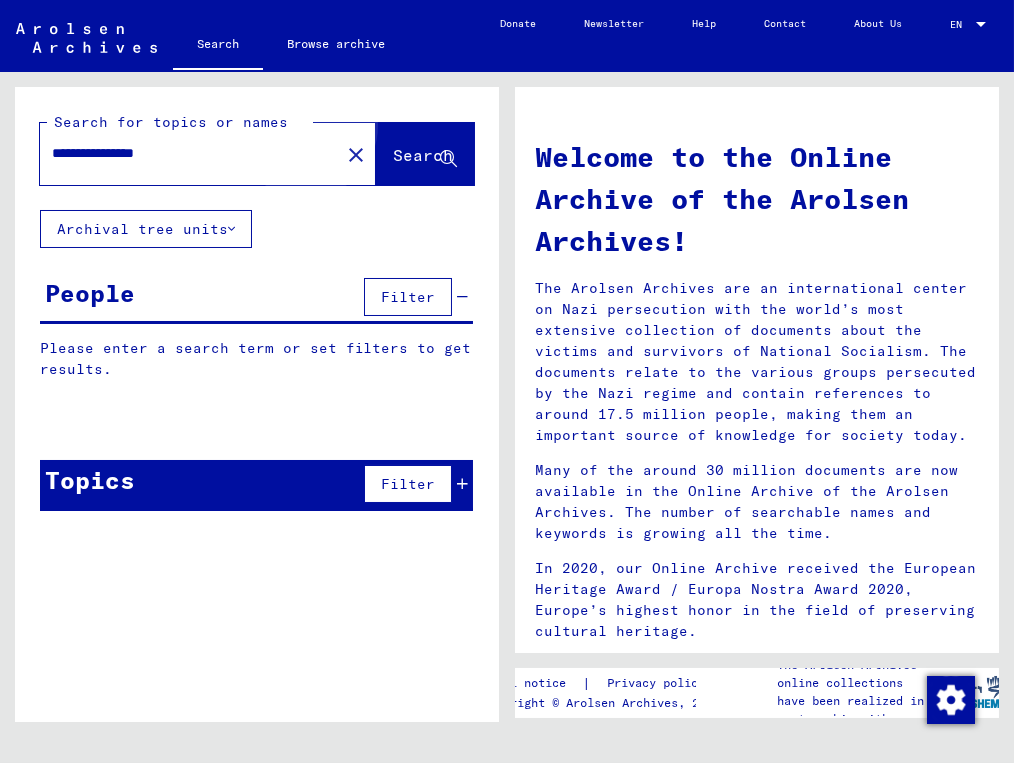 click on "Search" 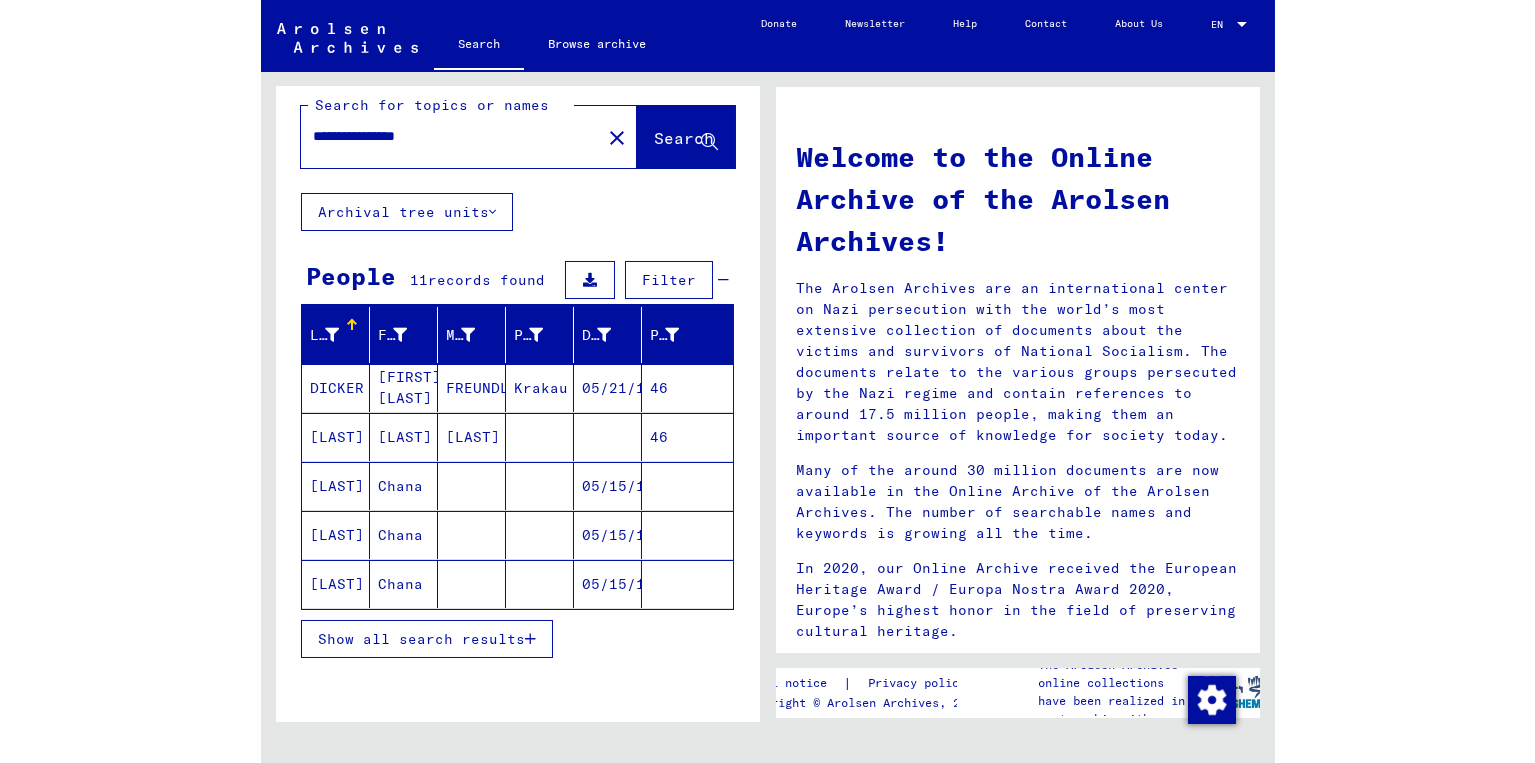 scroll, scrollTop: 0, scrollLeft: 0, axis: both 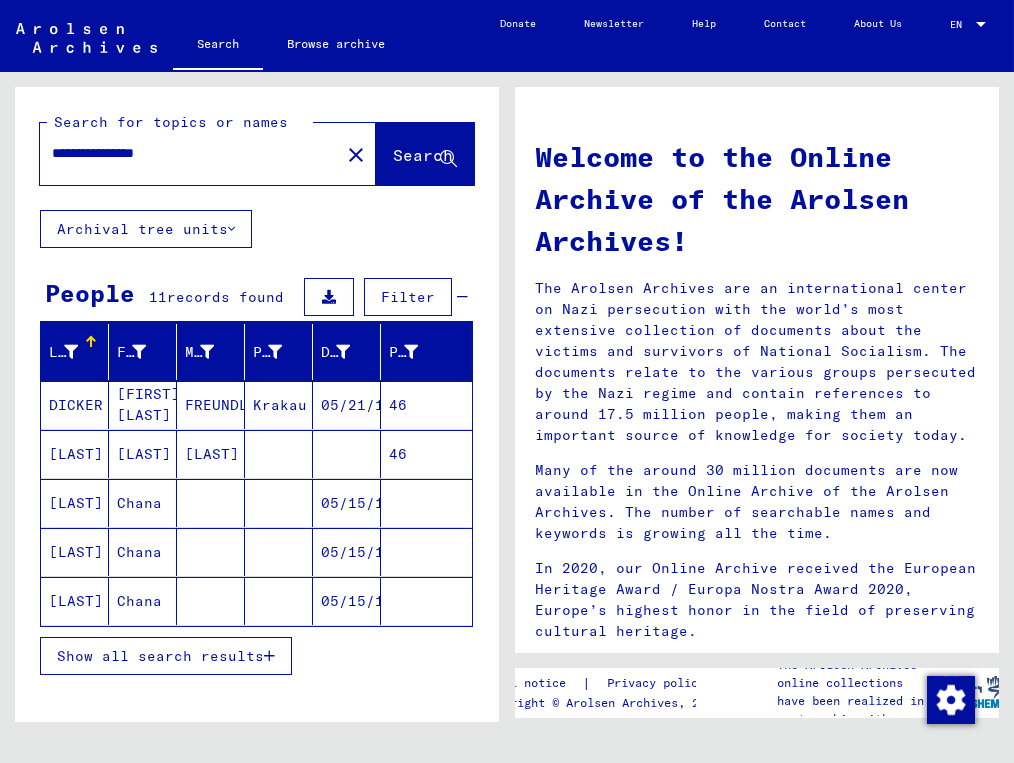 drag, startPoint x: 92, startPoint y: 157, endPoint x: 43, endPoint y: 163, distance: 49.365982 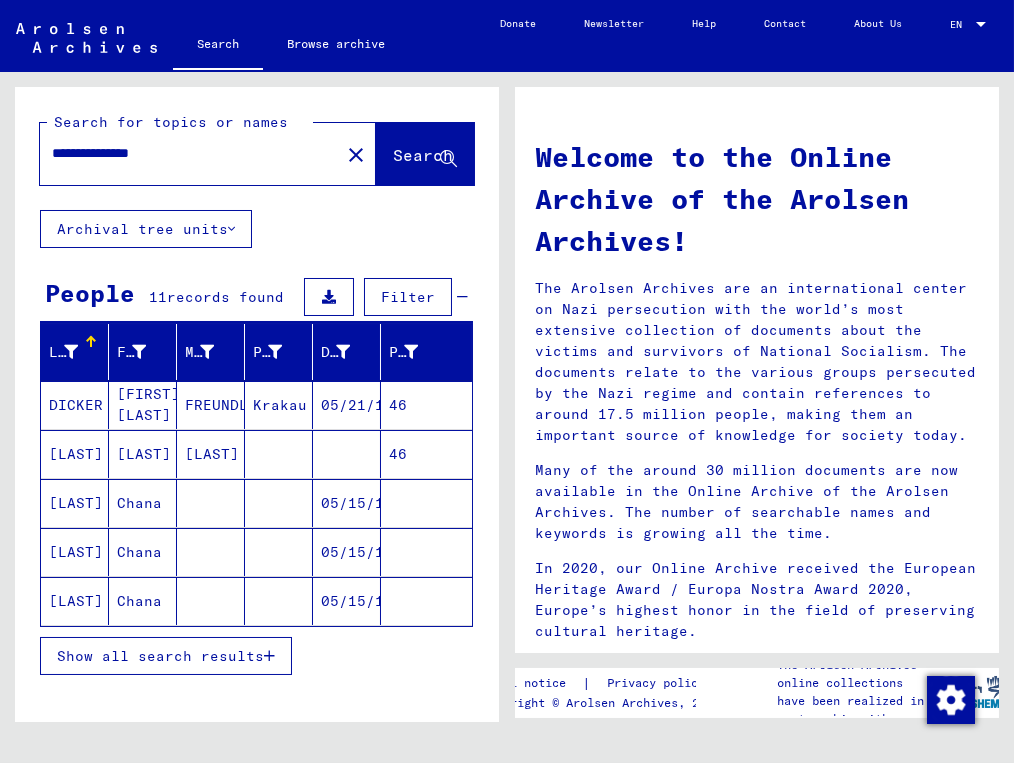 type on "**********" 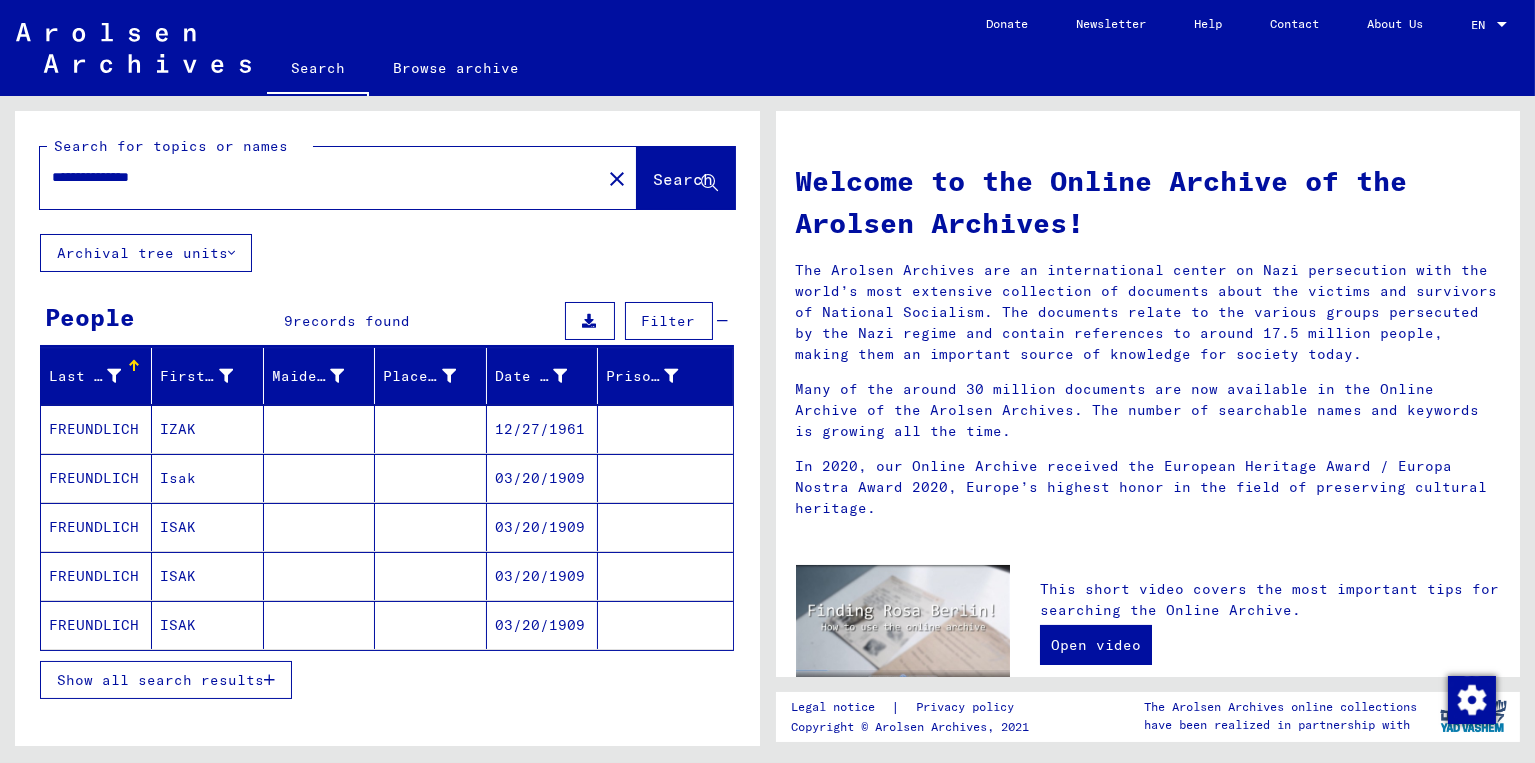 click on "FREUNDLICH" at bounding box center [96, 478] 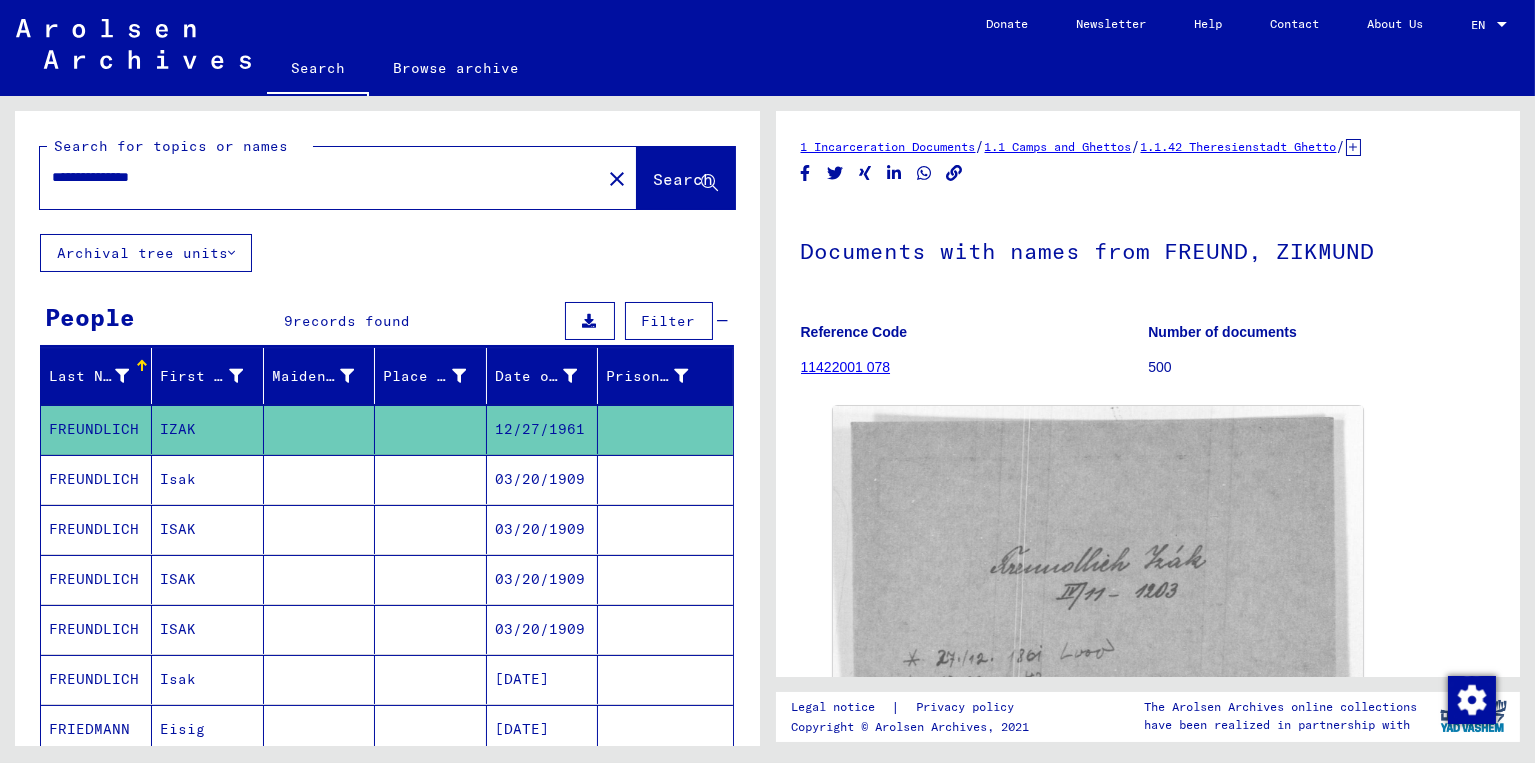 scroll, scrollTop: 0, scrollLeft: 0, axis: both 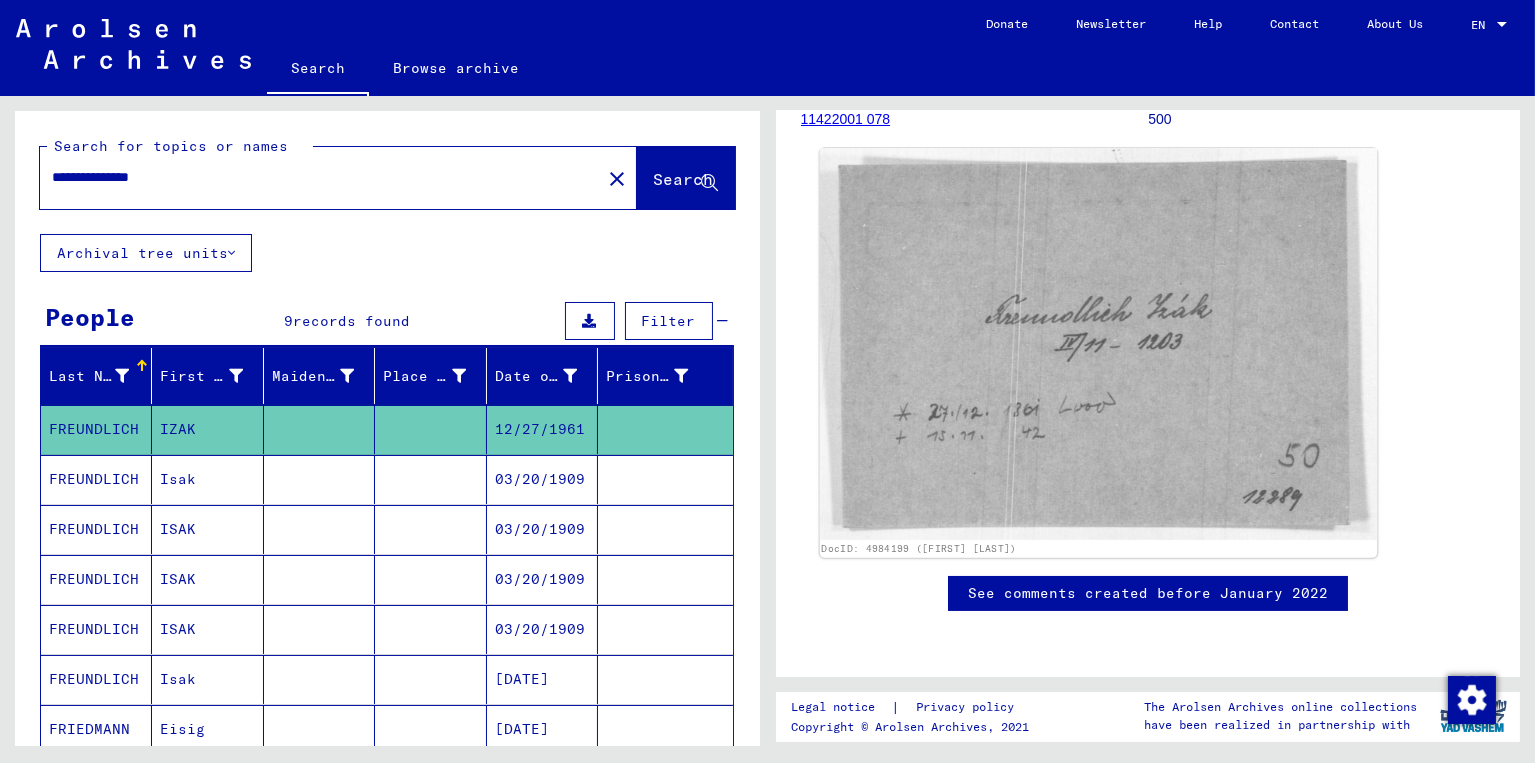 click 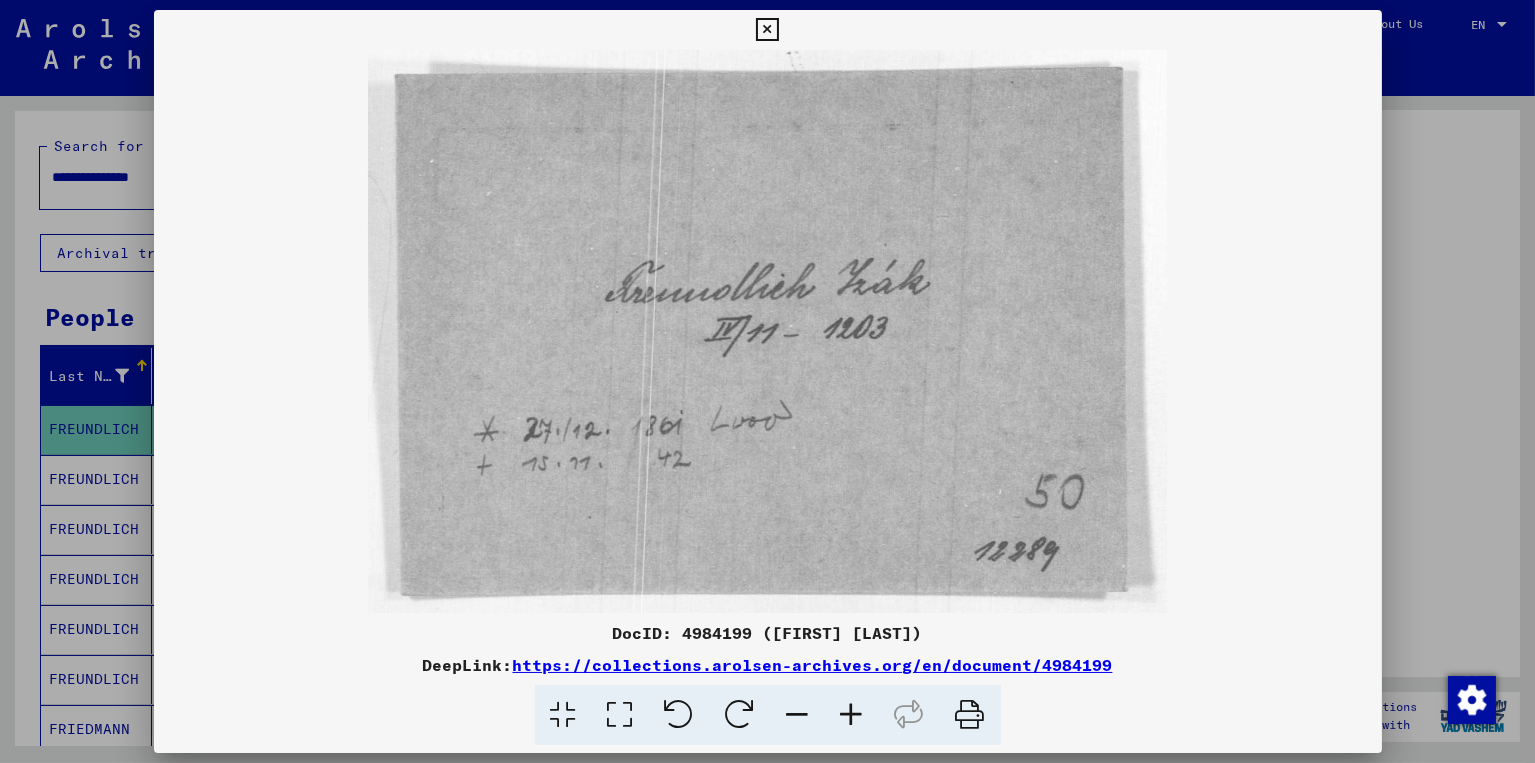type 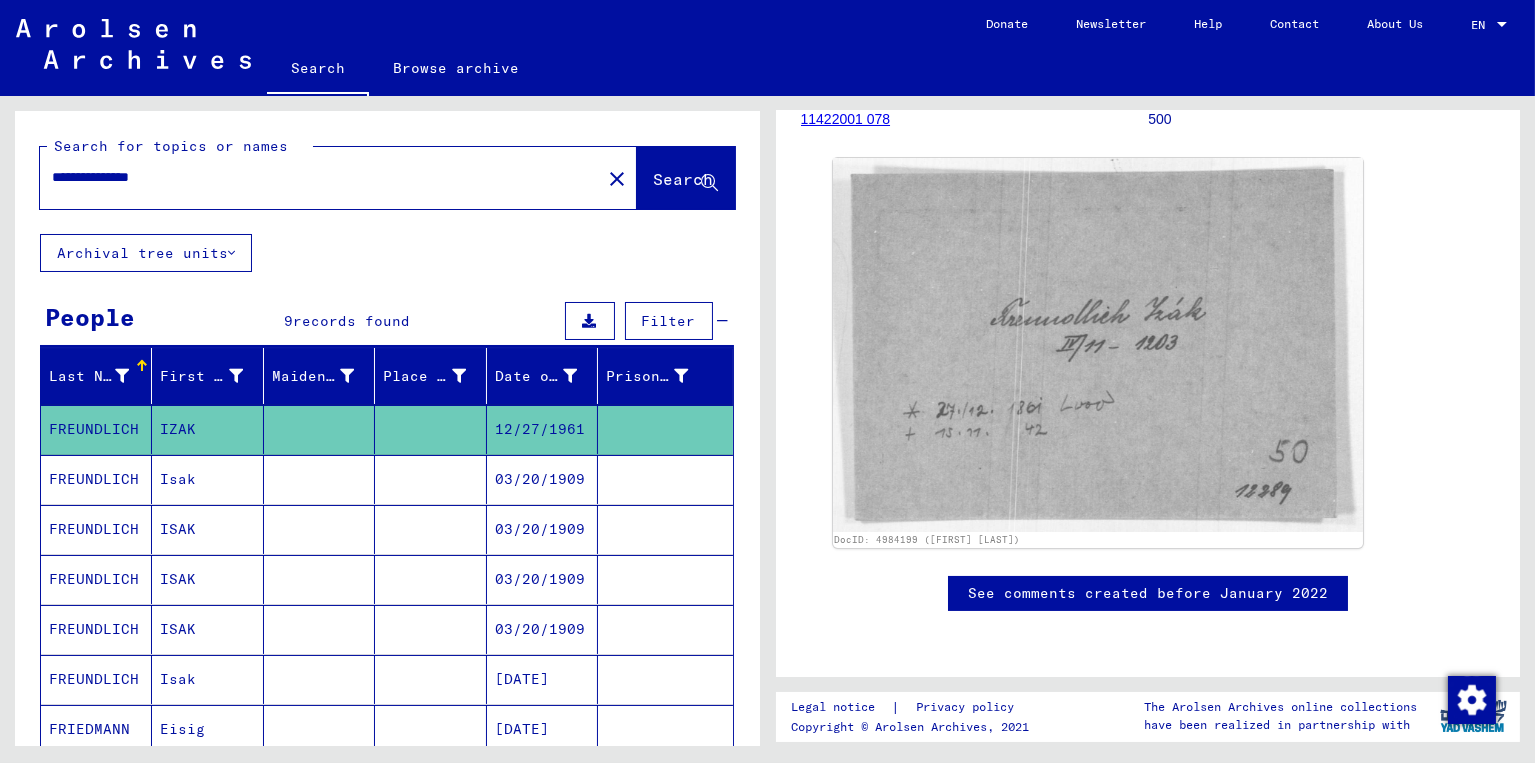 scroll, scrollTop: 72, scrollLeft: 0, axis: vertical 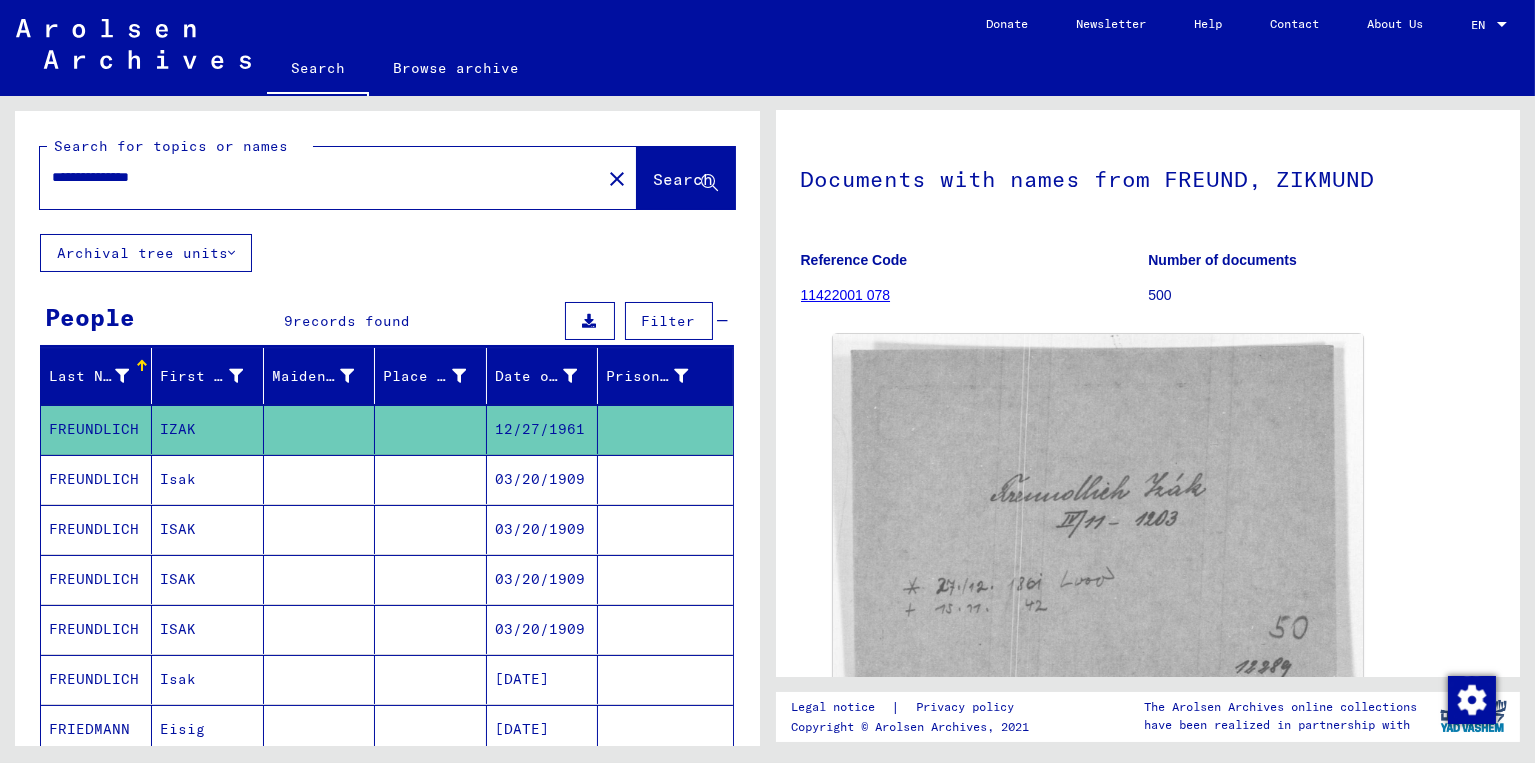 click on "11422001 078" 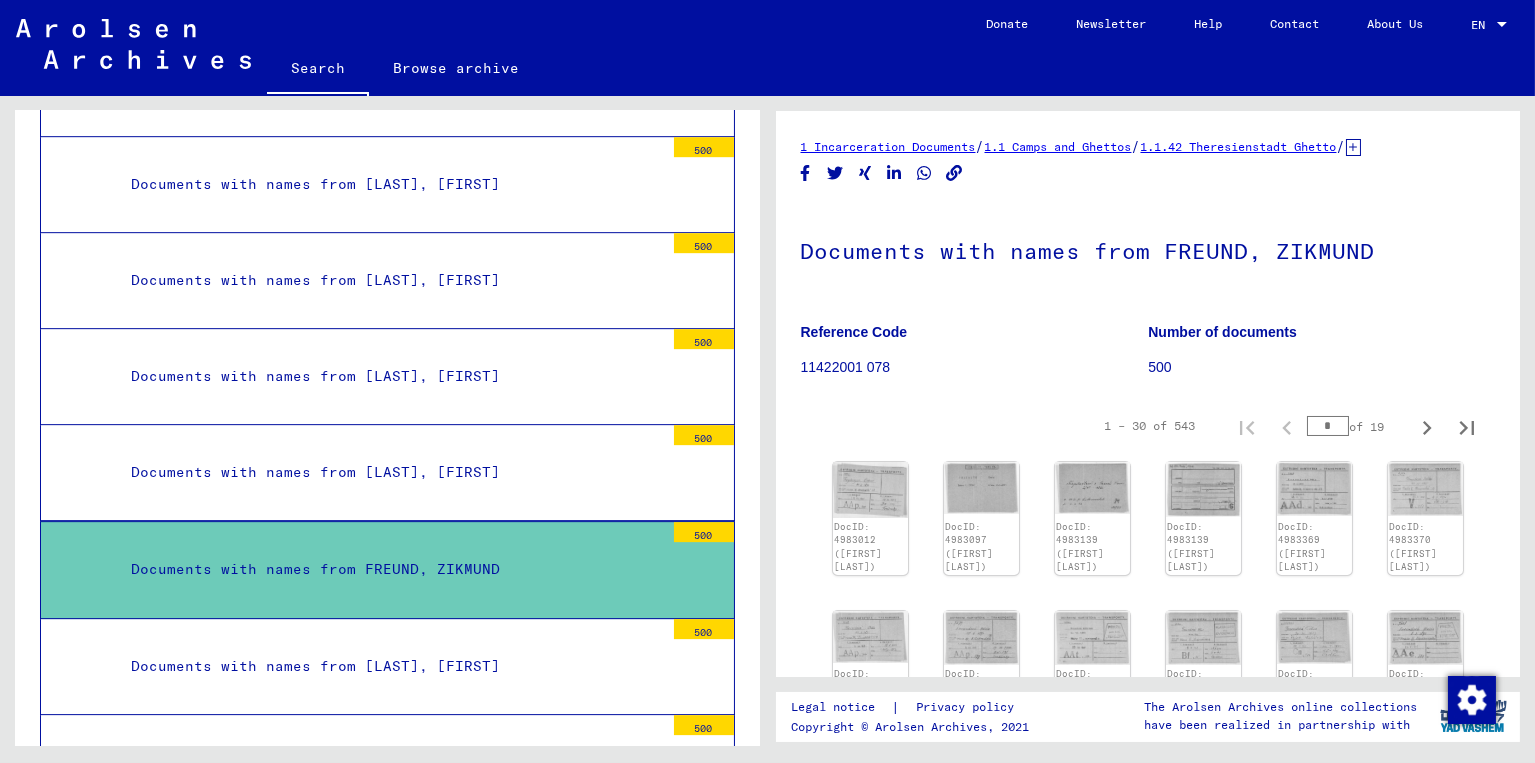 scroll, scrollTop: 10587, scrollLeft: 0, axis: vertical 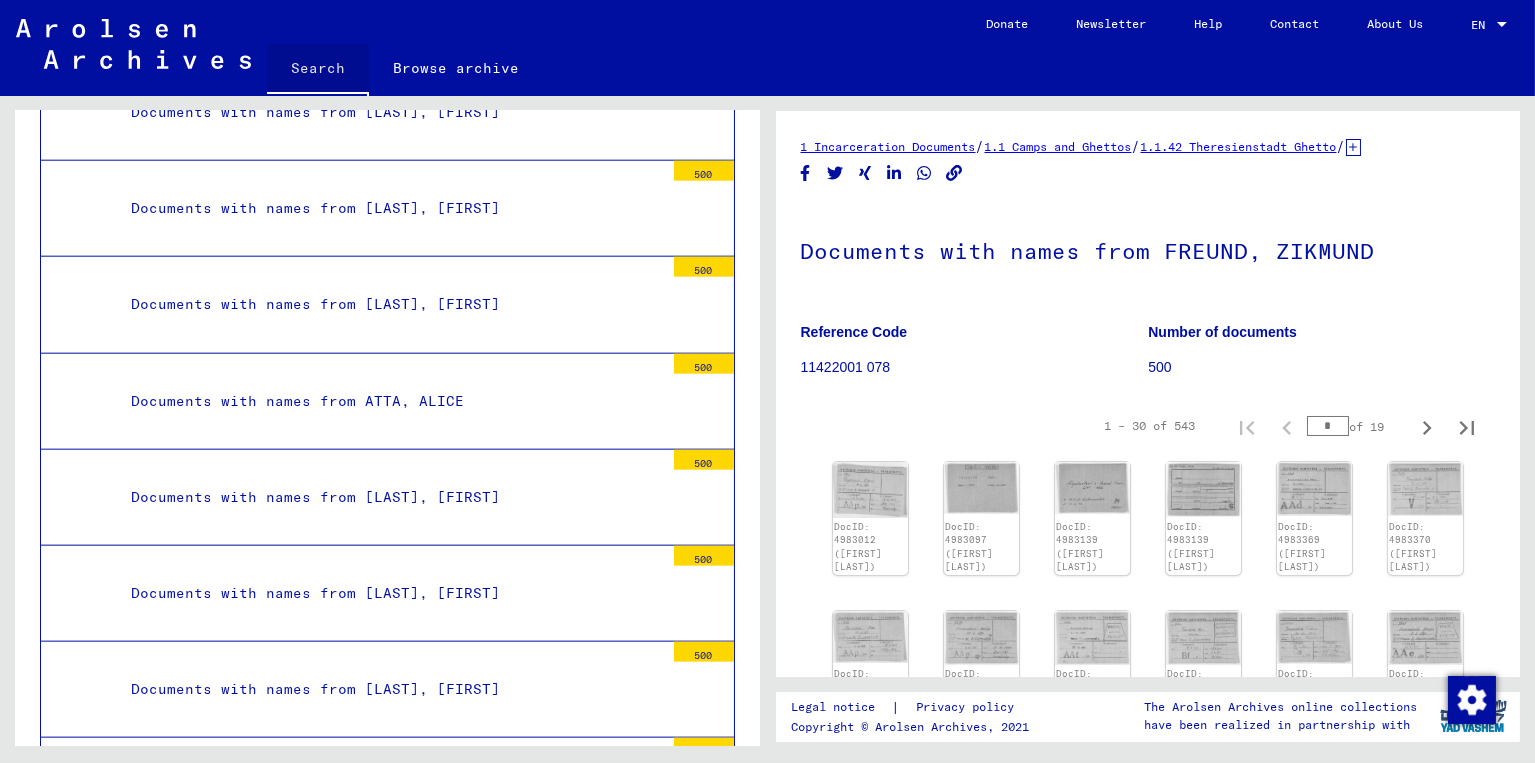click on "Search" 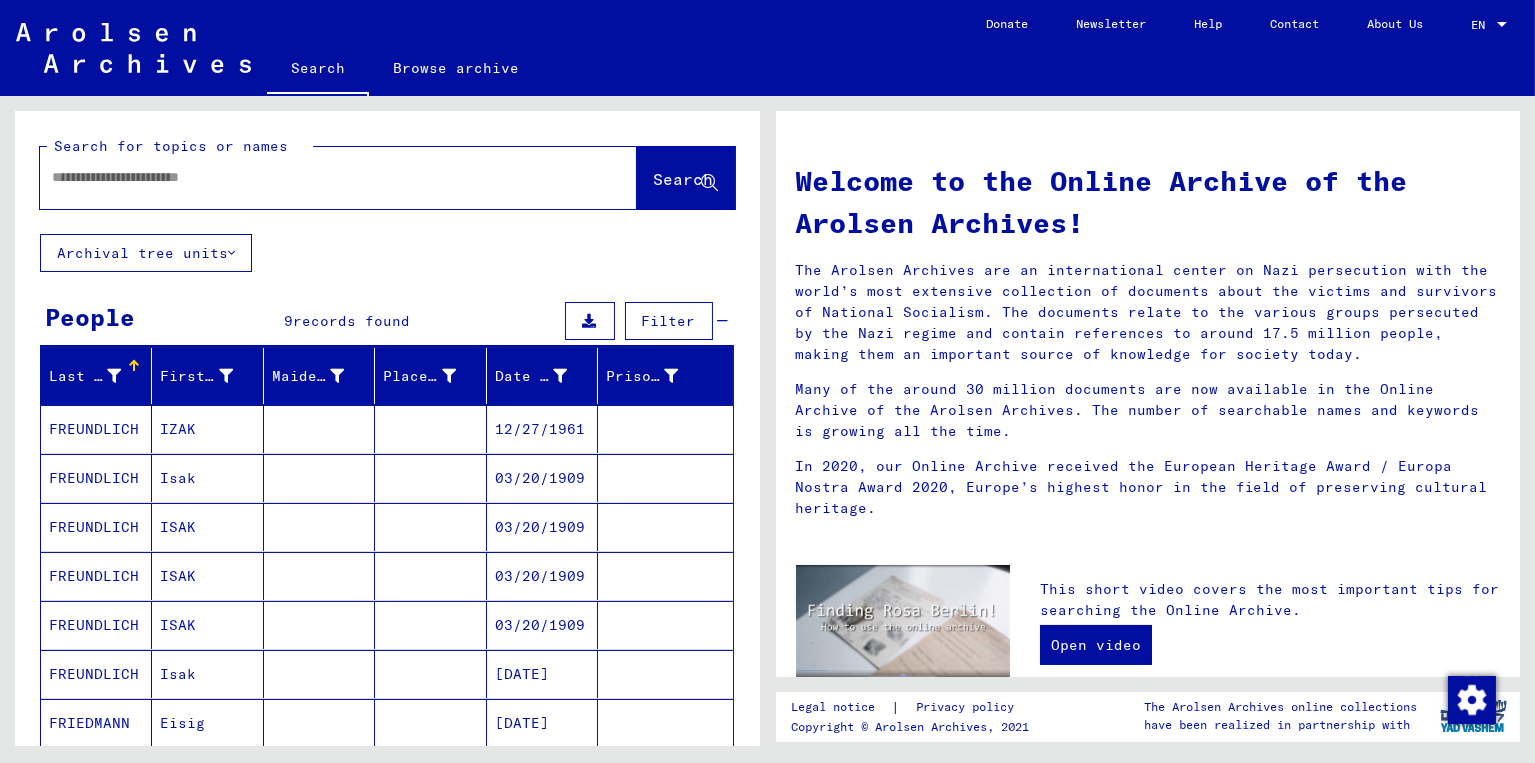 click at bounding box center [314, 177] 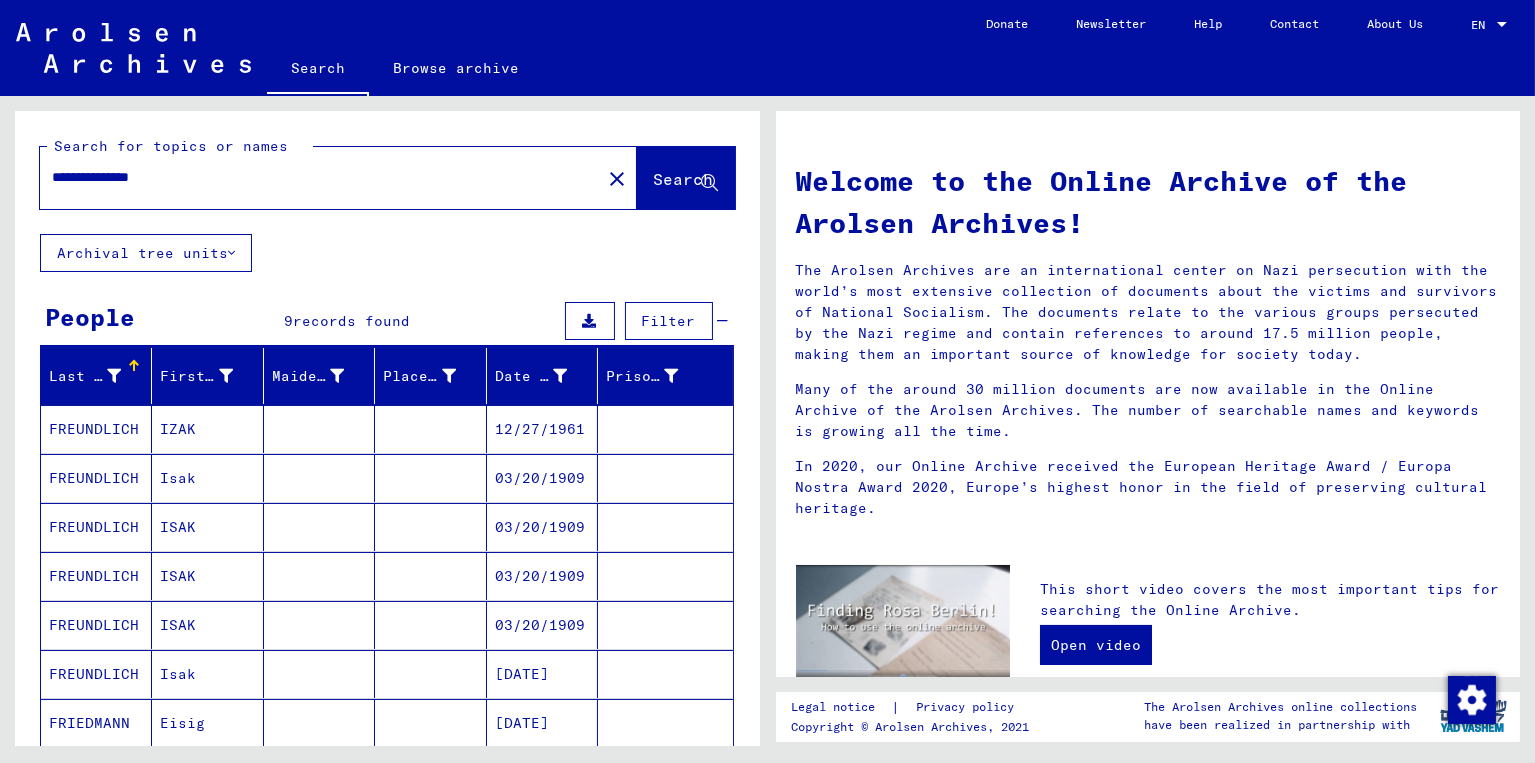 type on "**********" 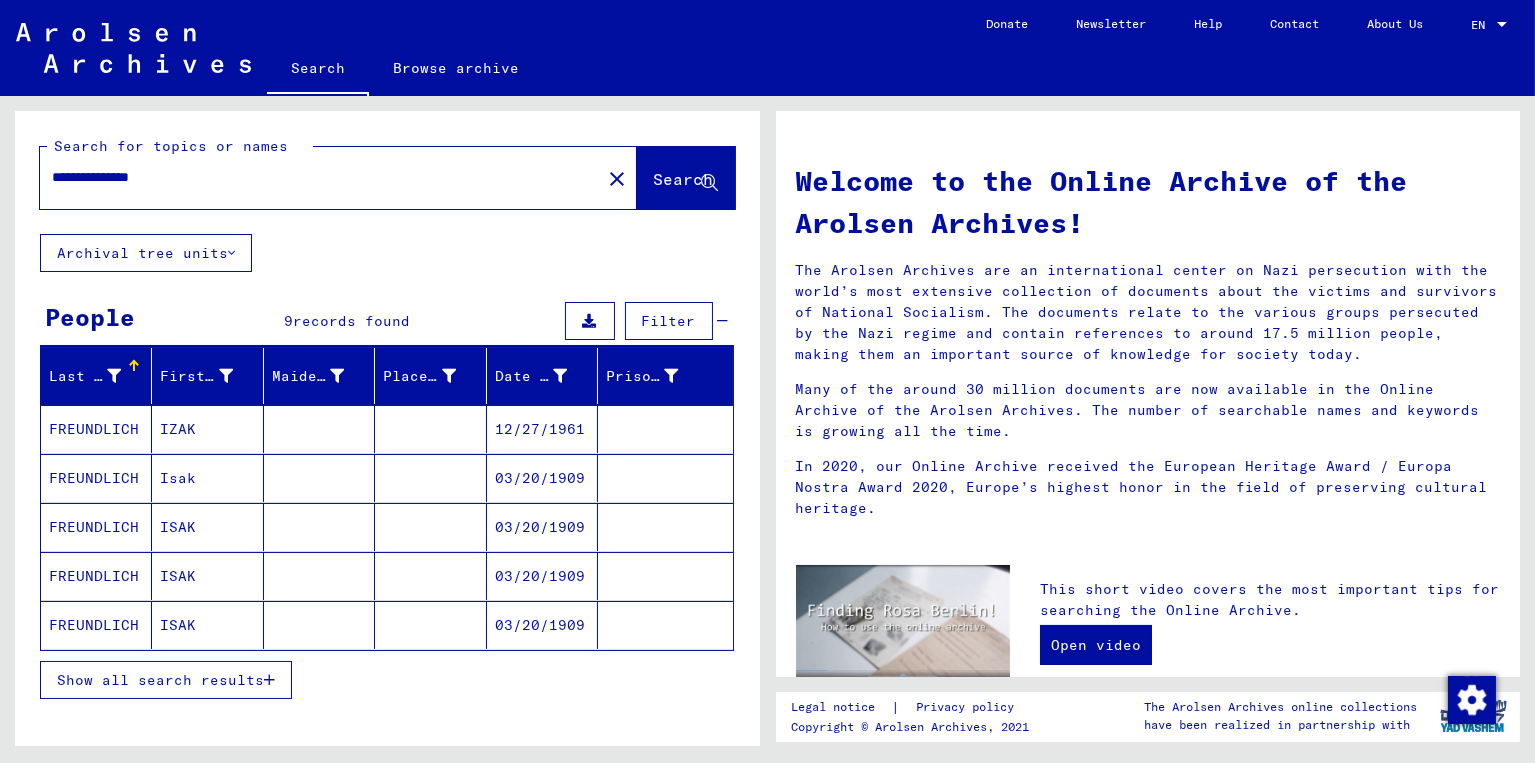 click on "FREUNDLICH" at bounding box center [96, 527] 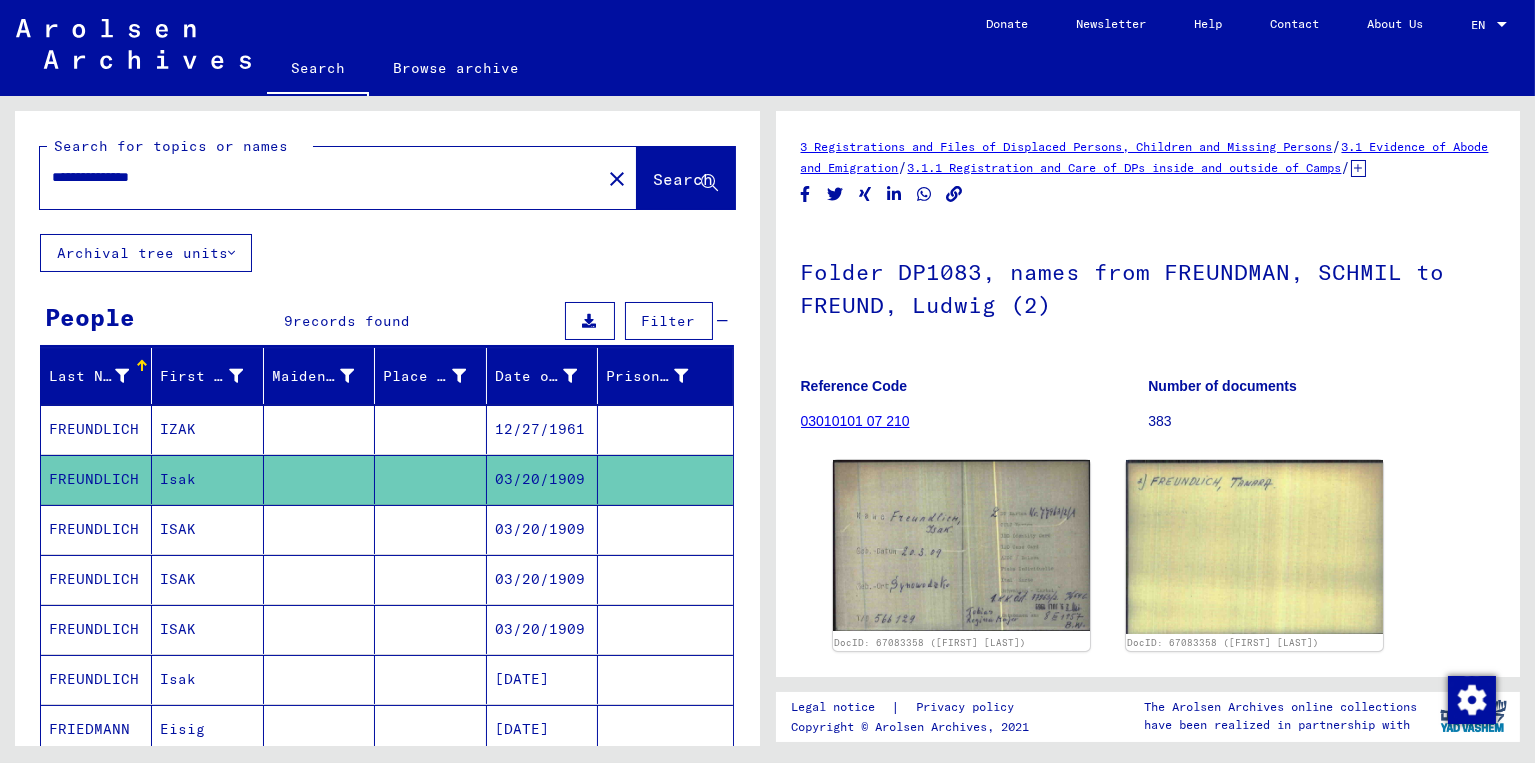 scroll, scrollTop: 0, scrollLeft: 0, axis: both 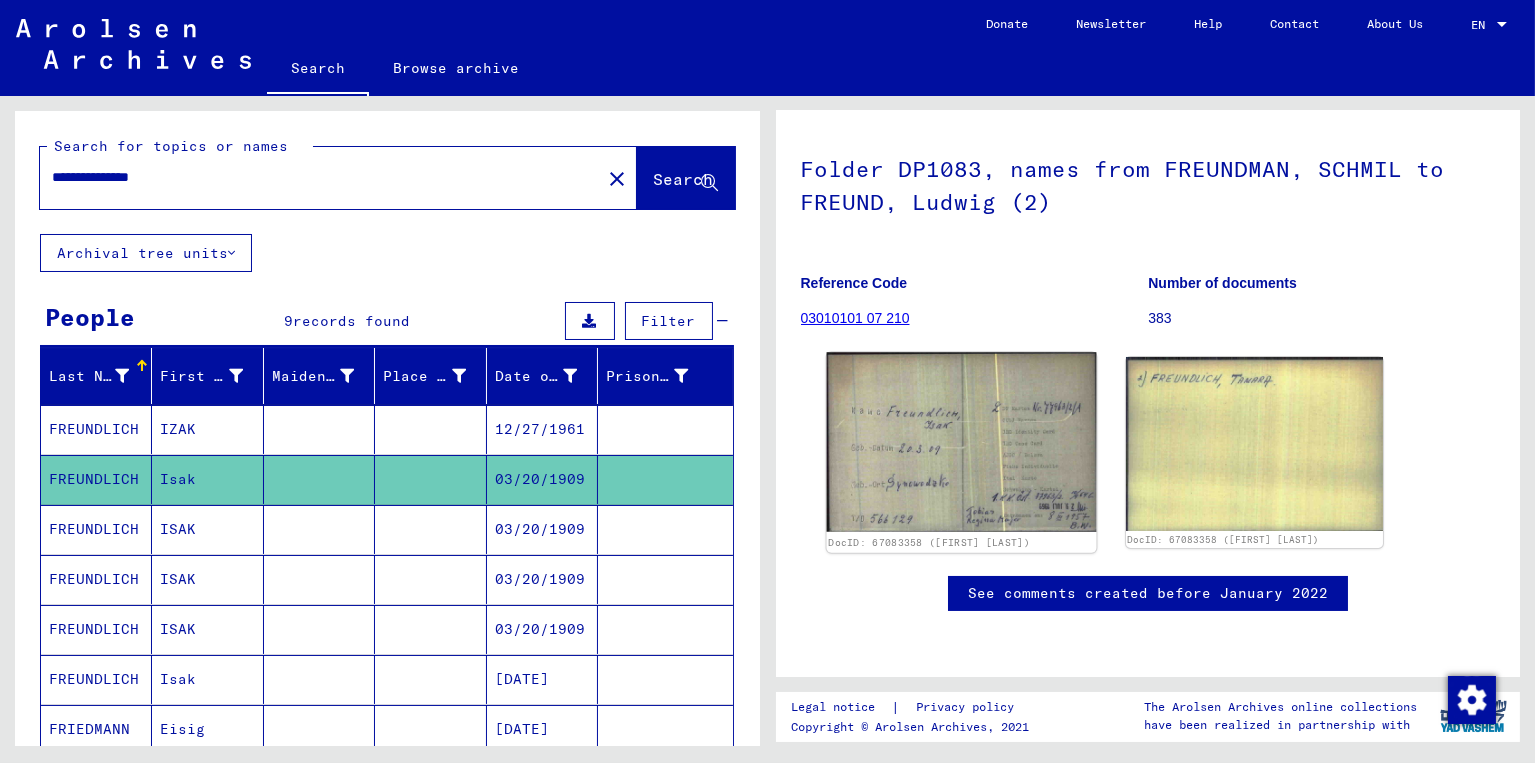 click 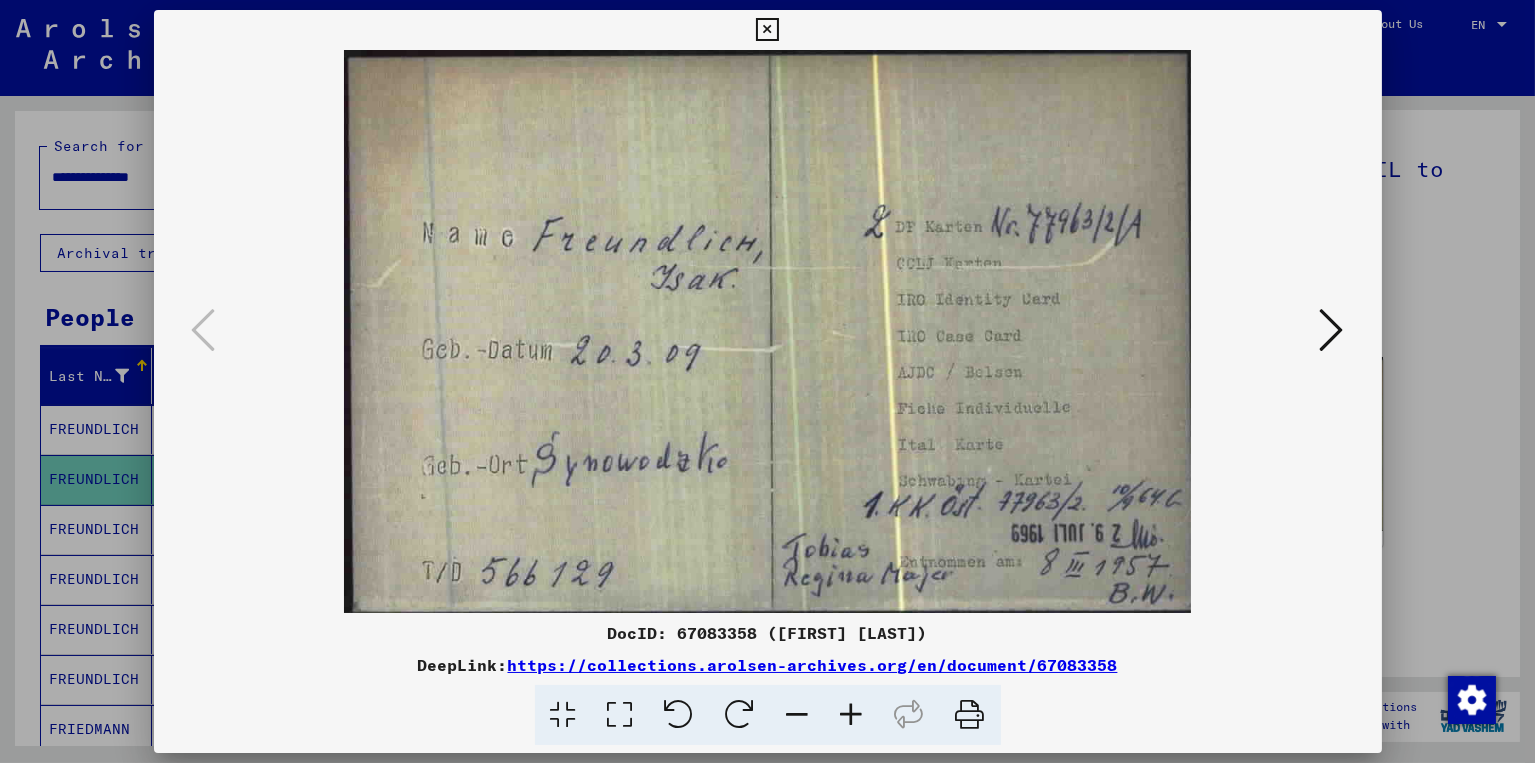click at bounding box center [1332, 330] 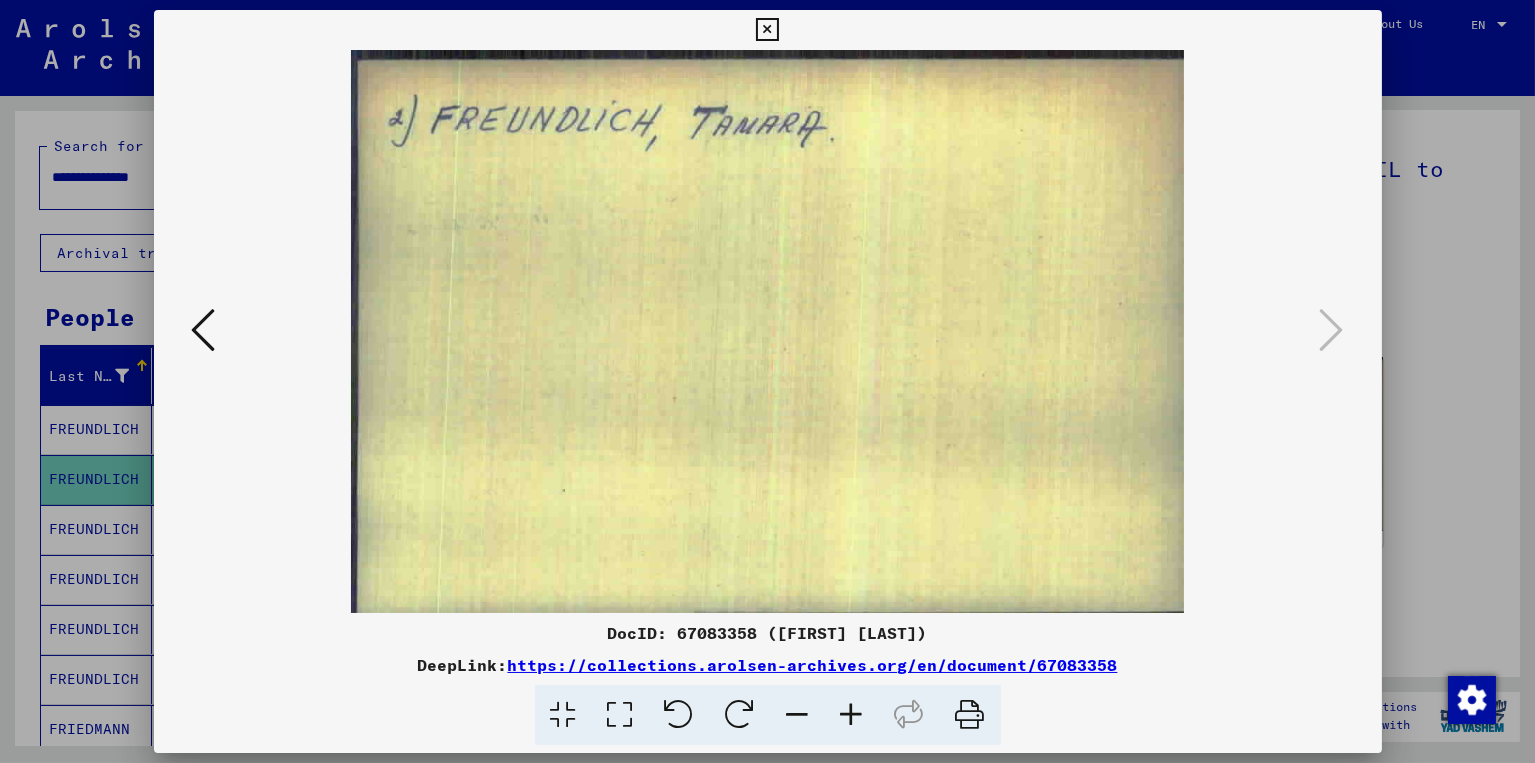 click at bounding box center [767, 30] 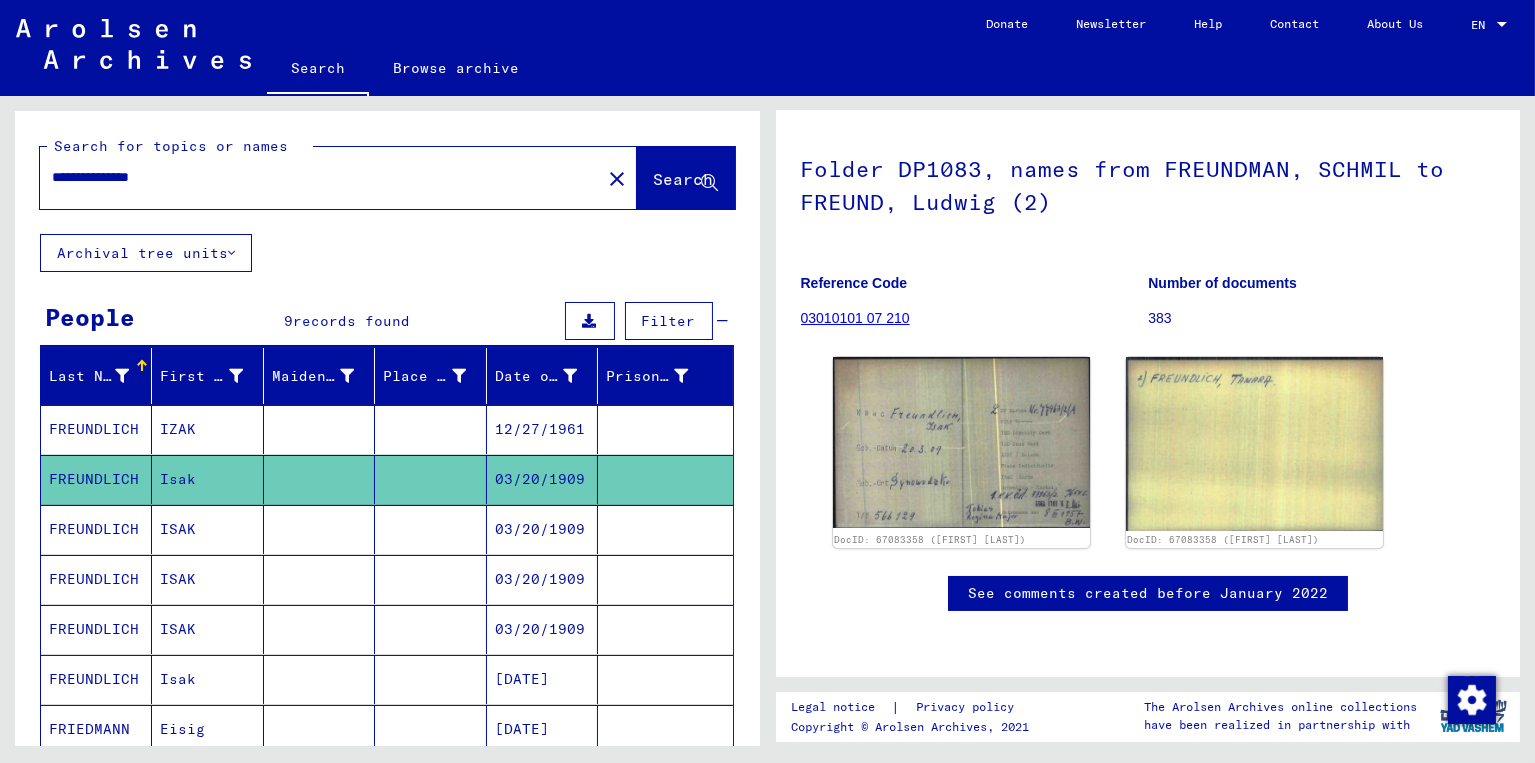 click on "FREUNDLICH" at bounding box center [96, 579] 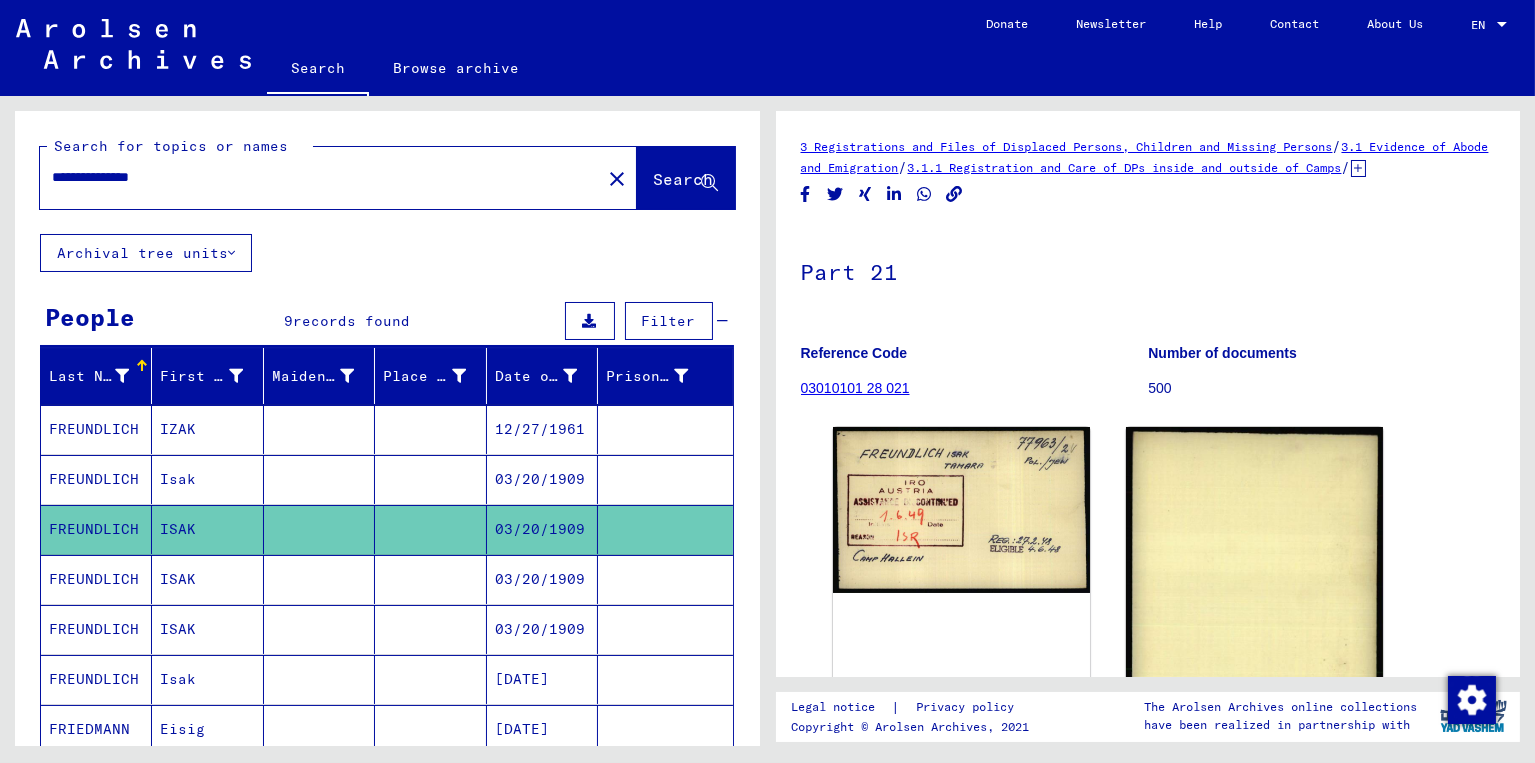 scroll, scrollTop: 0, scrollLeft: 0, axis: both 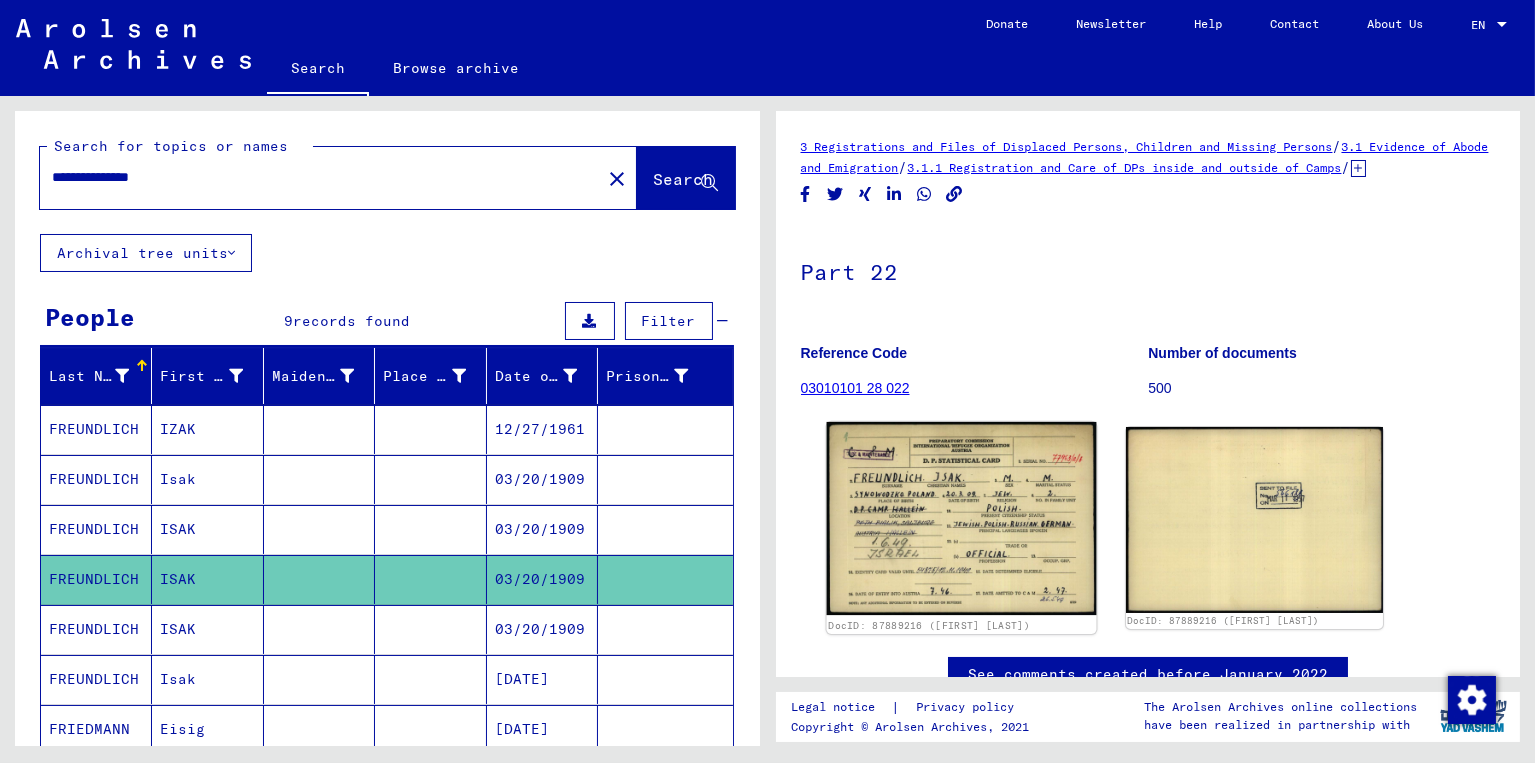 click 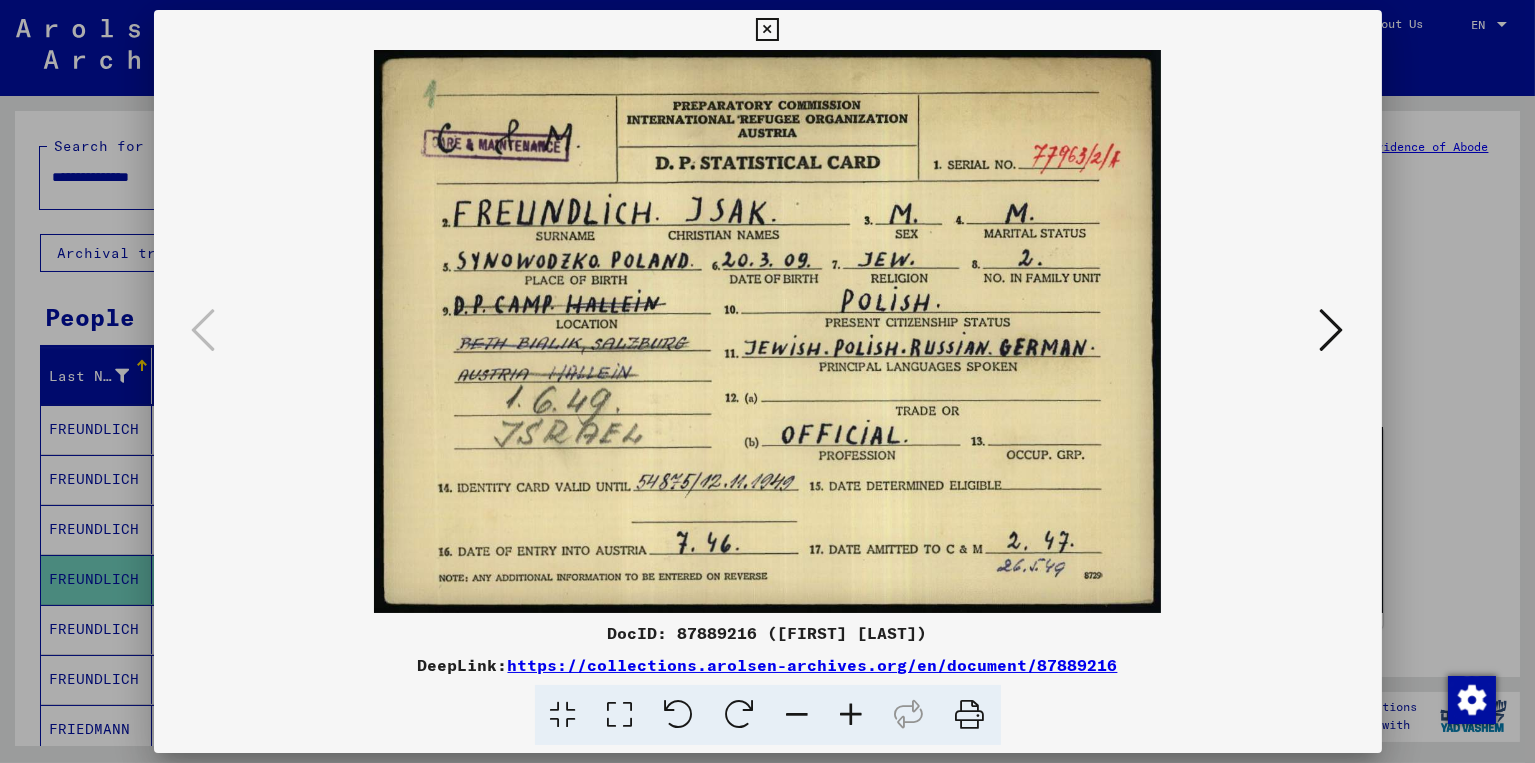 click at bounding box center (767, 30) 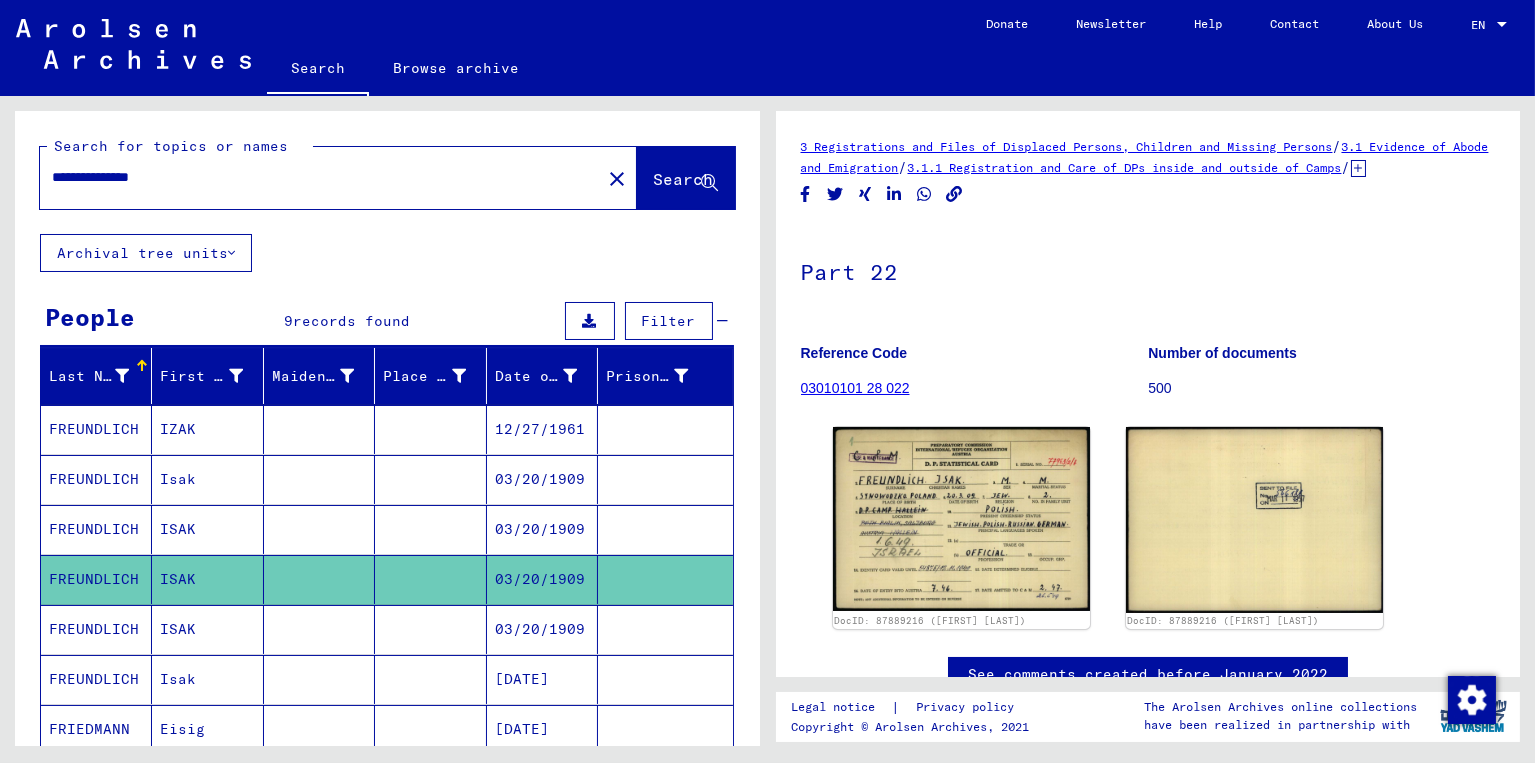 click on "FREUNDLICH" at bounding box center [96, 679] 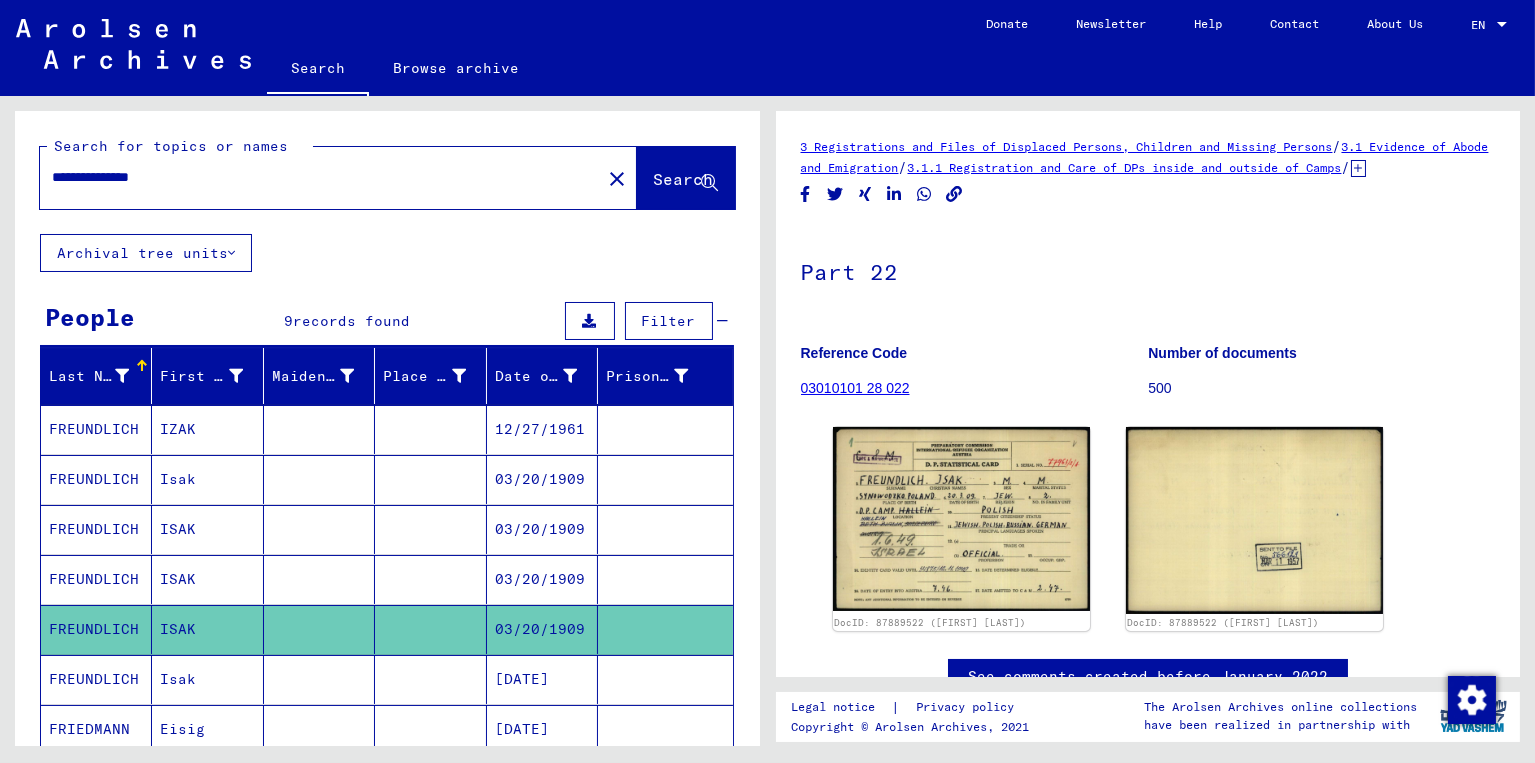 scroll, scrollTop: 0, scrollLeft: 0, axis: both 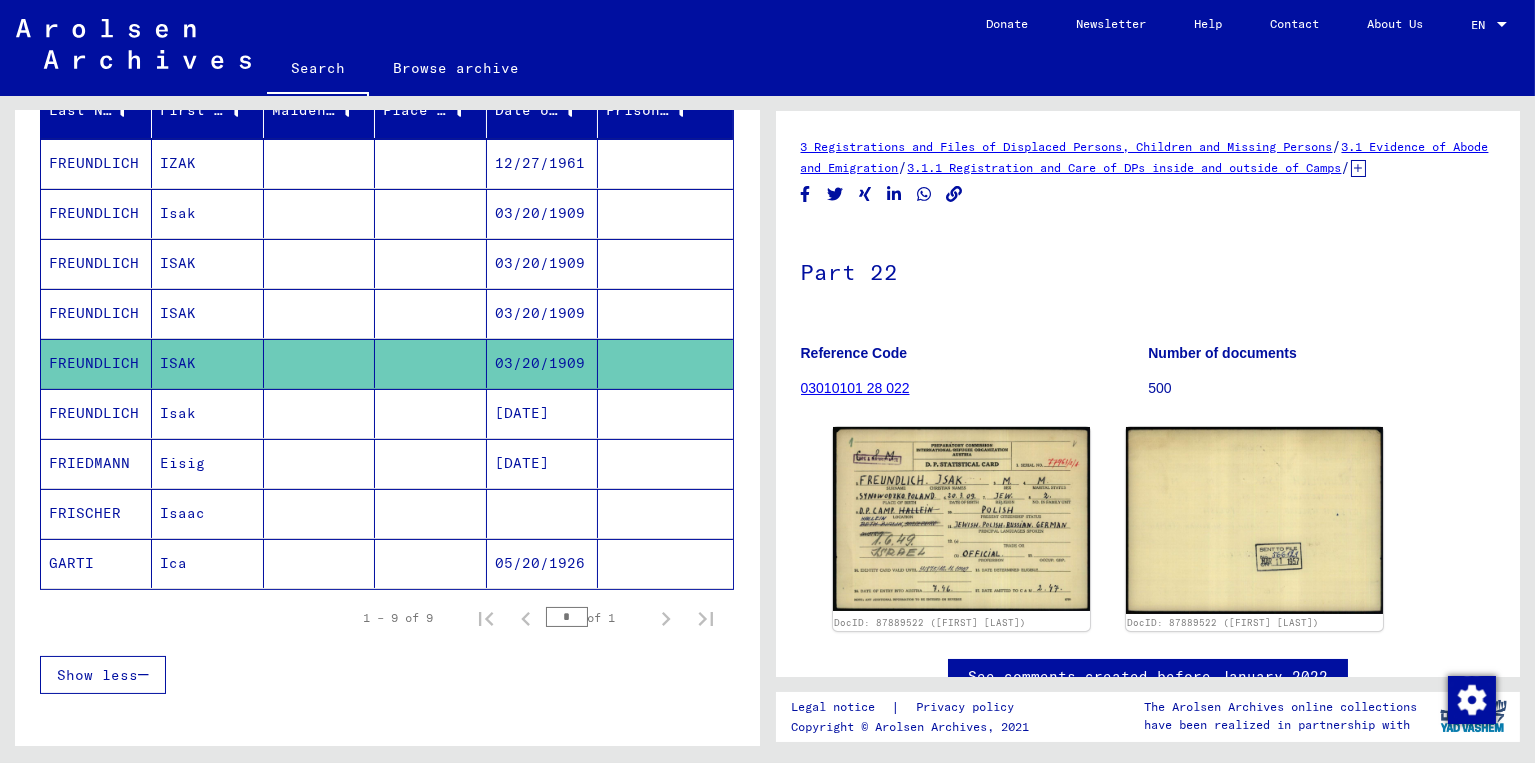 click on "FREUNDLICH" at bounding box center (96, 463) 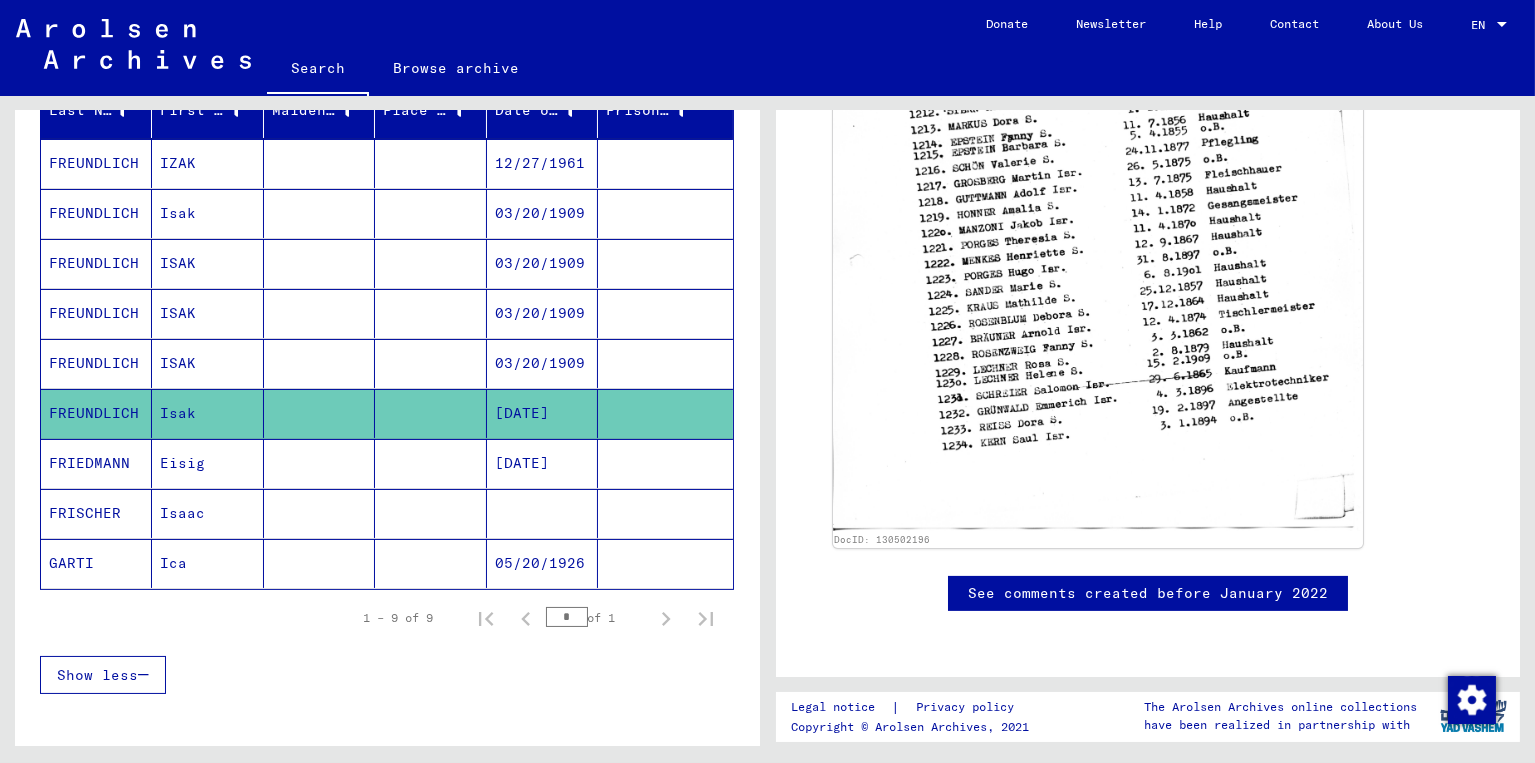 scroll, scrollTop: 0, scrollLeft: 0, axis: both 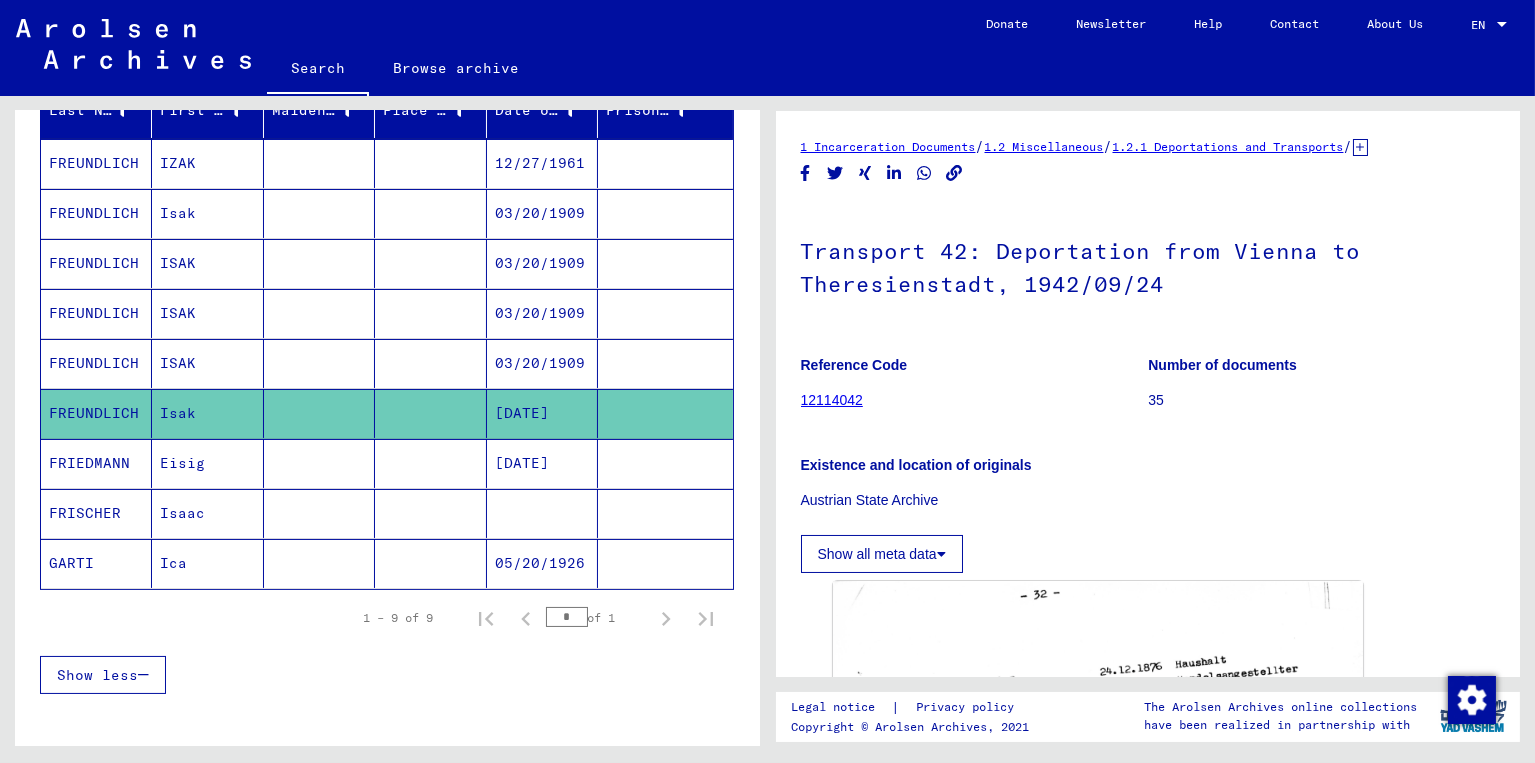 click on "FREUNDLICH" at bounding box center [96, 213] 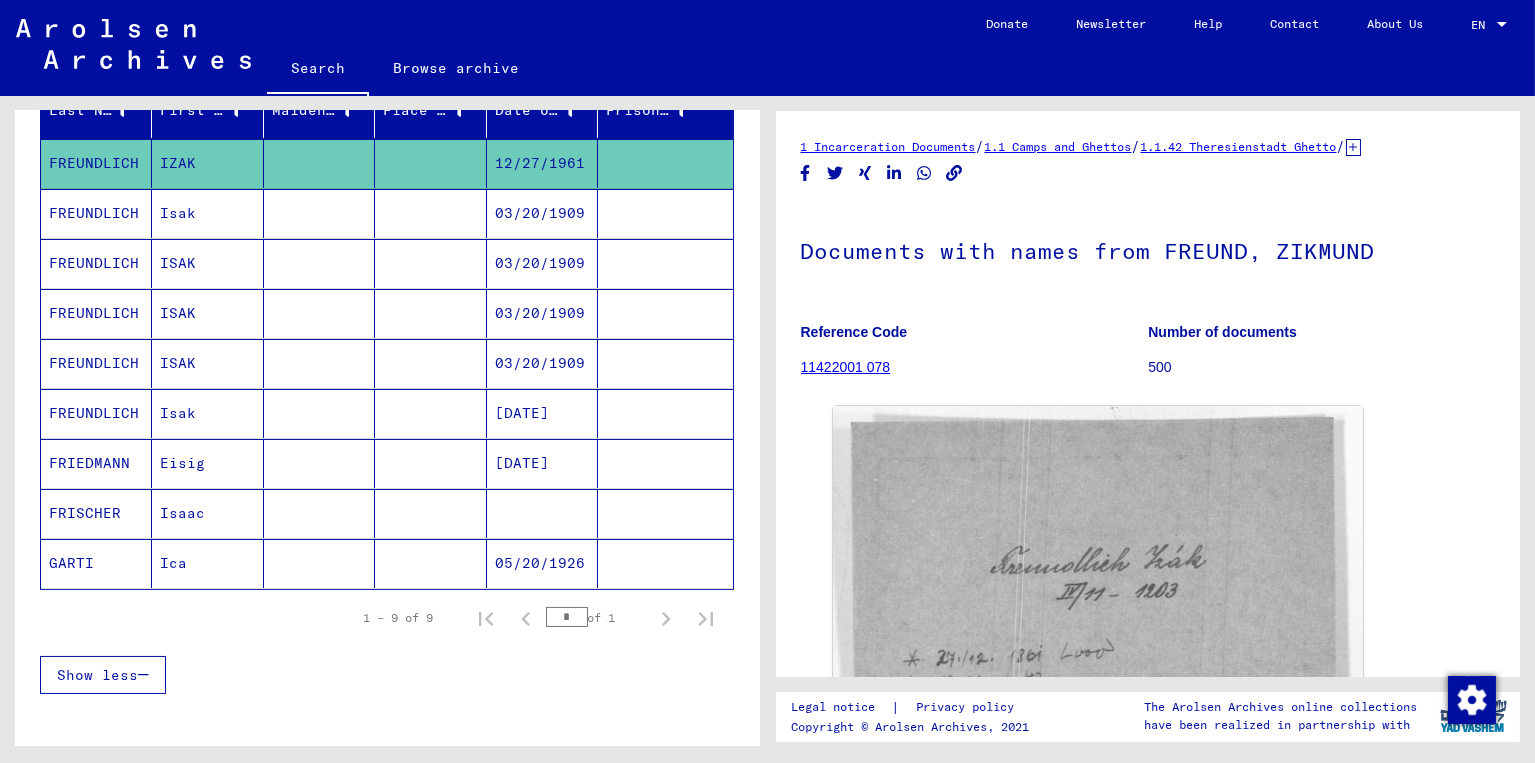 scroll, scrollTop: 266, scrollLeft: 0, axis: vertical 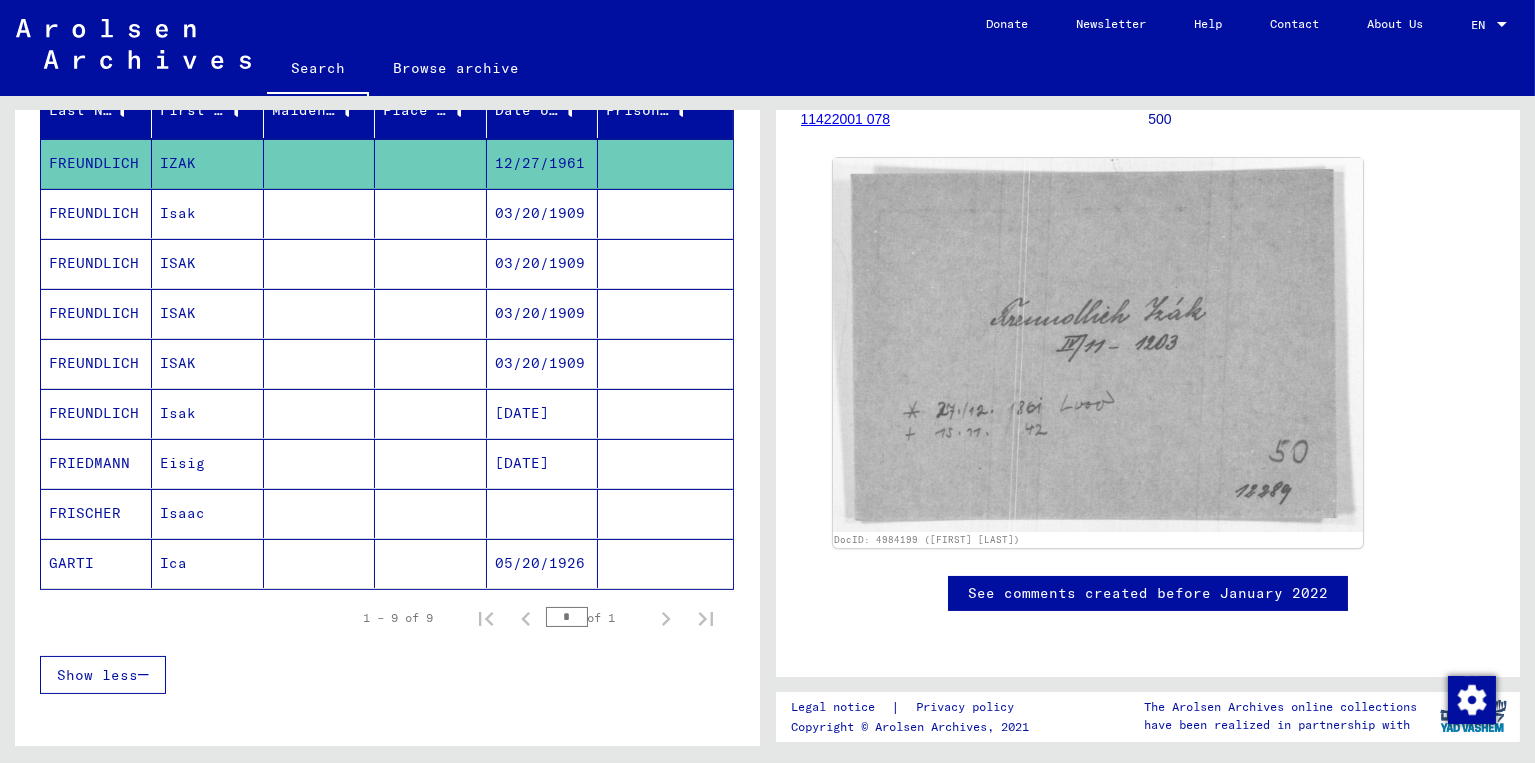 click on "FREUNDLICH" at bounding box center (96, 463) 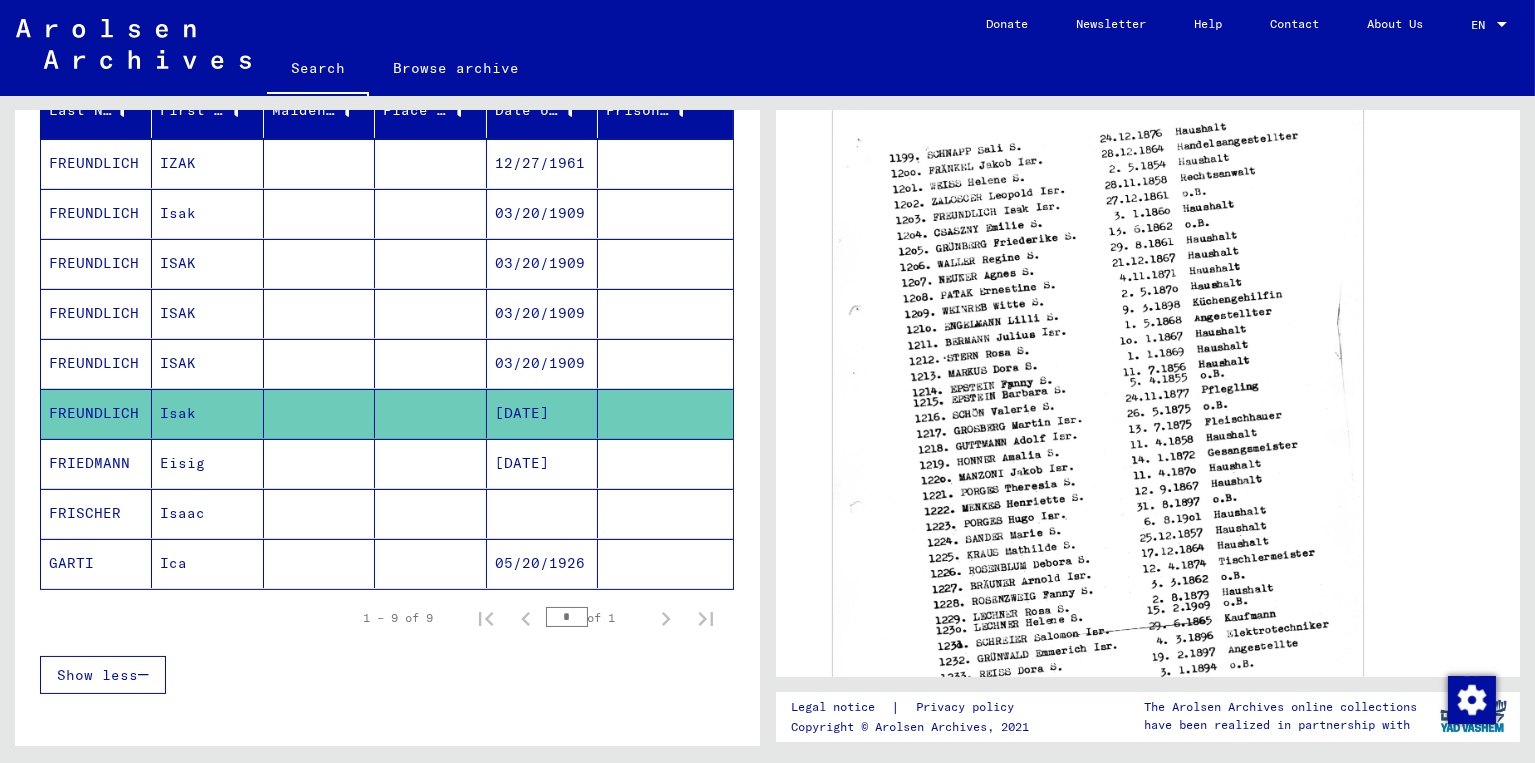 scroll, scrollTop: 800, scrollLeft: 0, axis: vertical 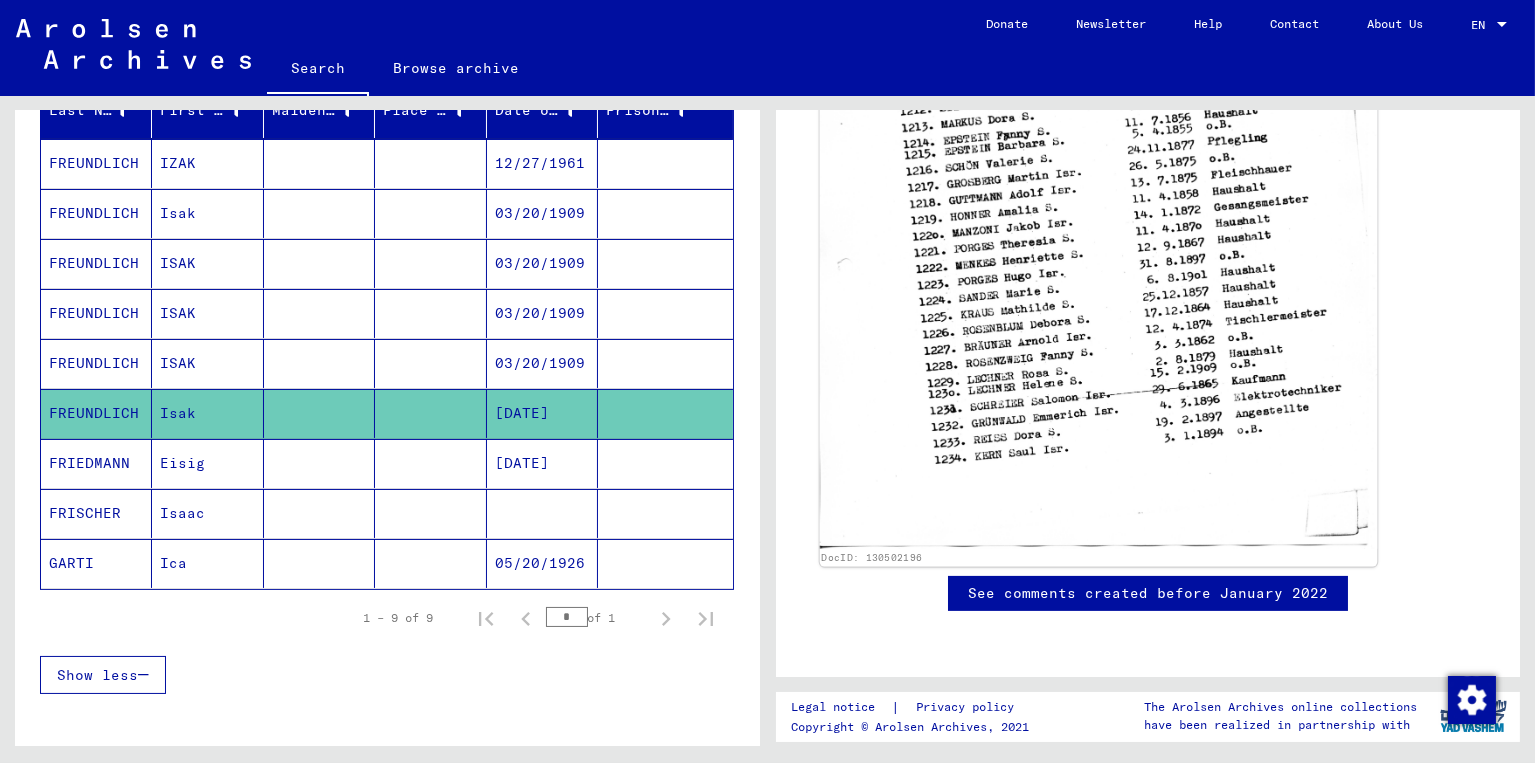 click 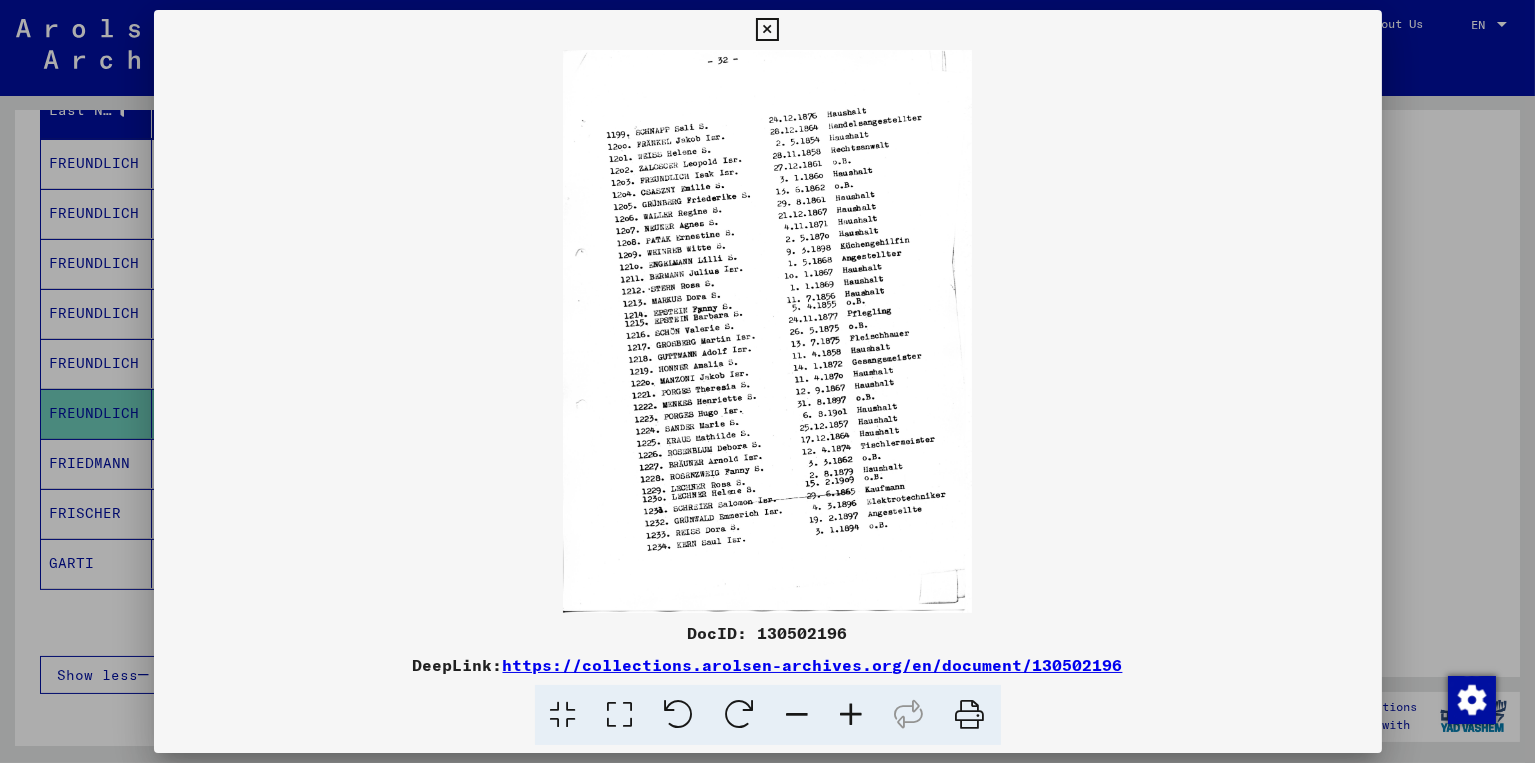 click at bounding box center (768, 331) 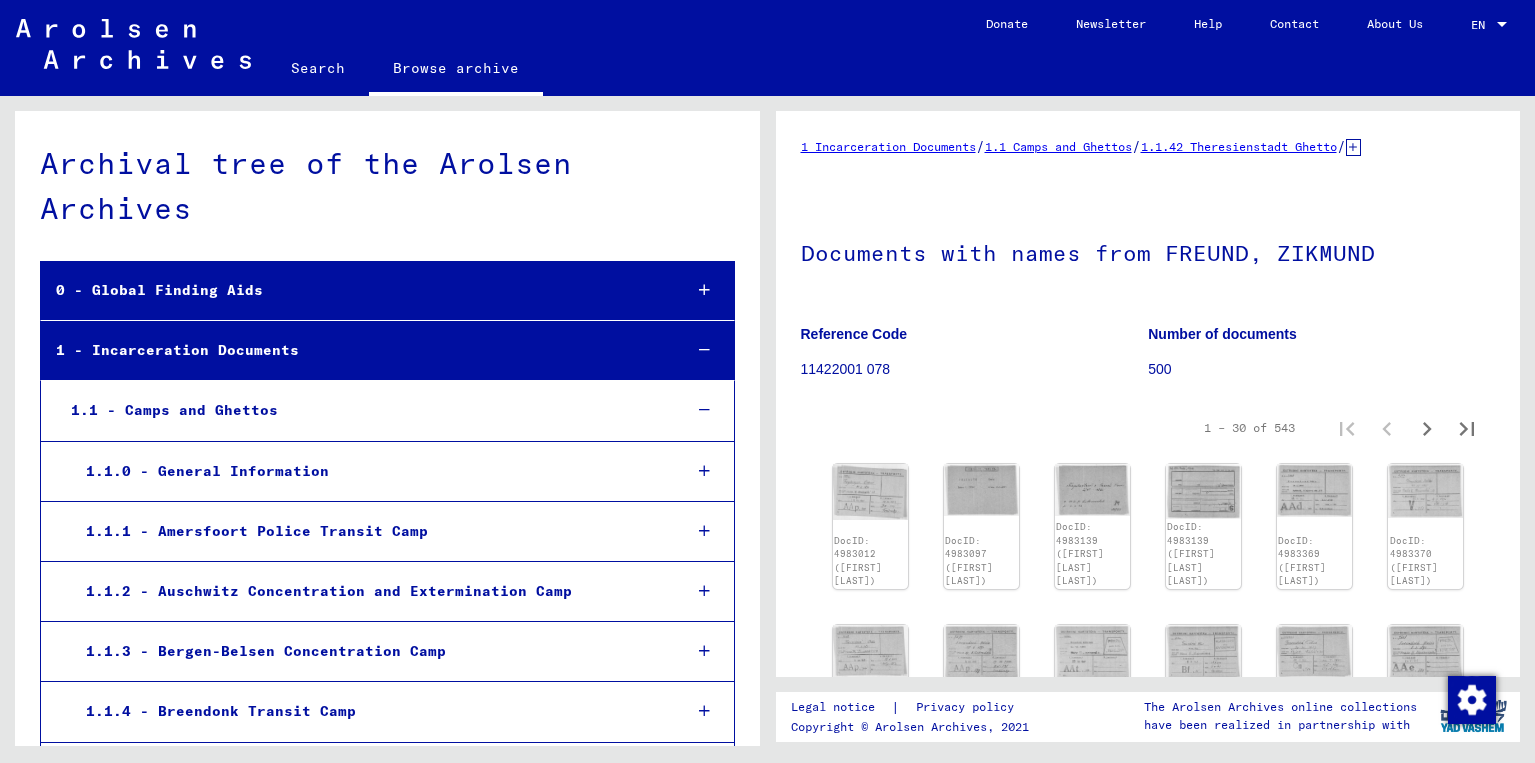 scroll, scrollTop: 0, scrollLeft: 0, axis: both 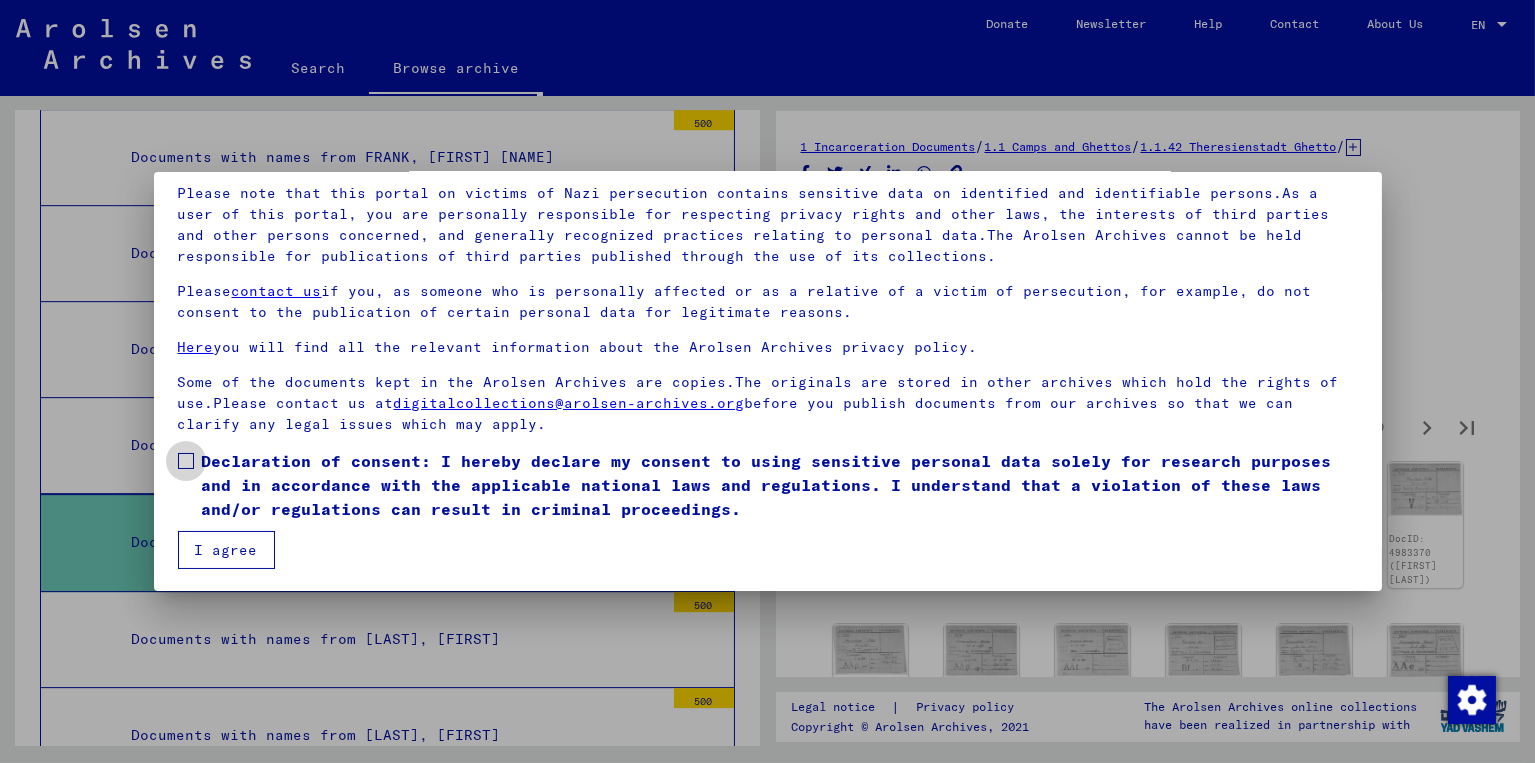 click at bounding box center [186, 461] 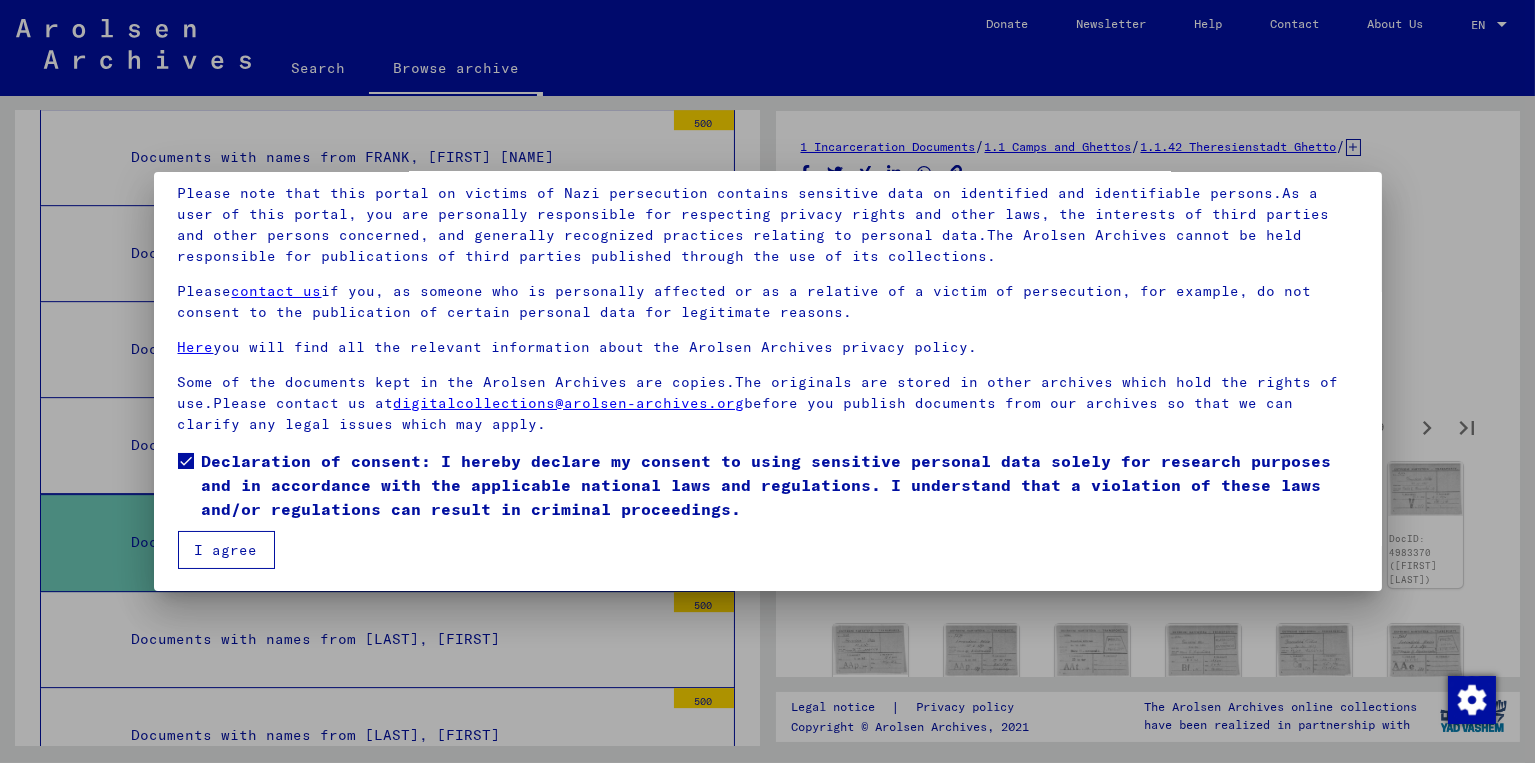 click on "I agree" at bounding box center (226, 550) 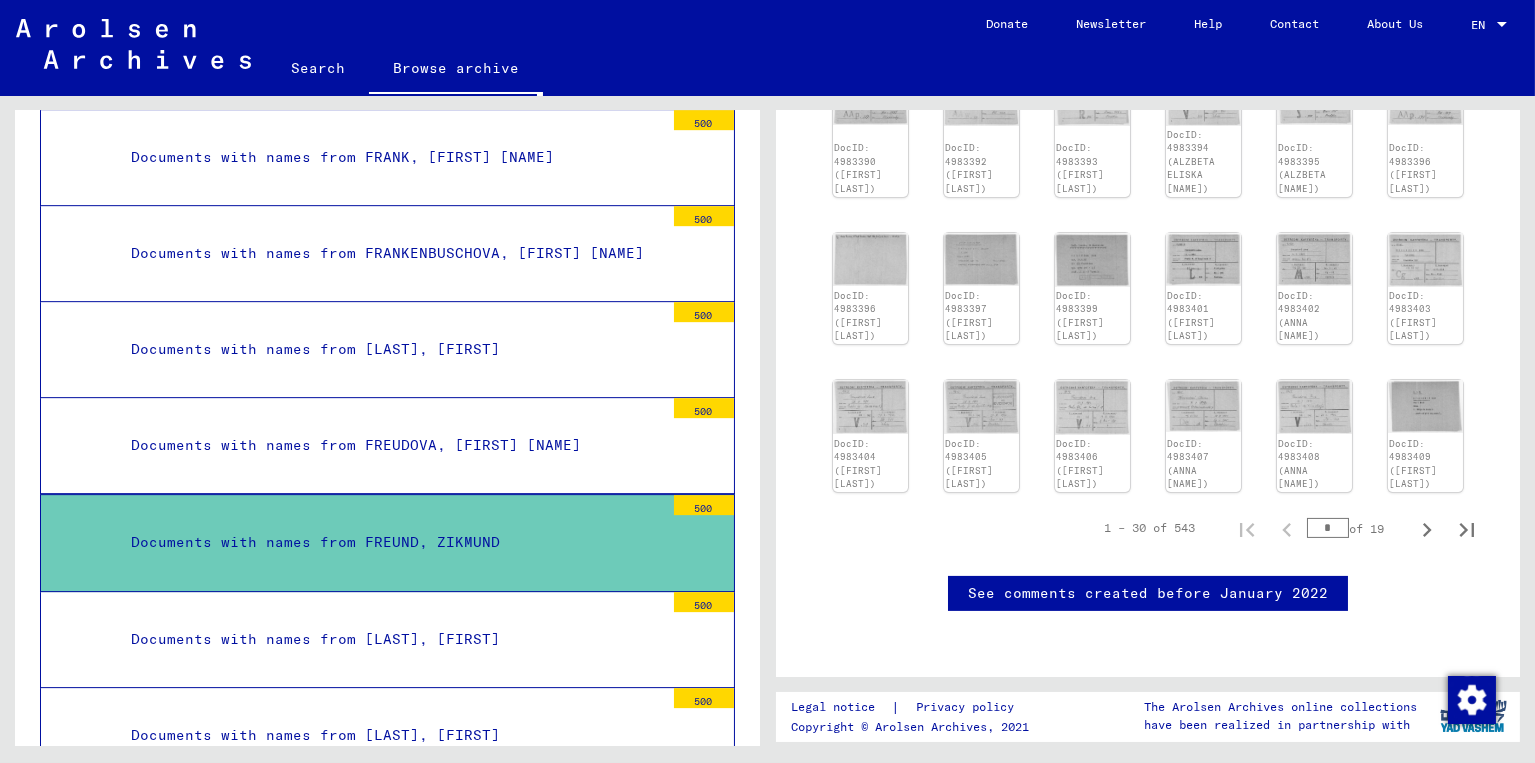 scroll, scrollTop: 800, scrollLeft: 0, axis: vertical 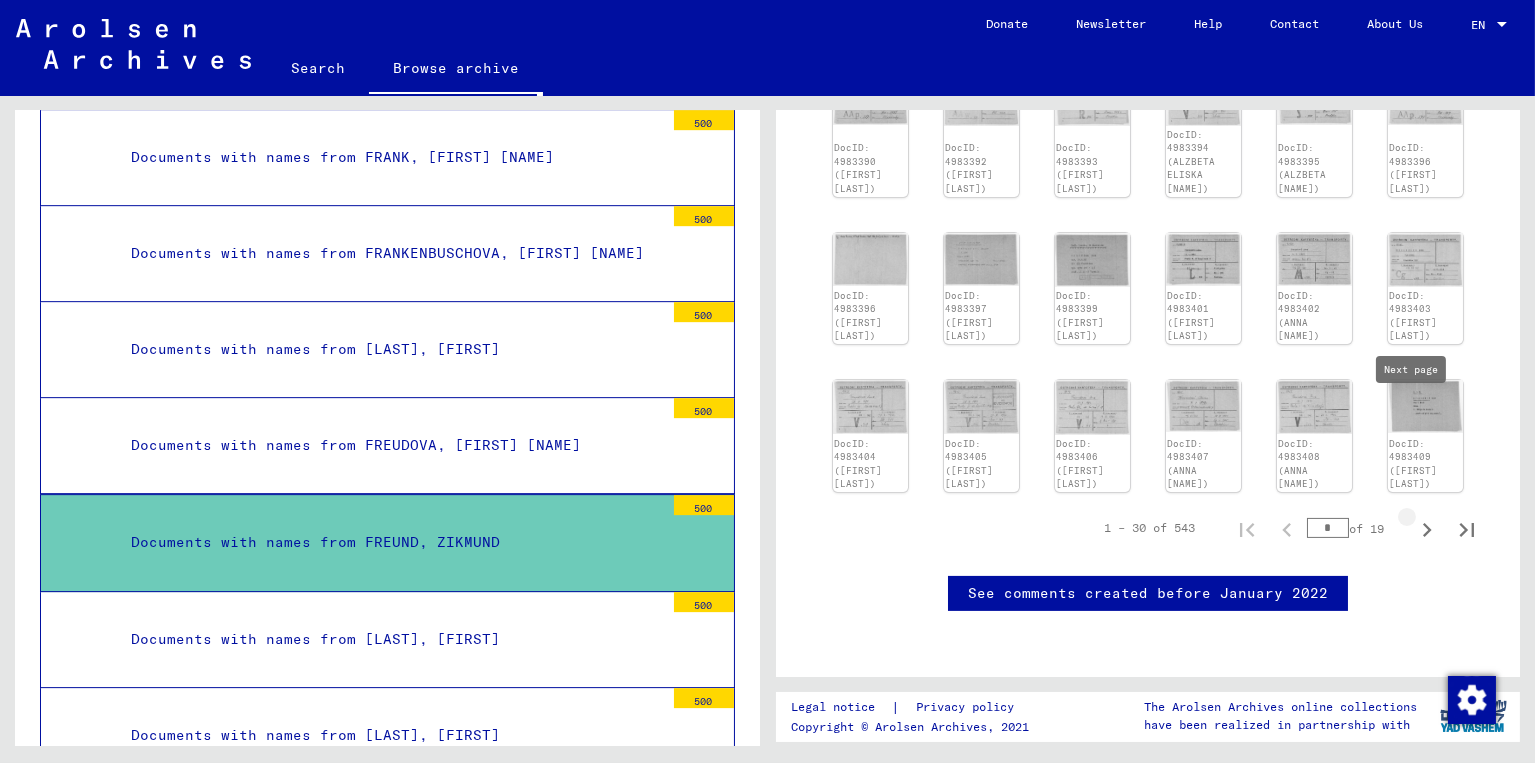 click 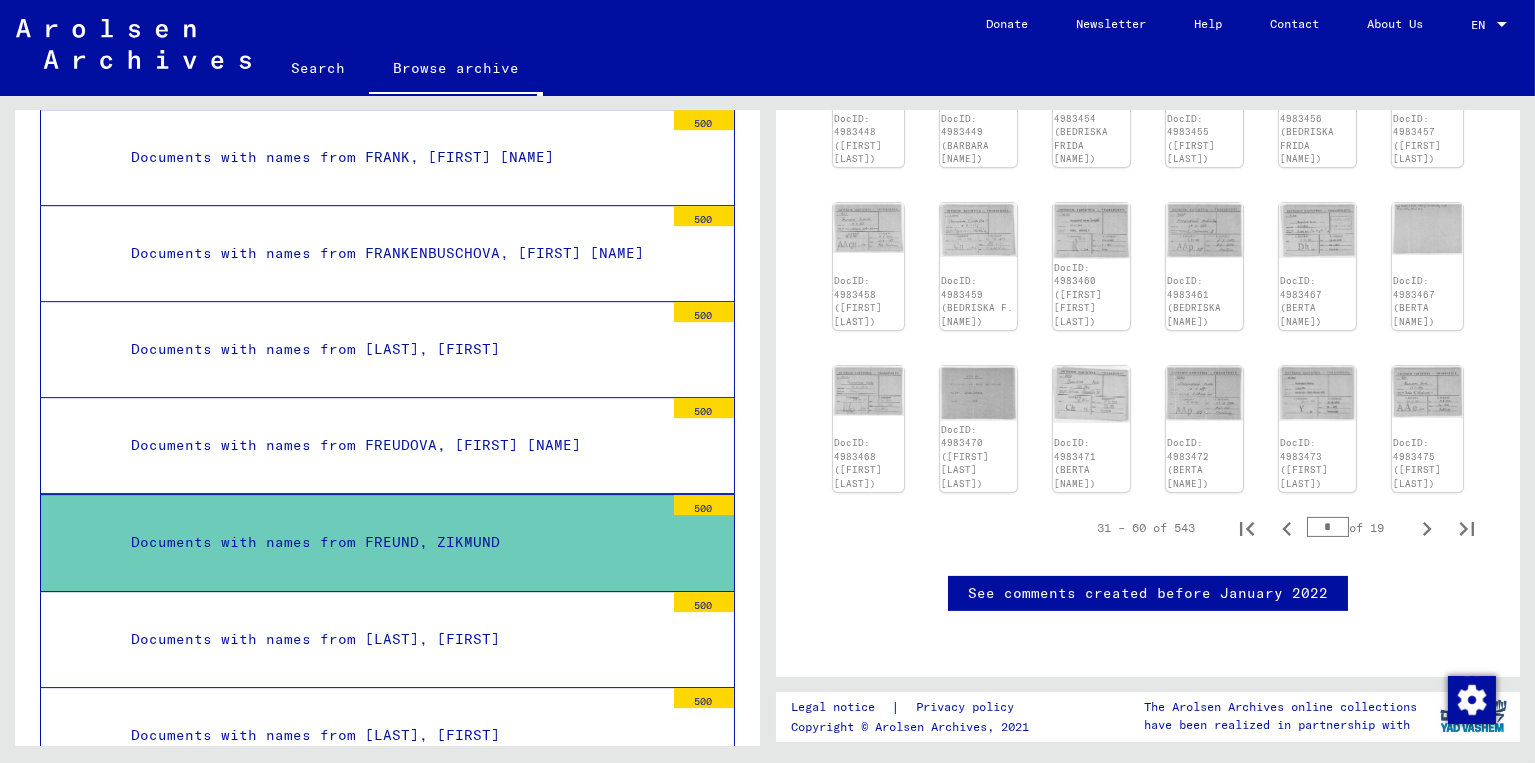 scroll, scrollTop: 865, scrollLeft: 0, axis: vertical 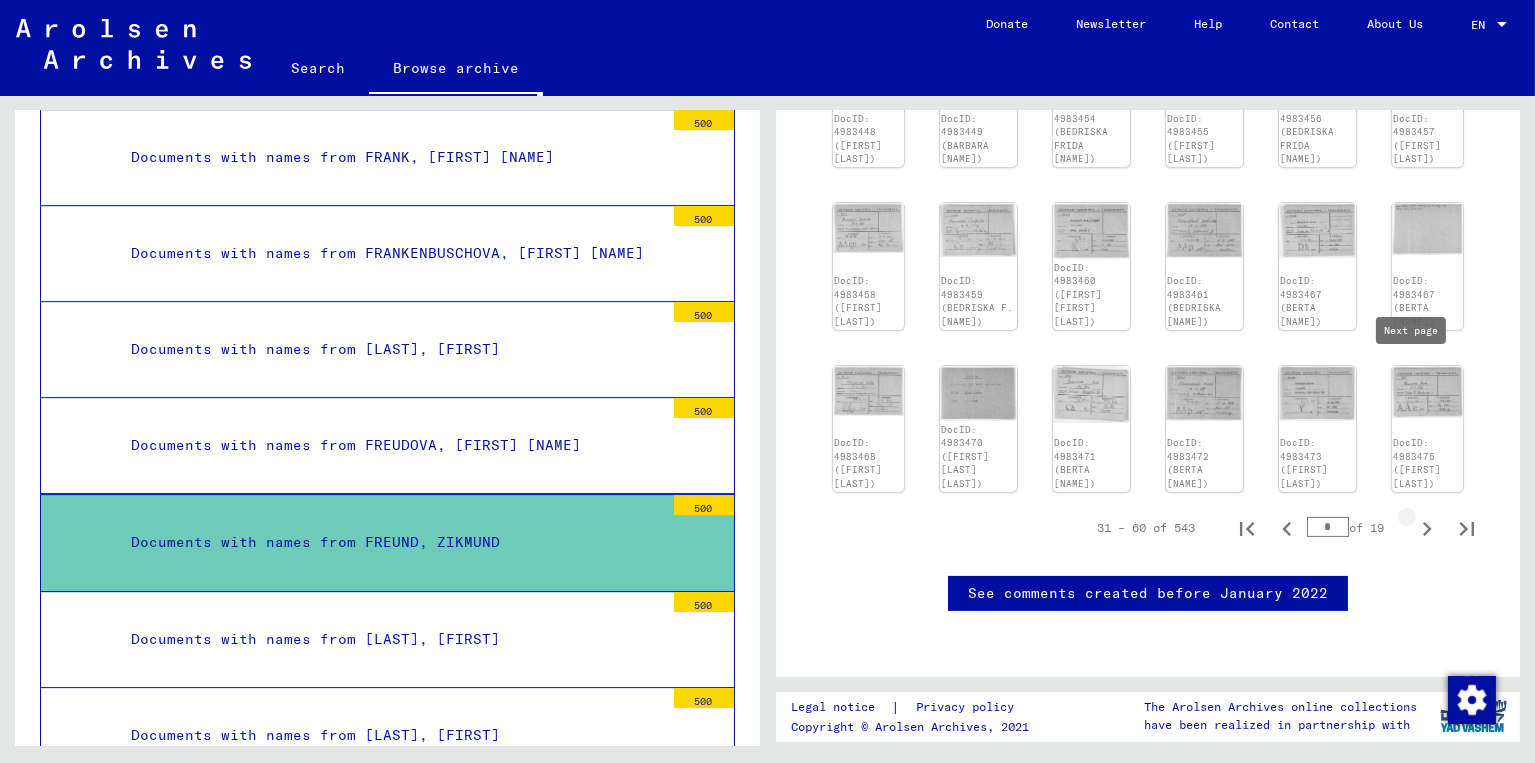 click 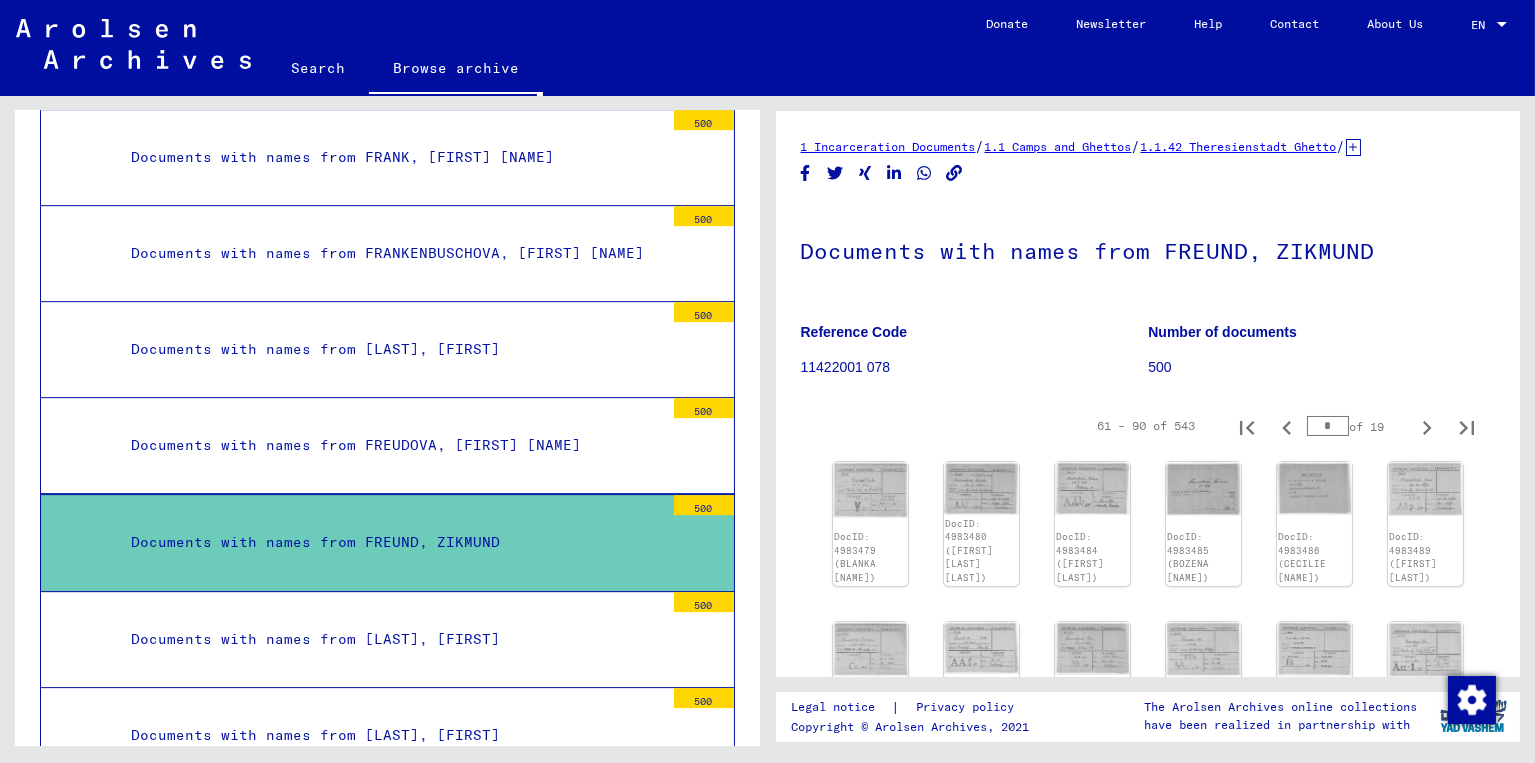 scroll, scrollTop: 533, scrollLeft: 0, axis: vertical 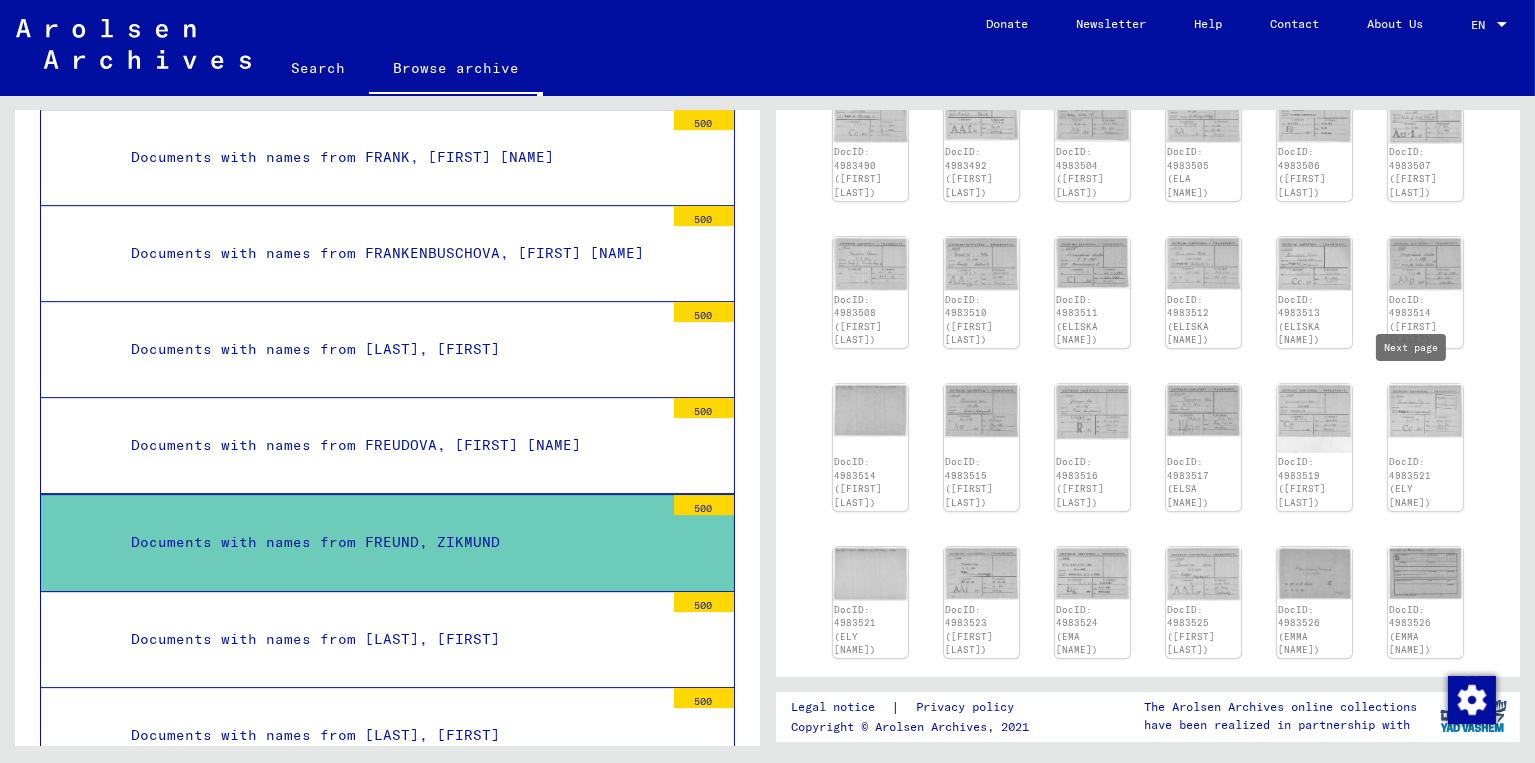 click 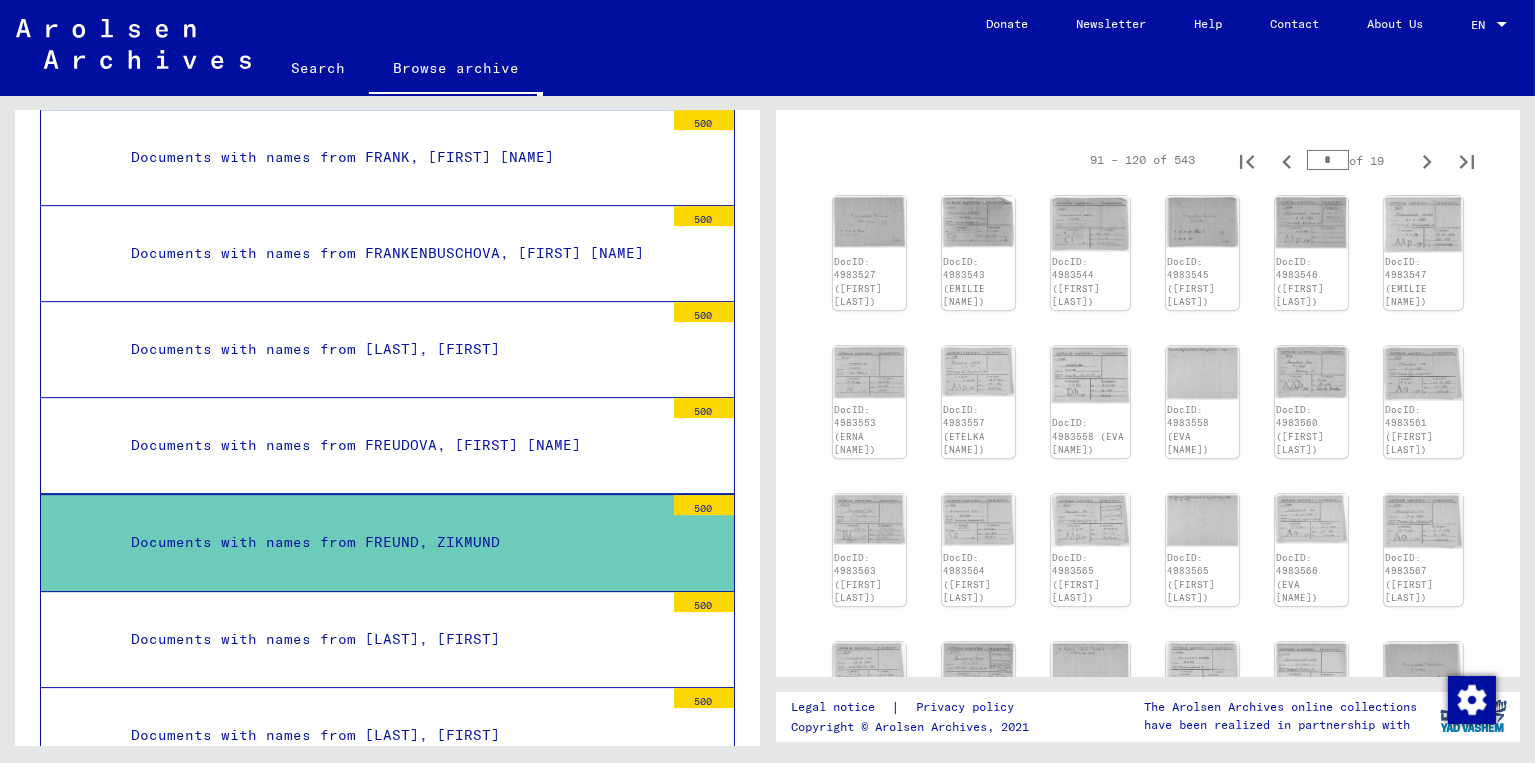 scroll, scrollTop: 533, scrollLeft: 0, axis: vertical 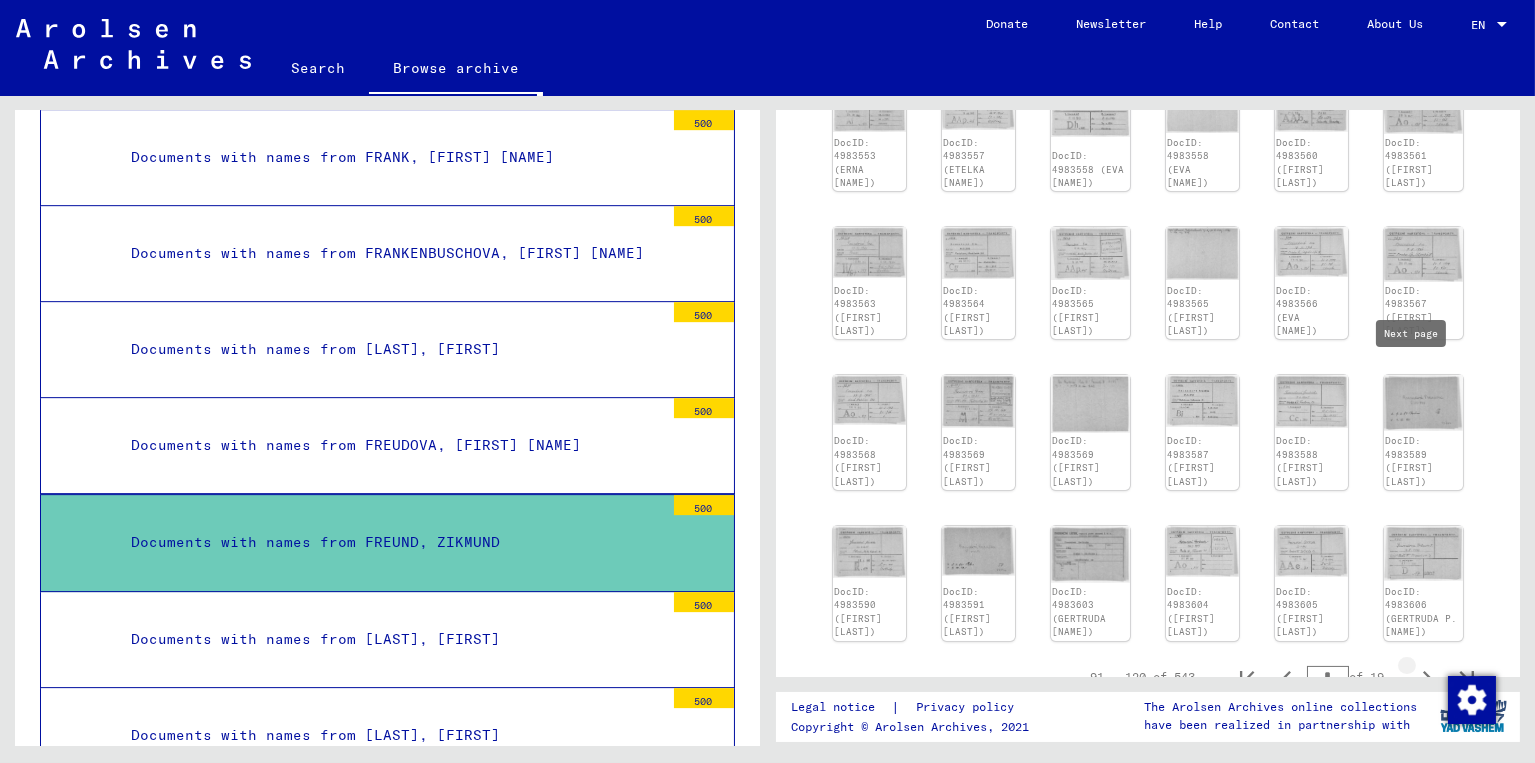 click 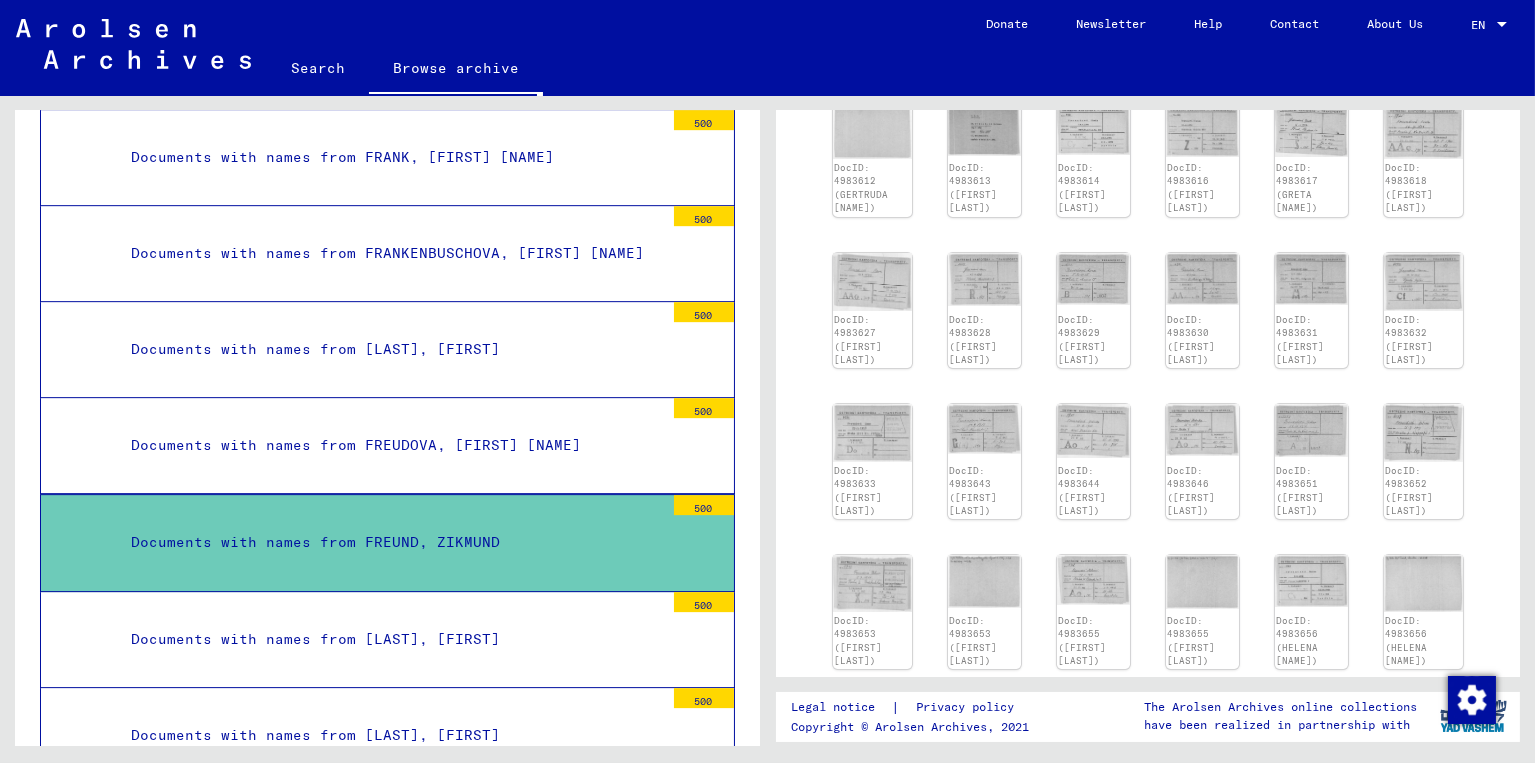 click 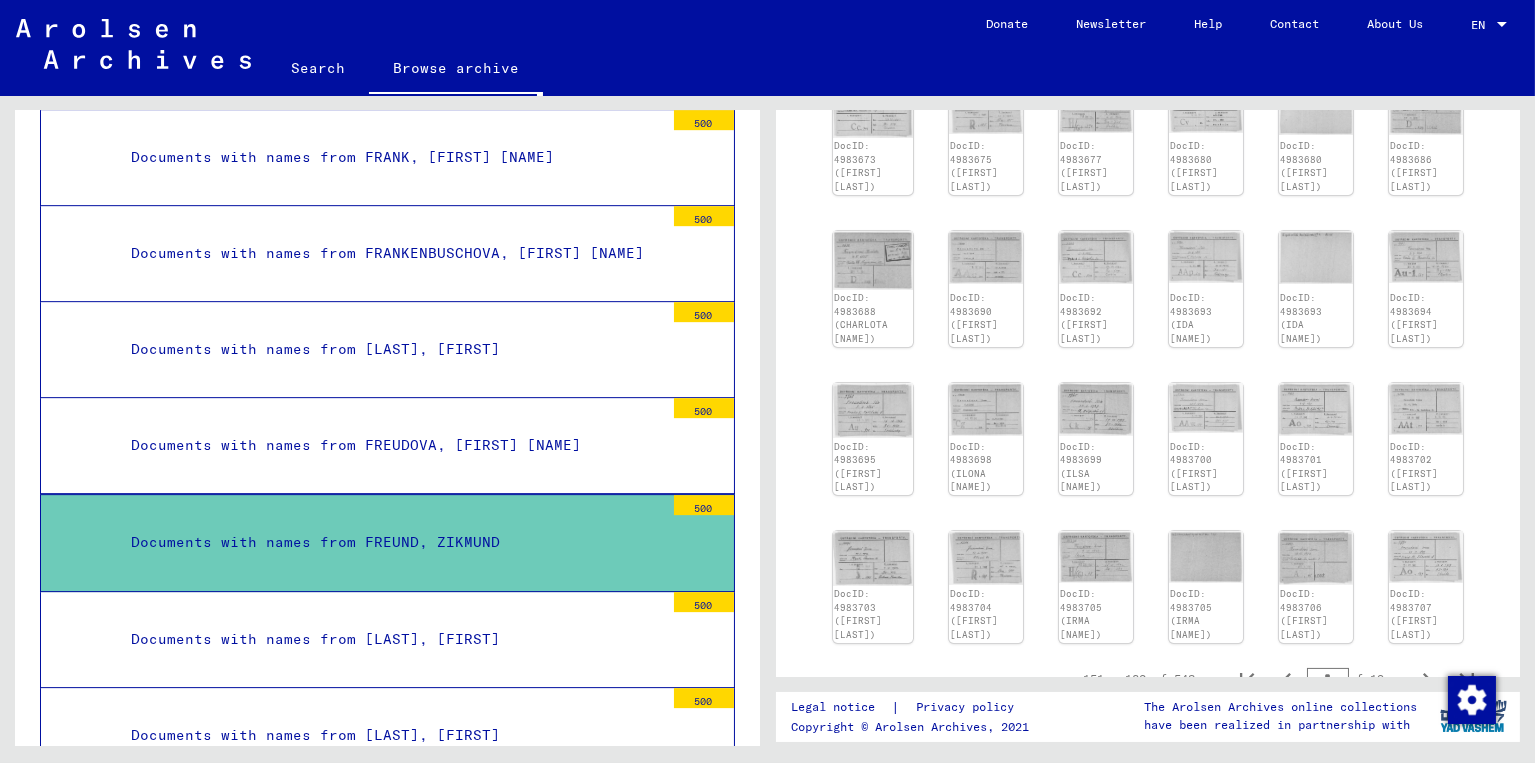 click 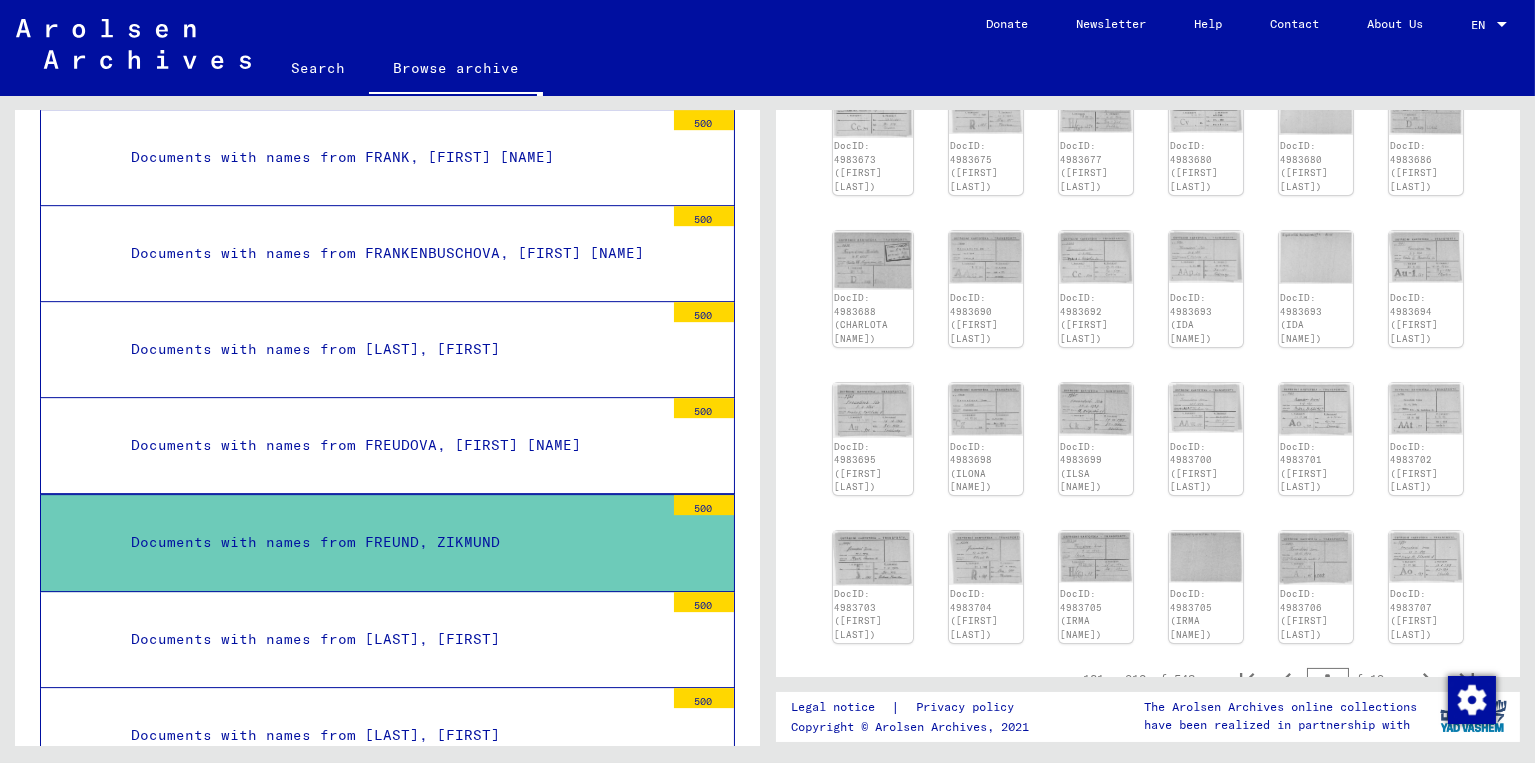 click 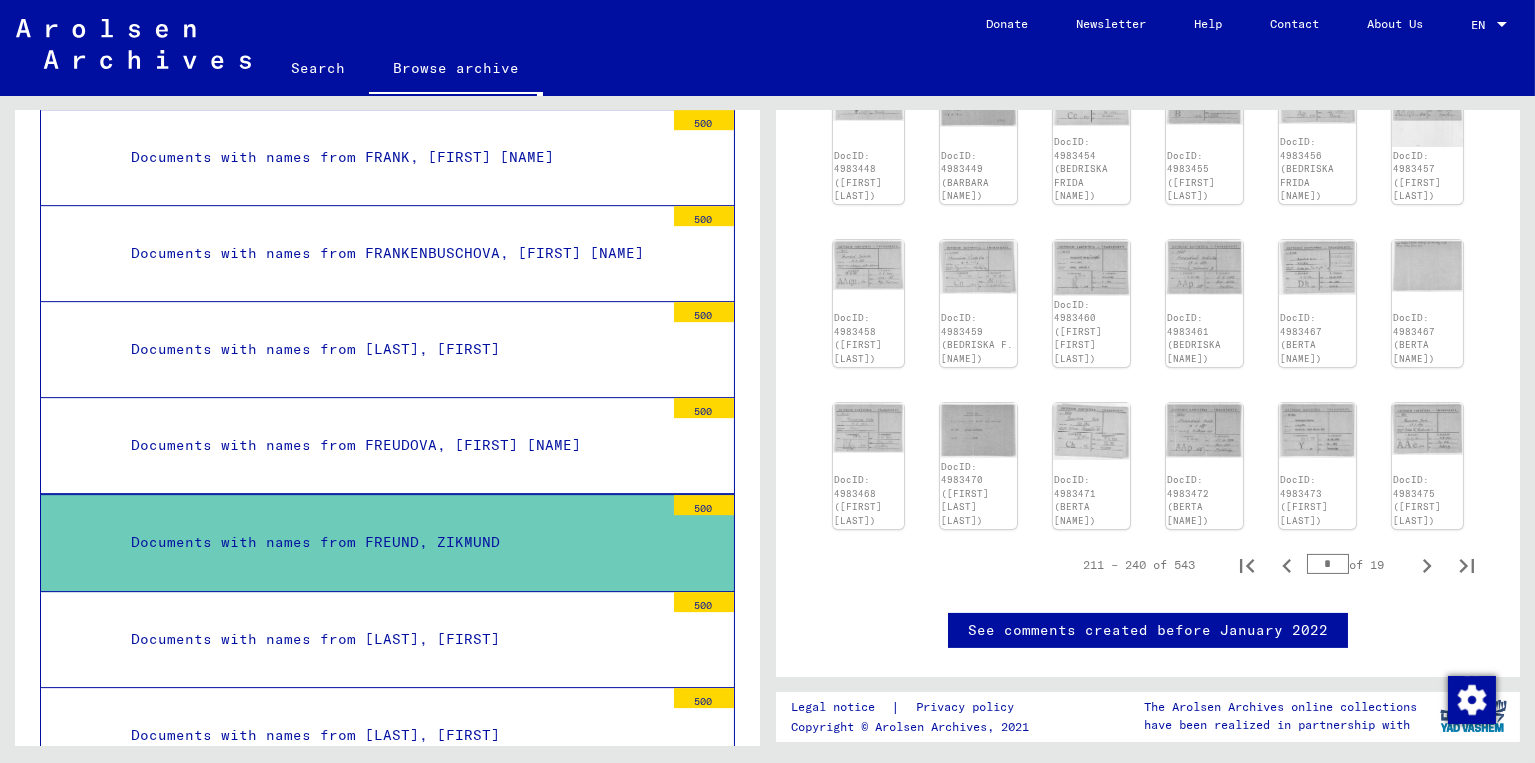 scroll, scrollTop: 800, scrollLeft: 0, axis: vertical 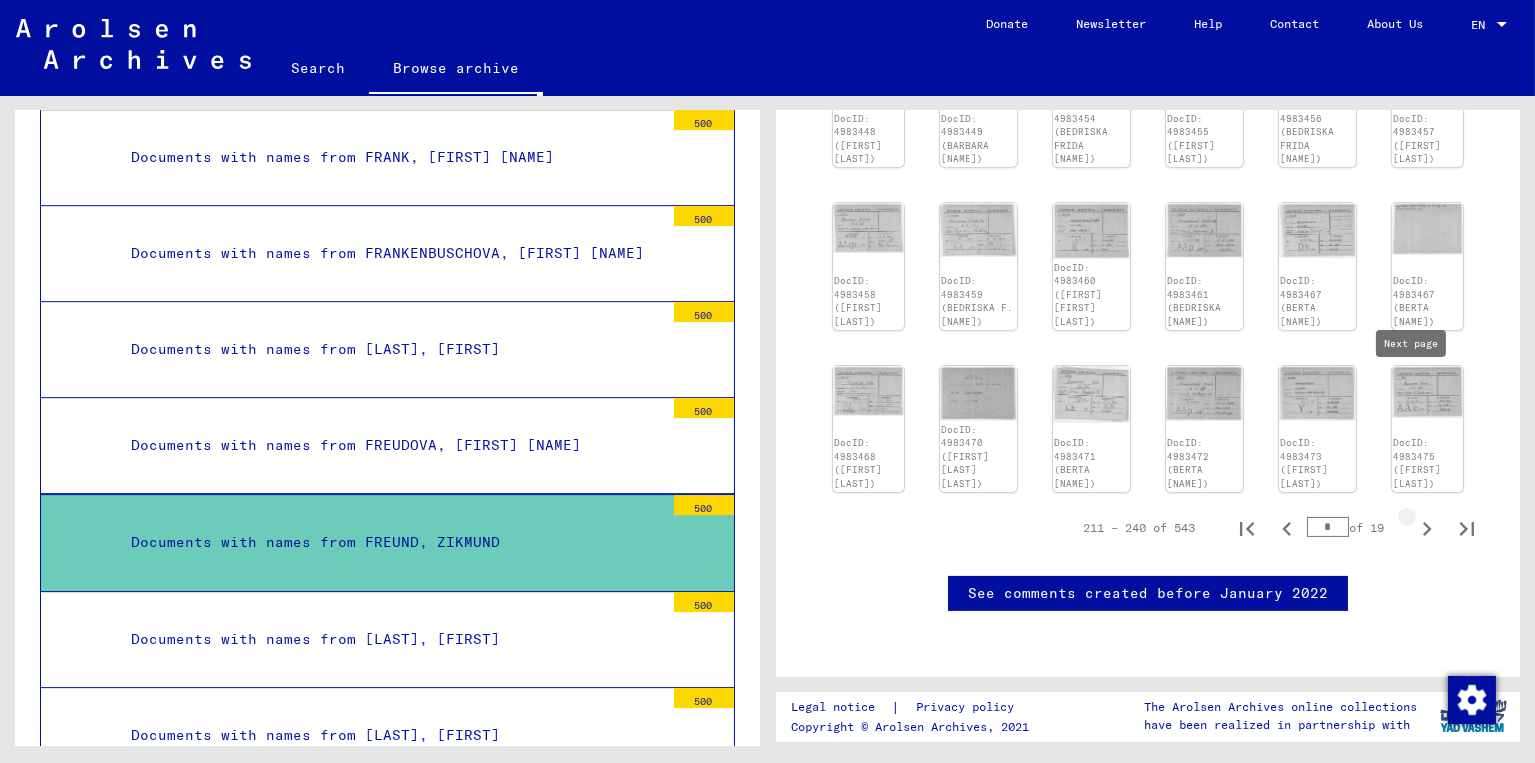 click 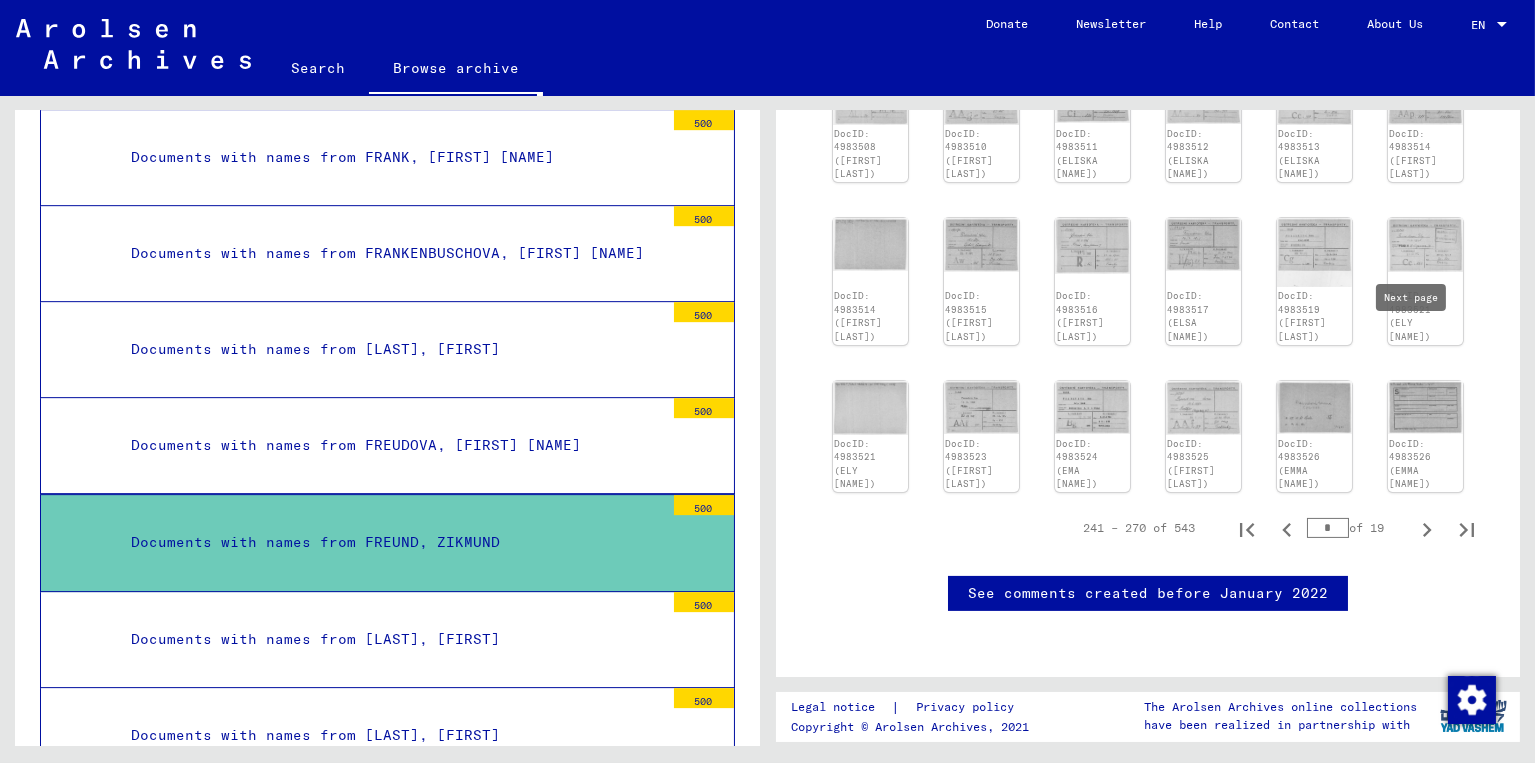 click 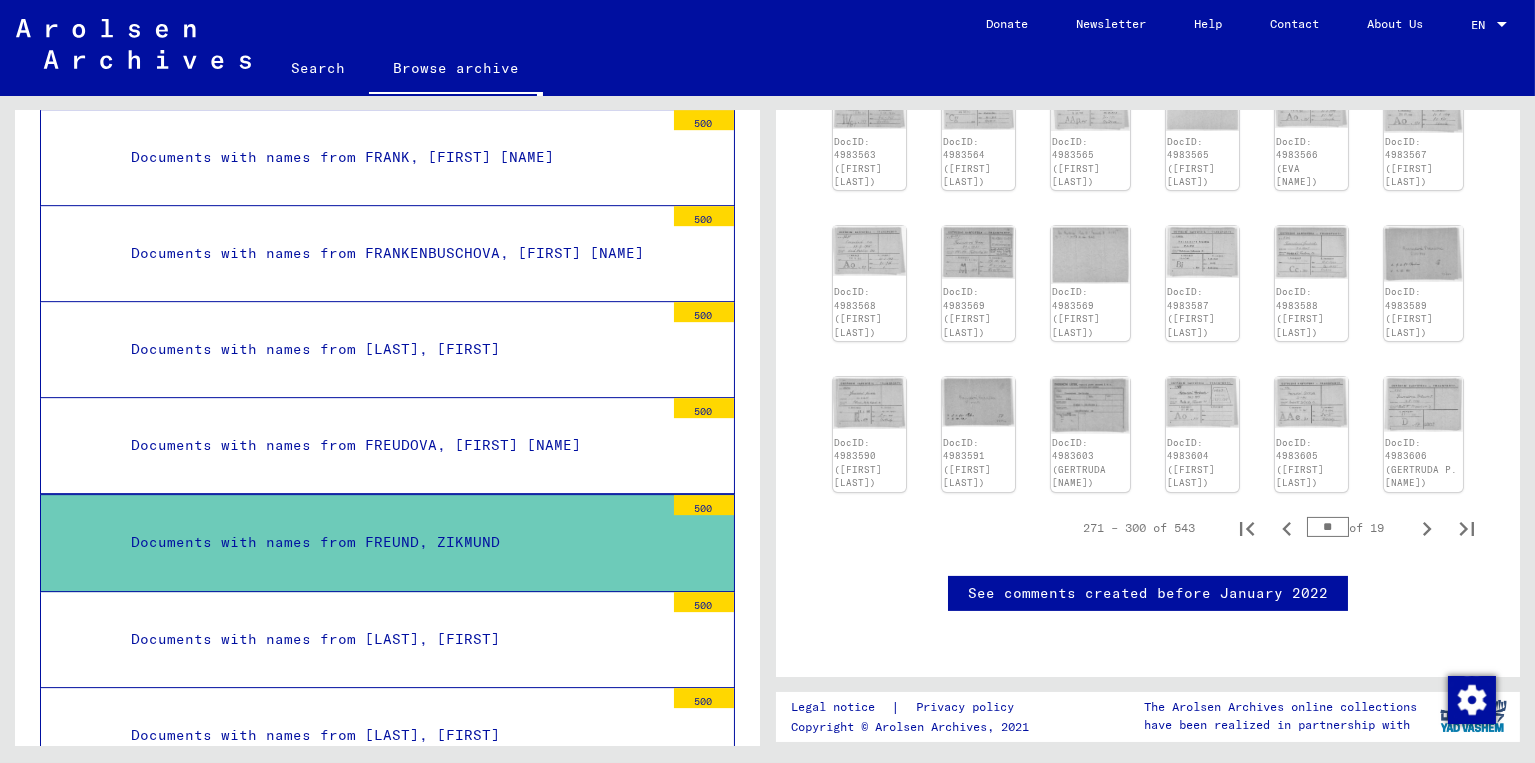 scroll, scrollTop: 221, scrollLeft: 0, axis: vertical 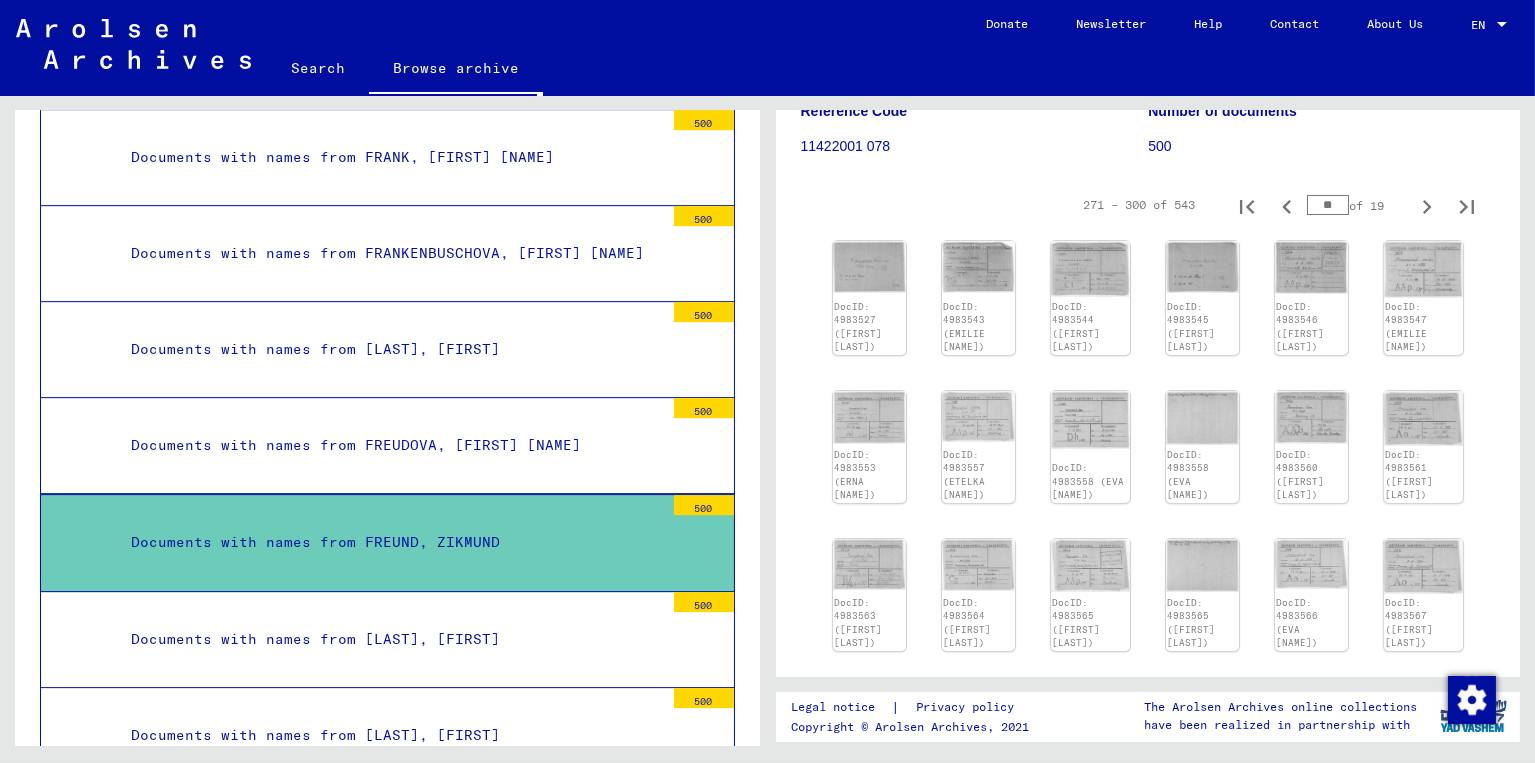click on "271 – 300 of 543  **  of 19" at bounding box center (1148, 205) 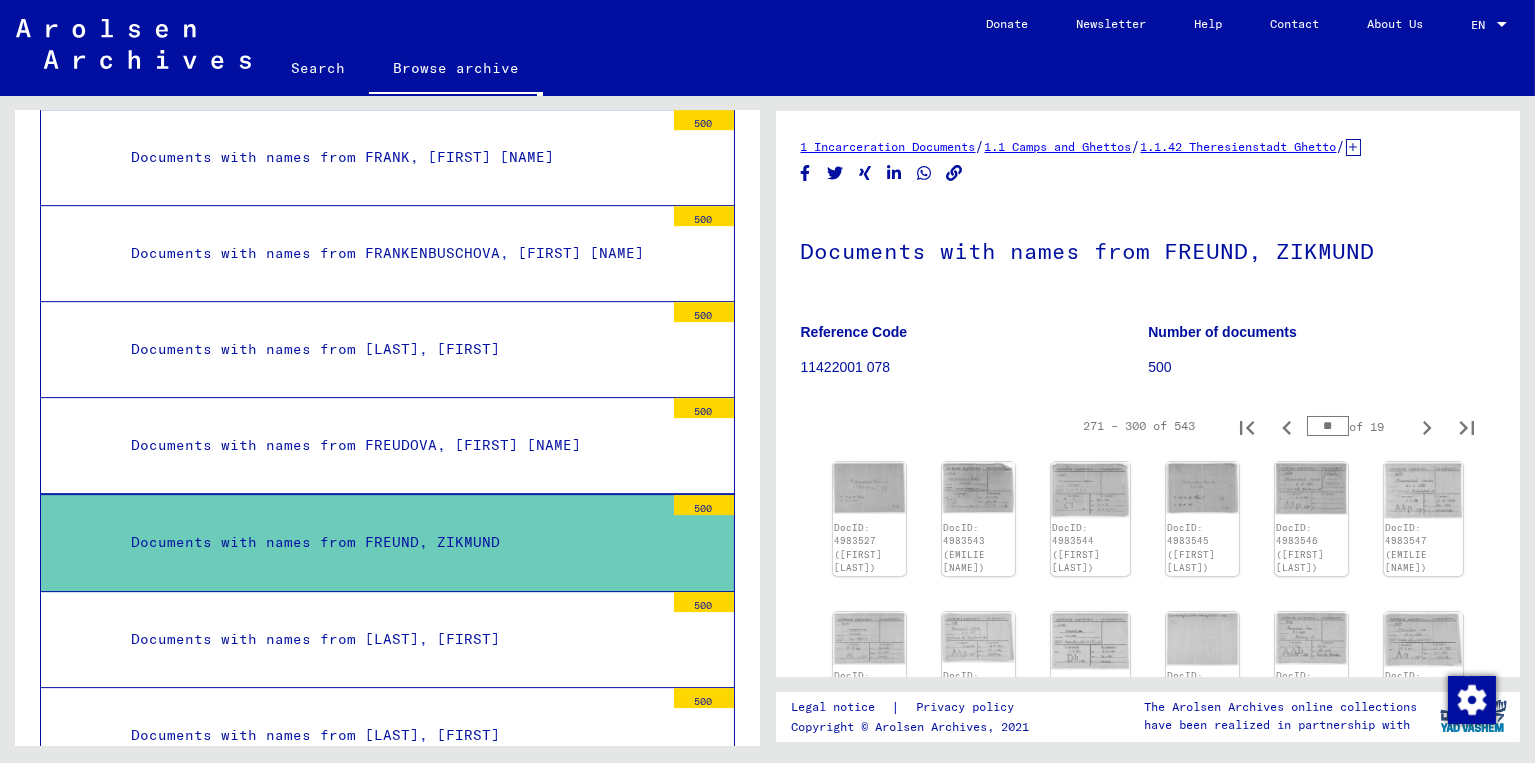 scroll, scrollTop: 266, scrollLeft: 0, axis: vertical 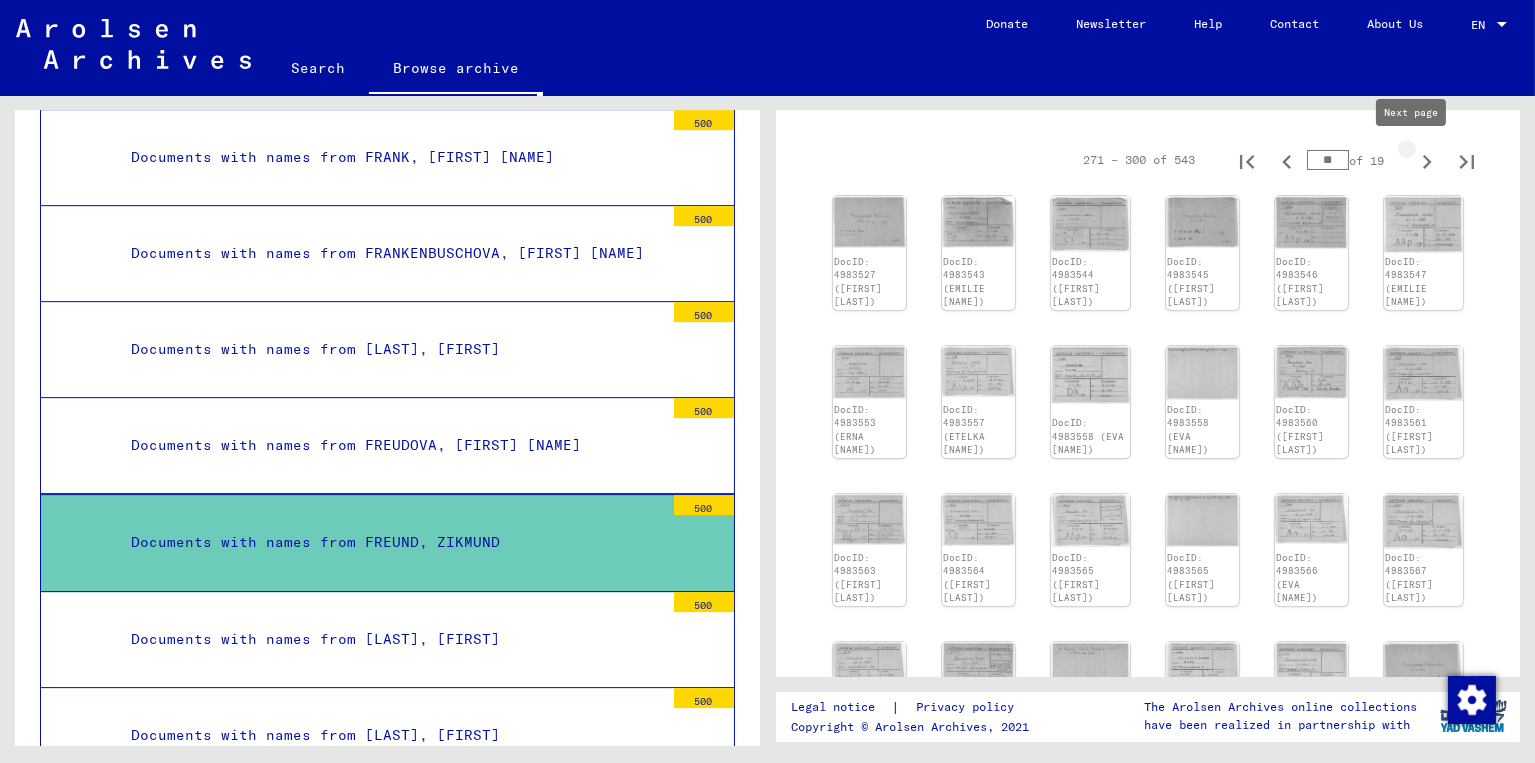 click 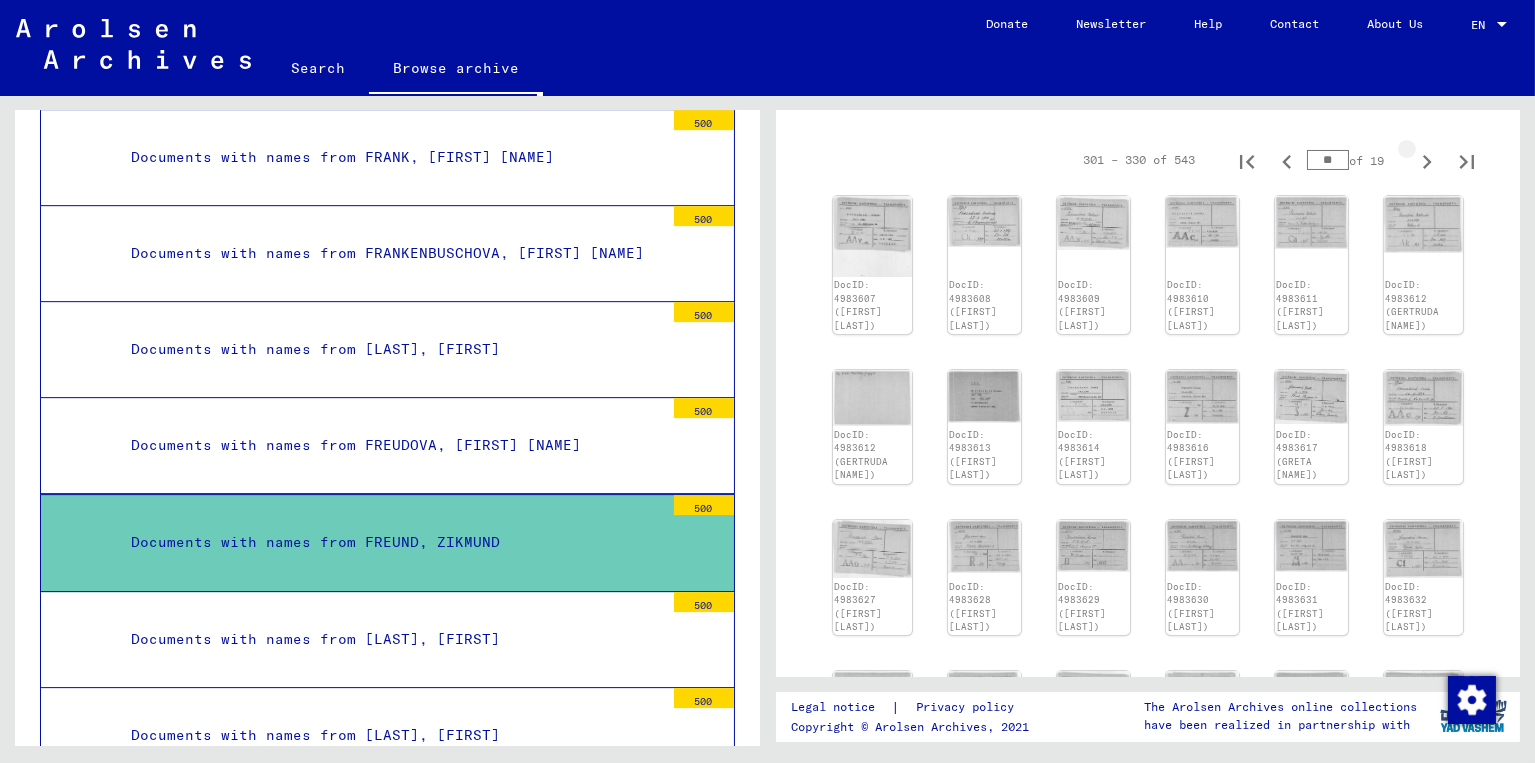 click 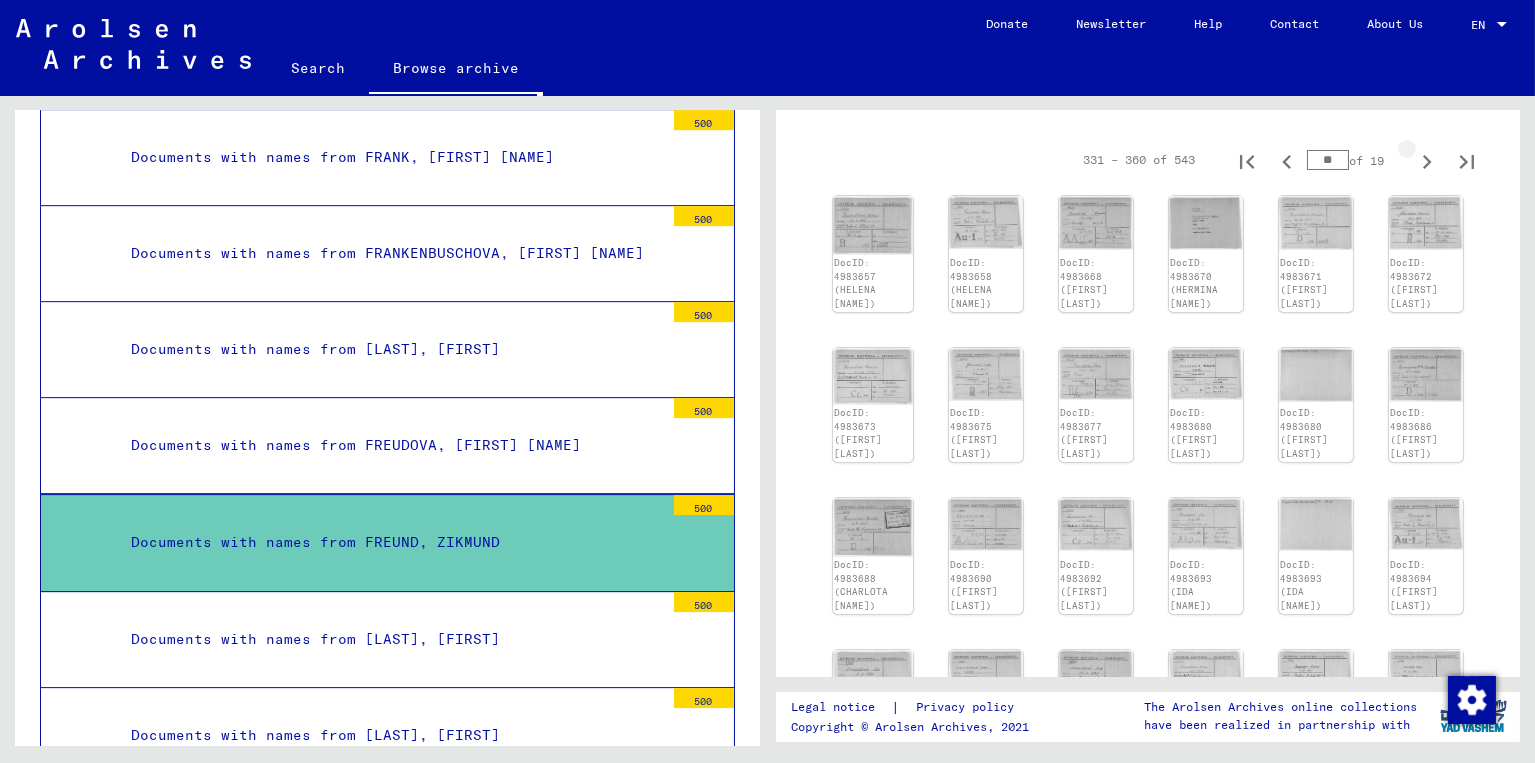 click 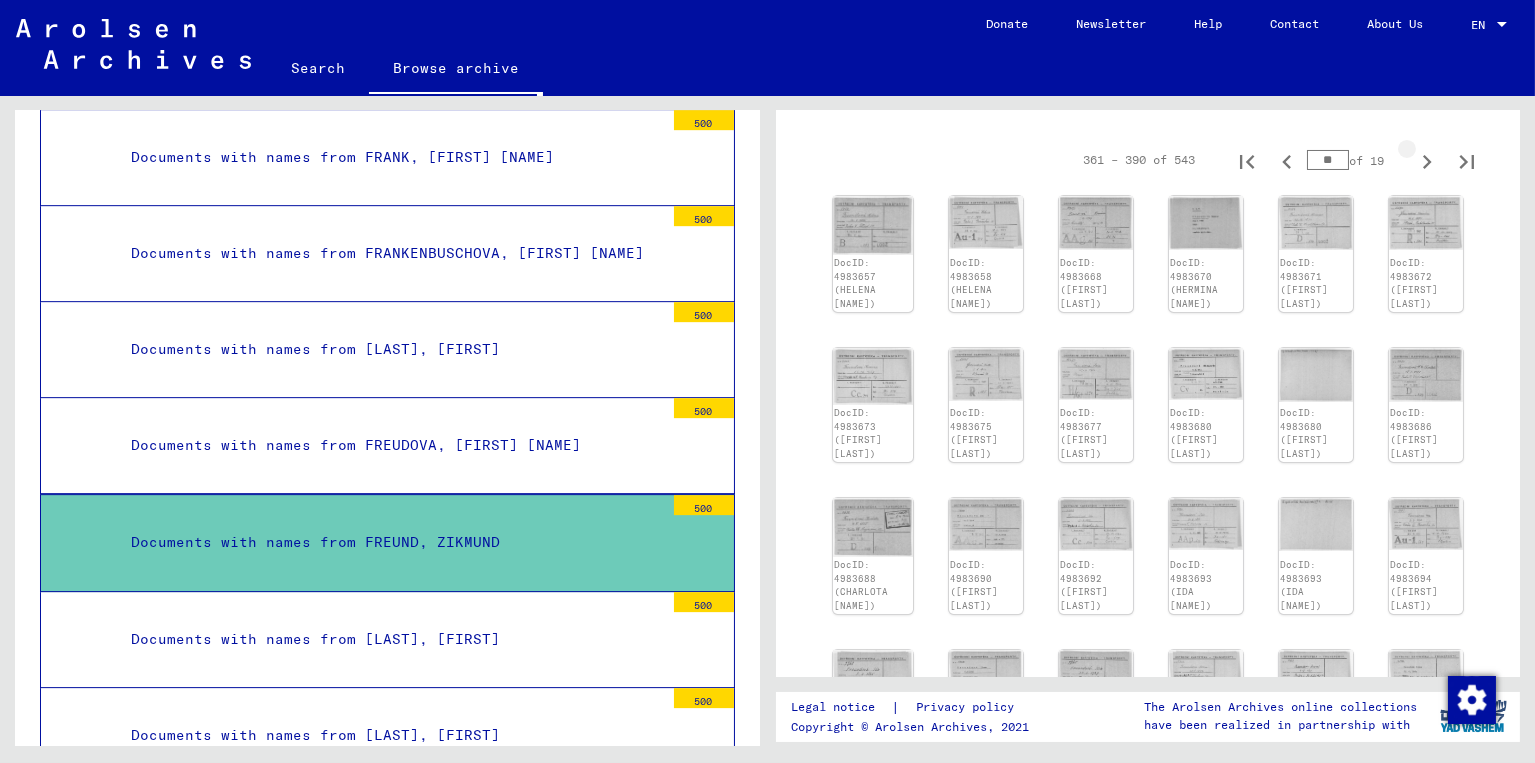click 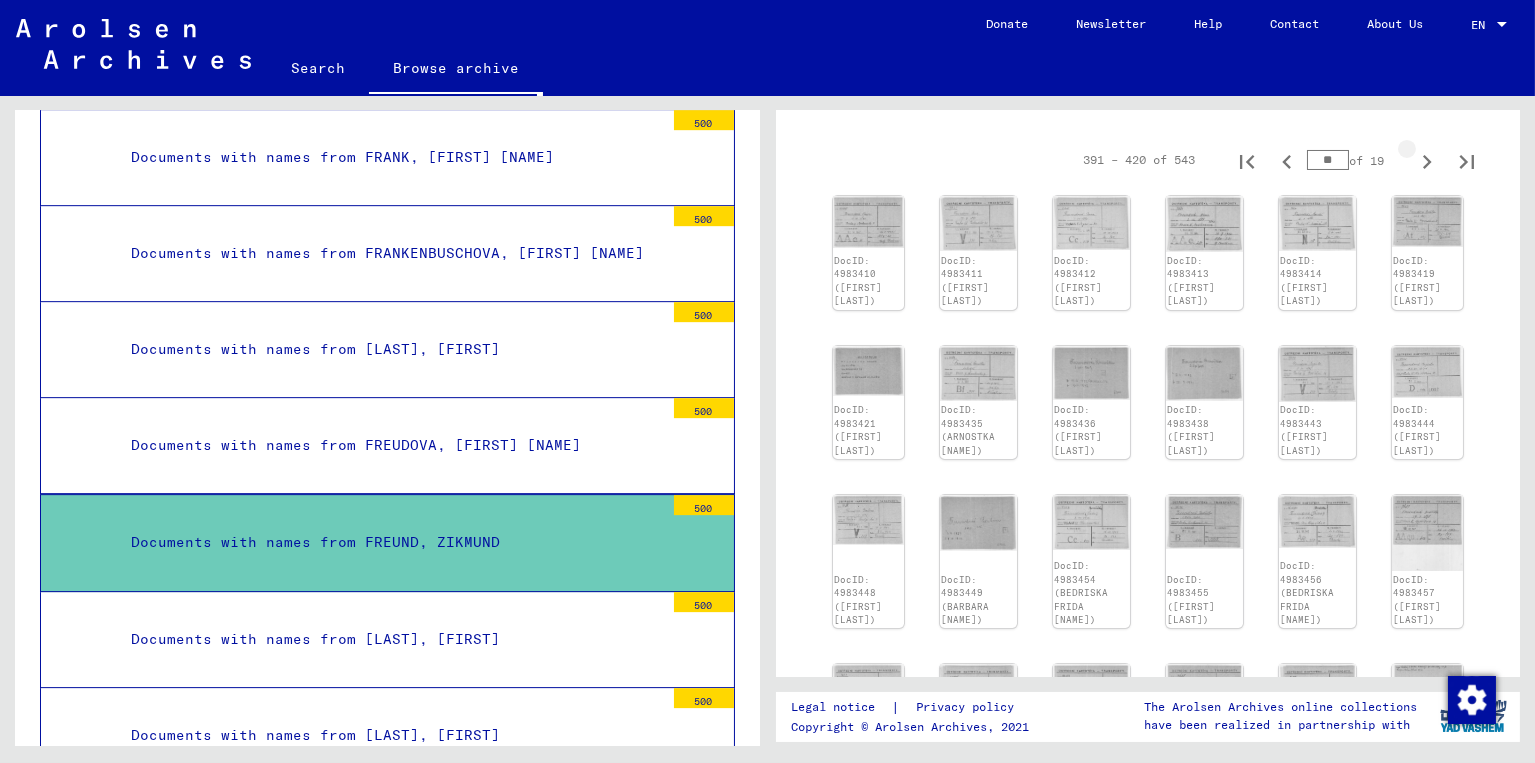 click 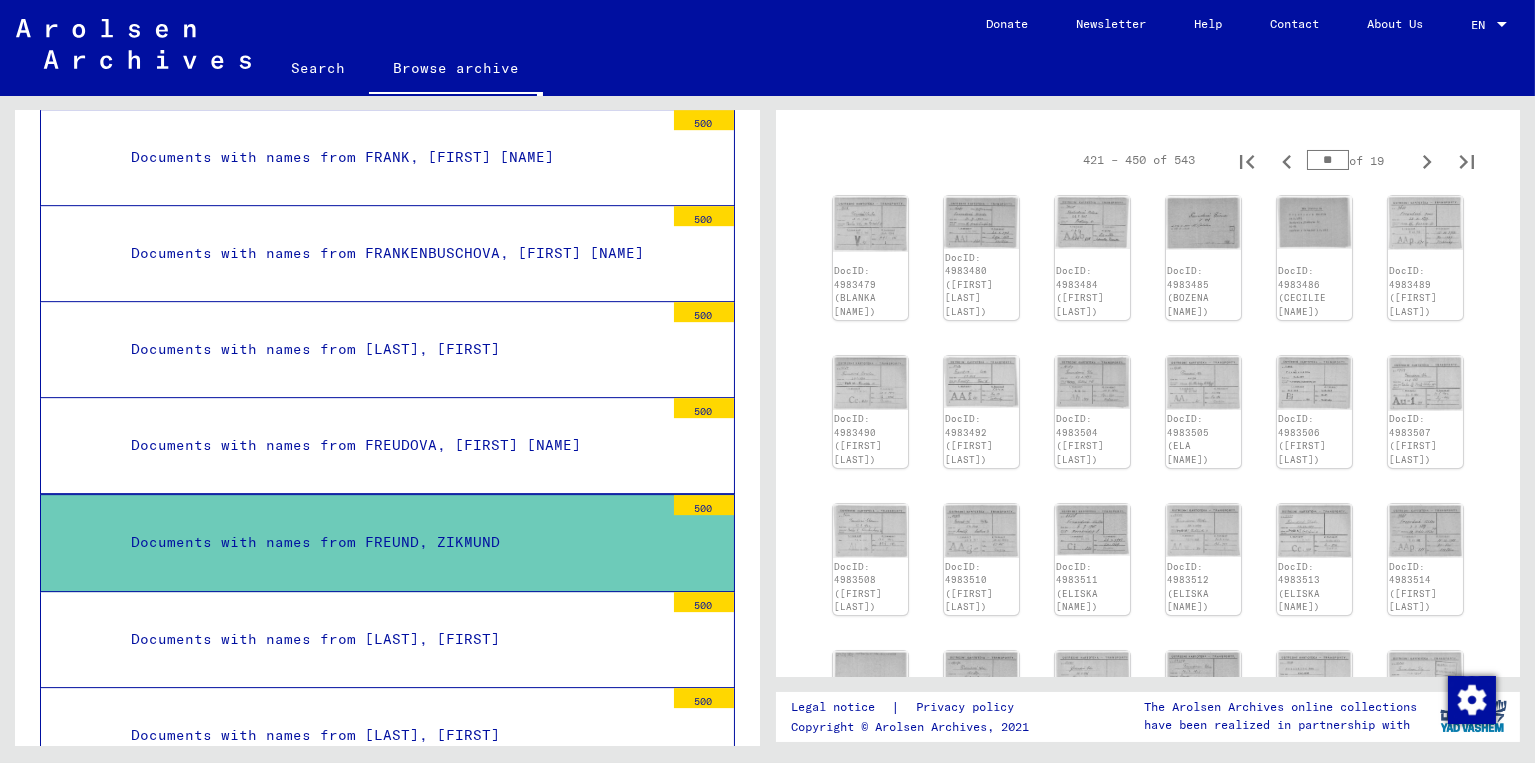 click 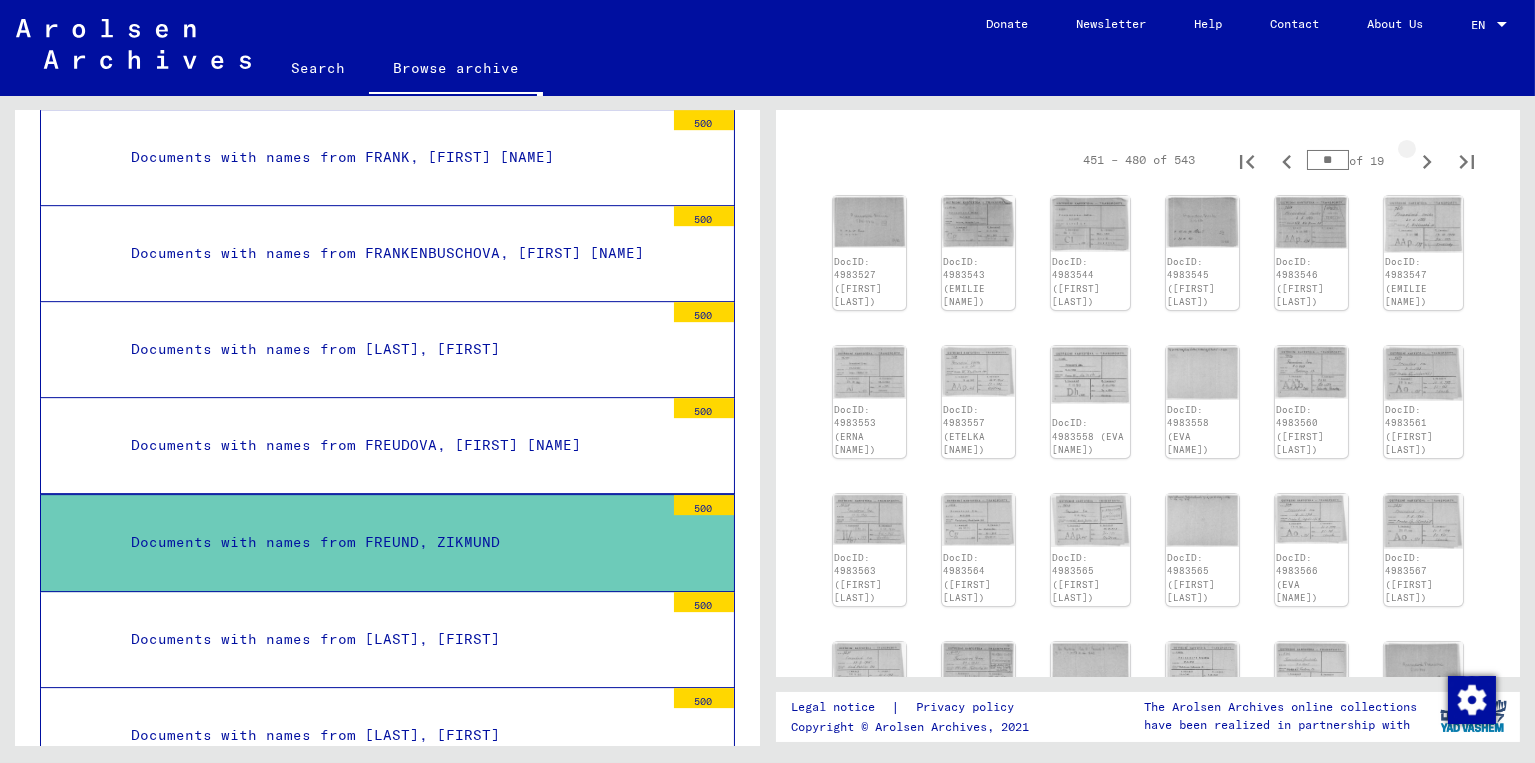 type on "**" 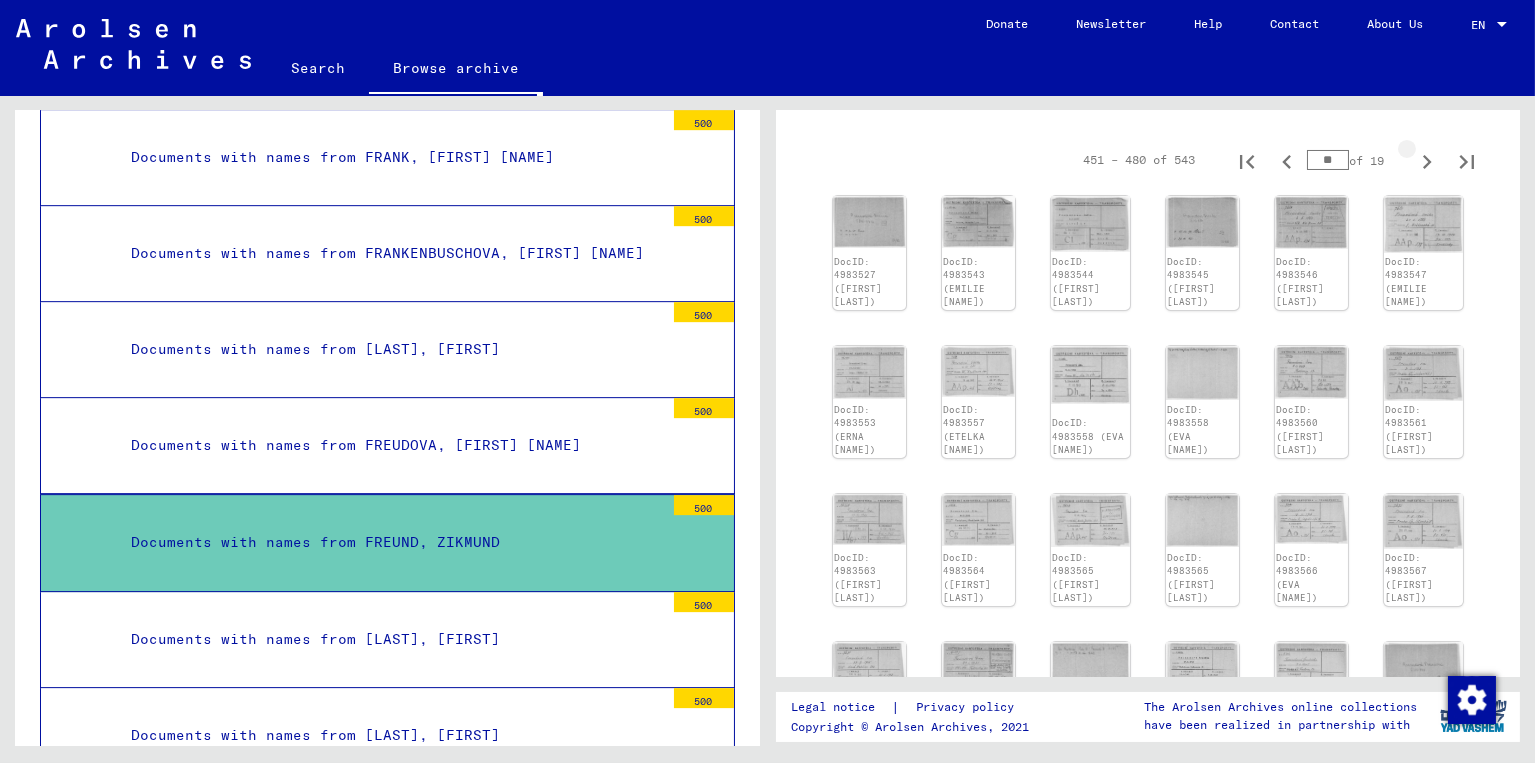 click 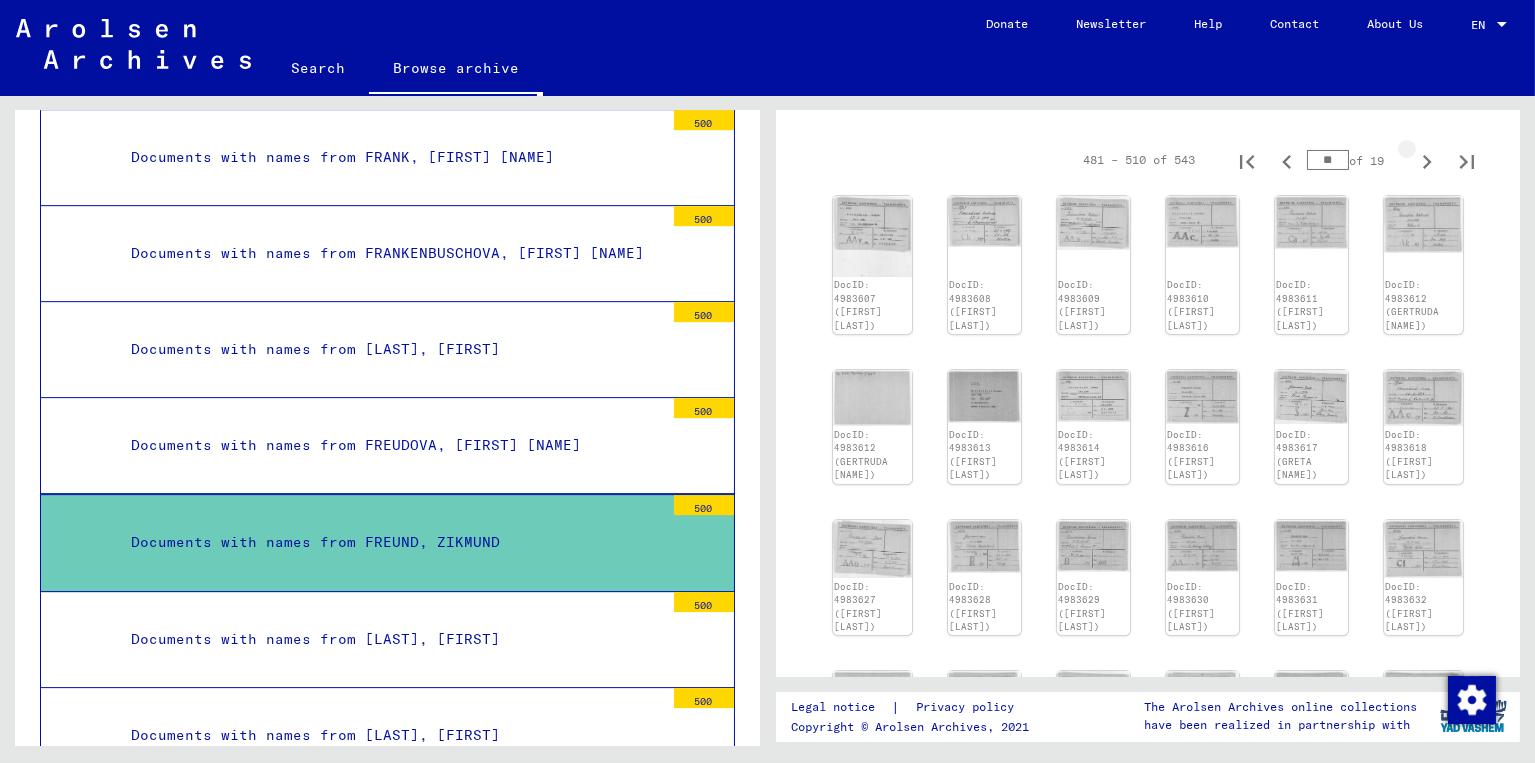 click 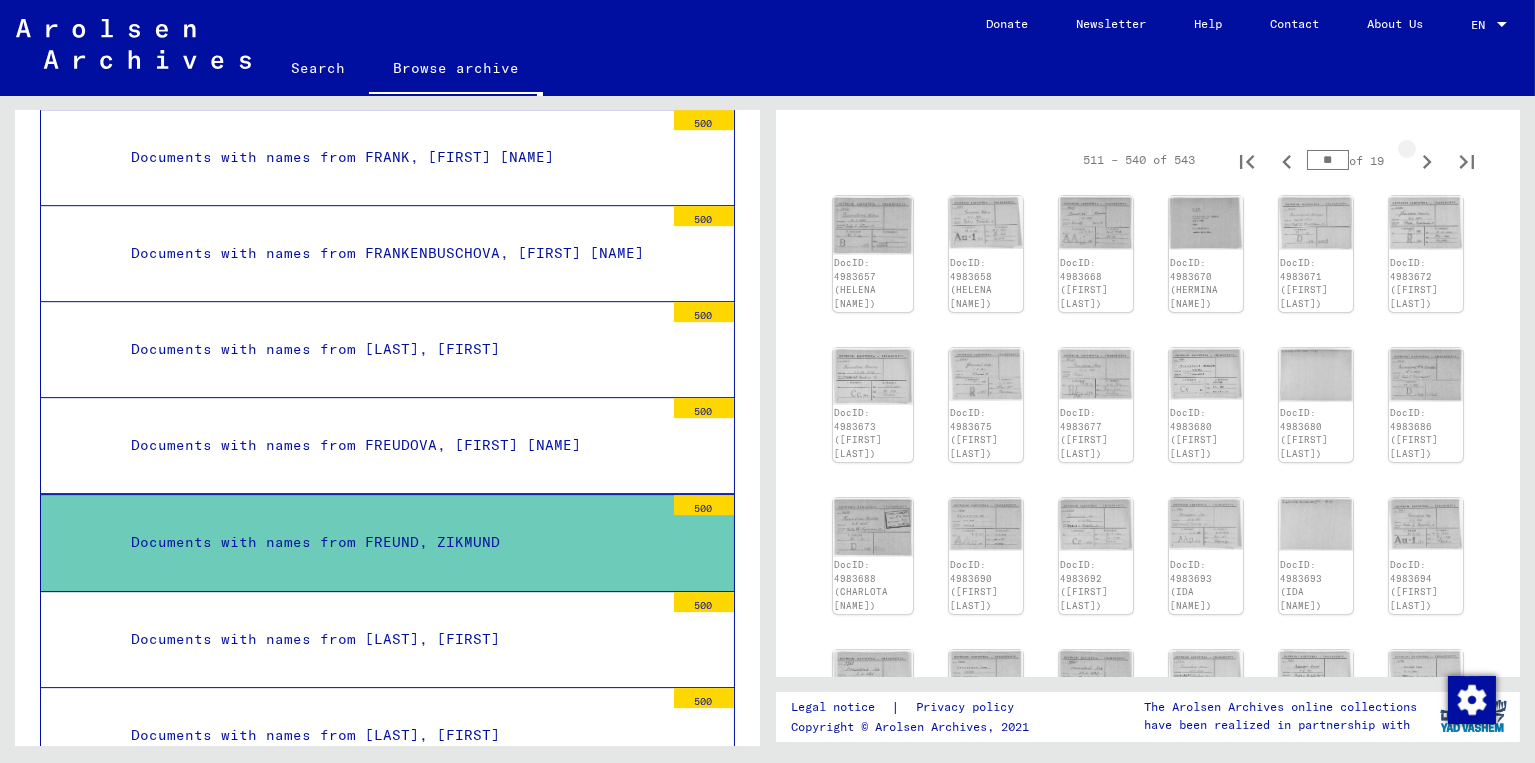 click 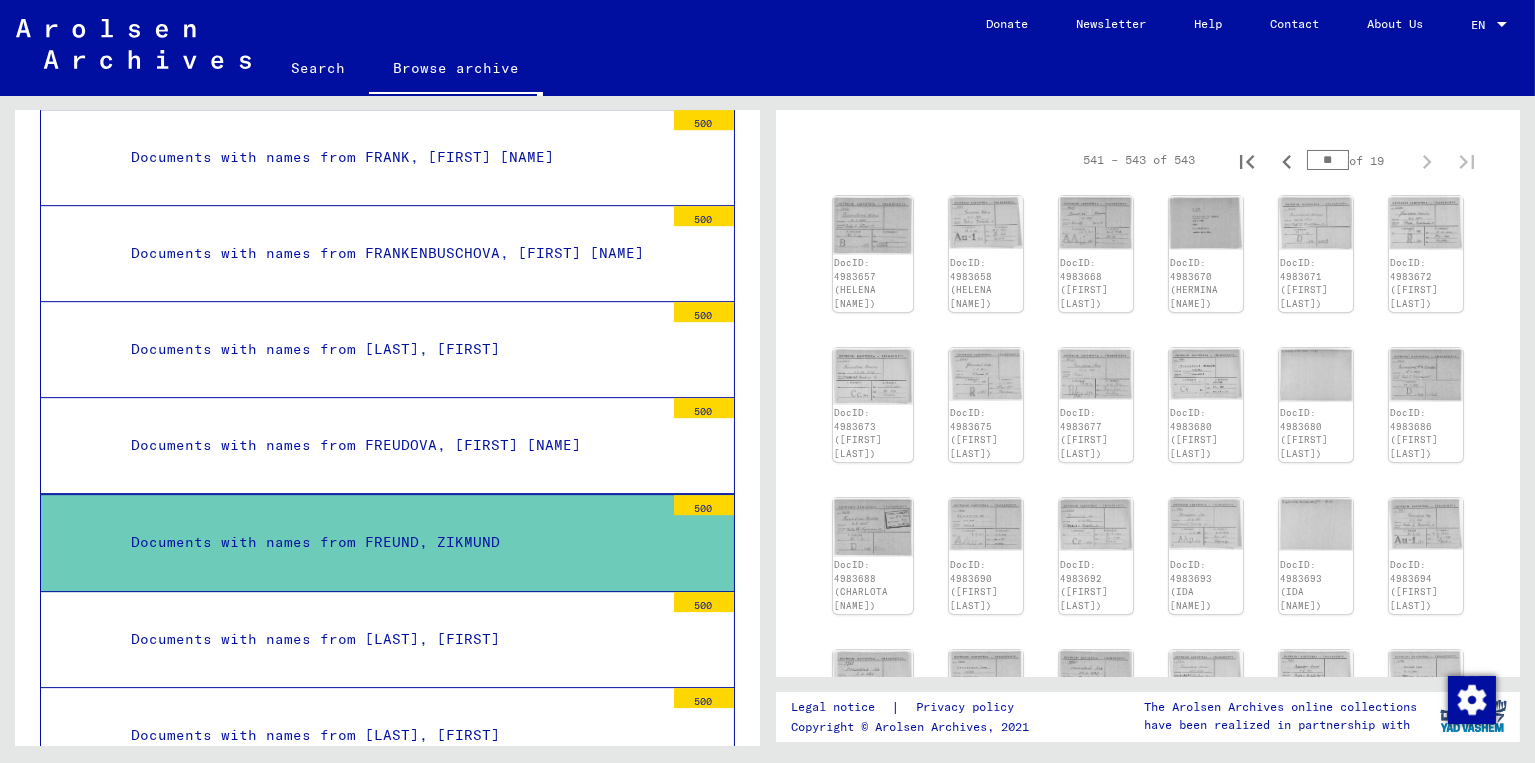 click on "**" at bounding box center [1328, 160] 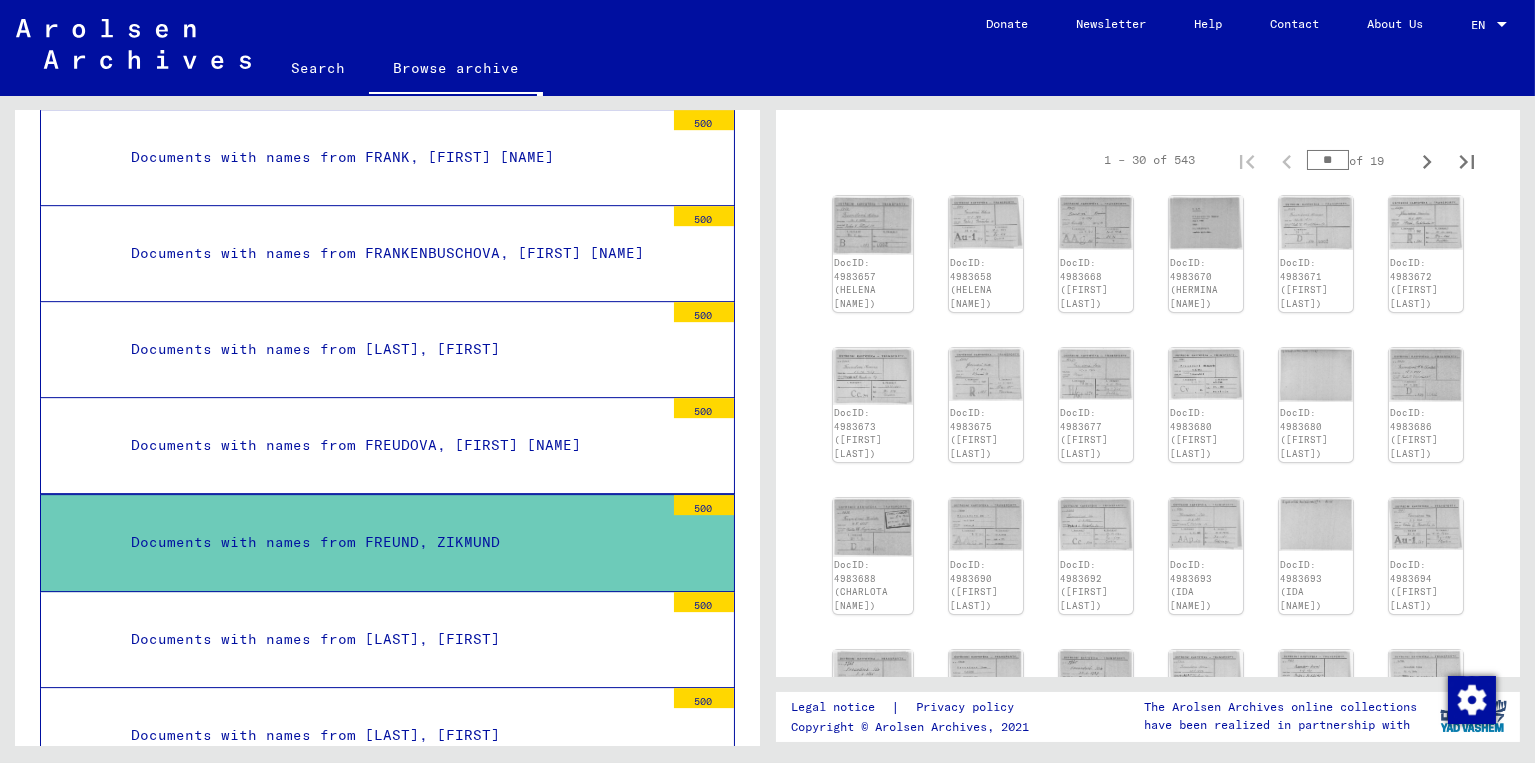 click on "1 – 30 of 543  **  of 19" at bounding box center [1283, 160] 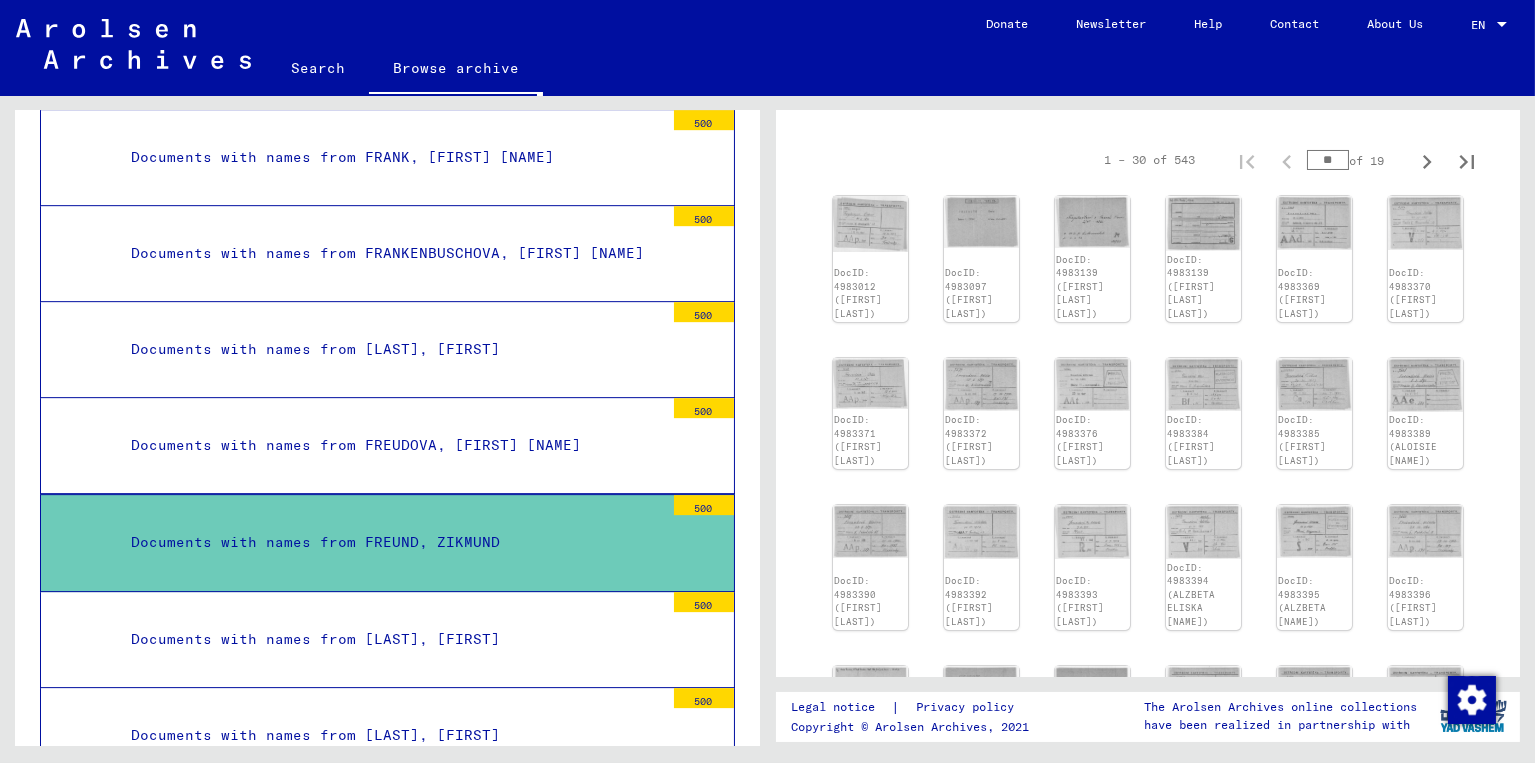 scroll, scrollTop: 533, scrollLeft: 0, axis: vertical 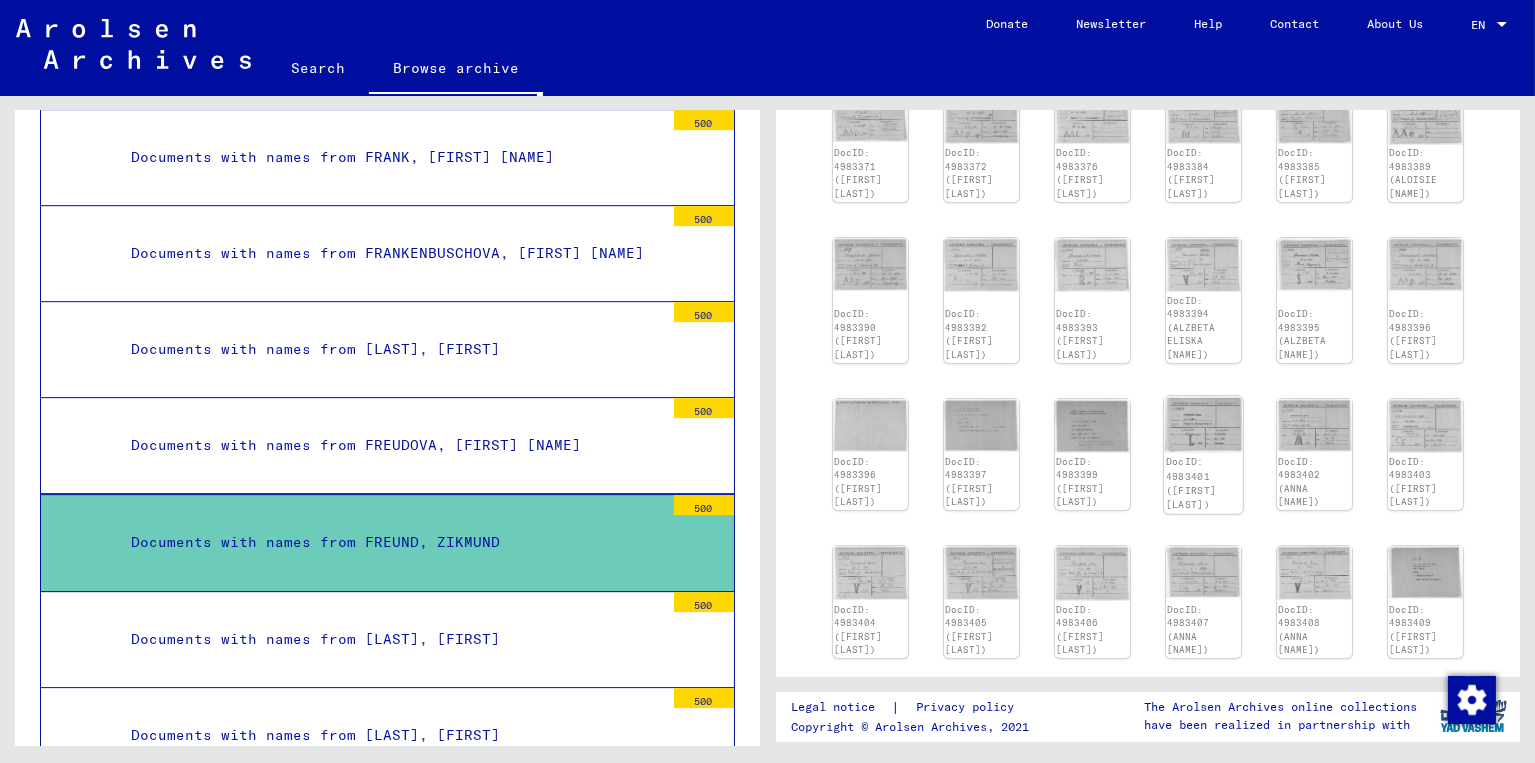 click 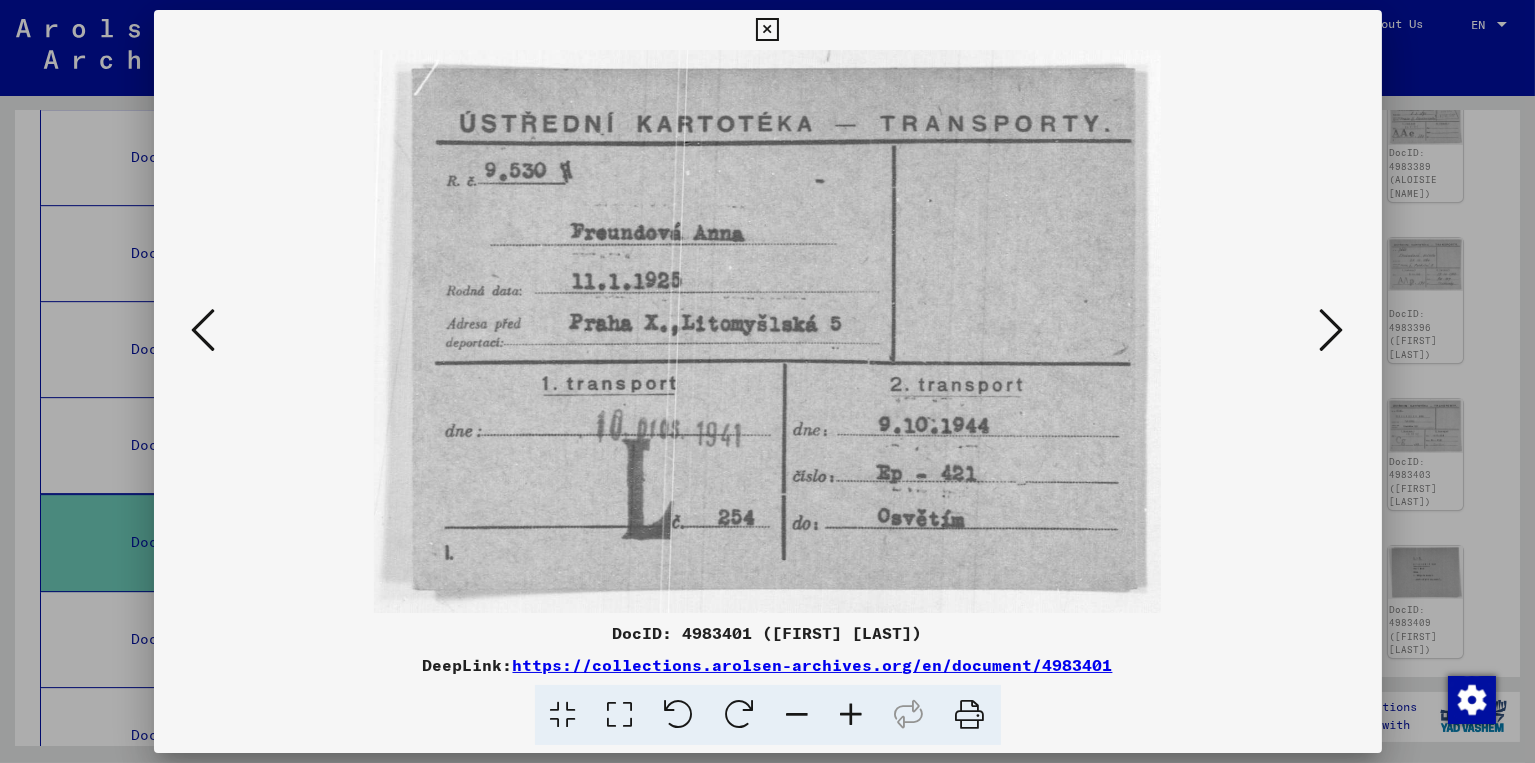 click at bounding box center [1332, 330] 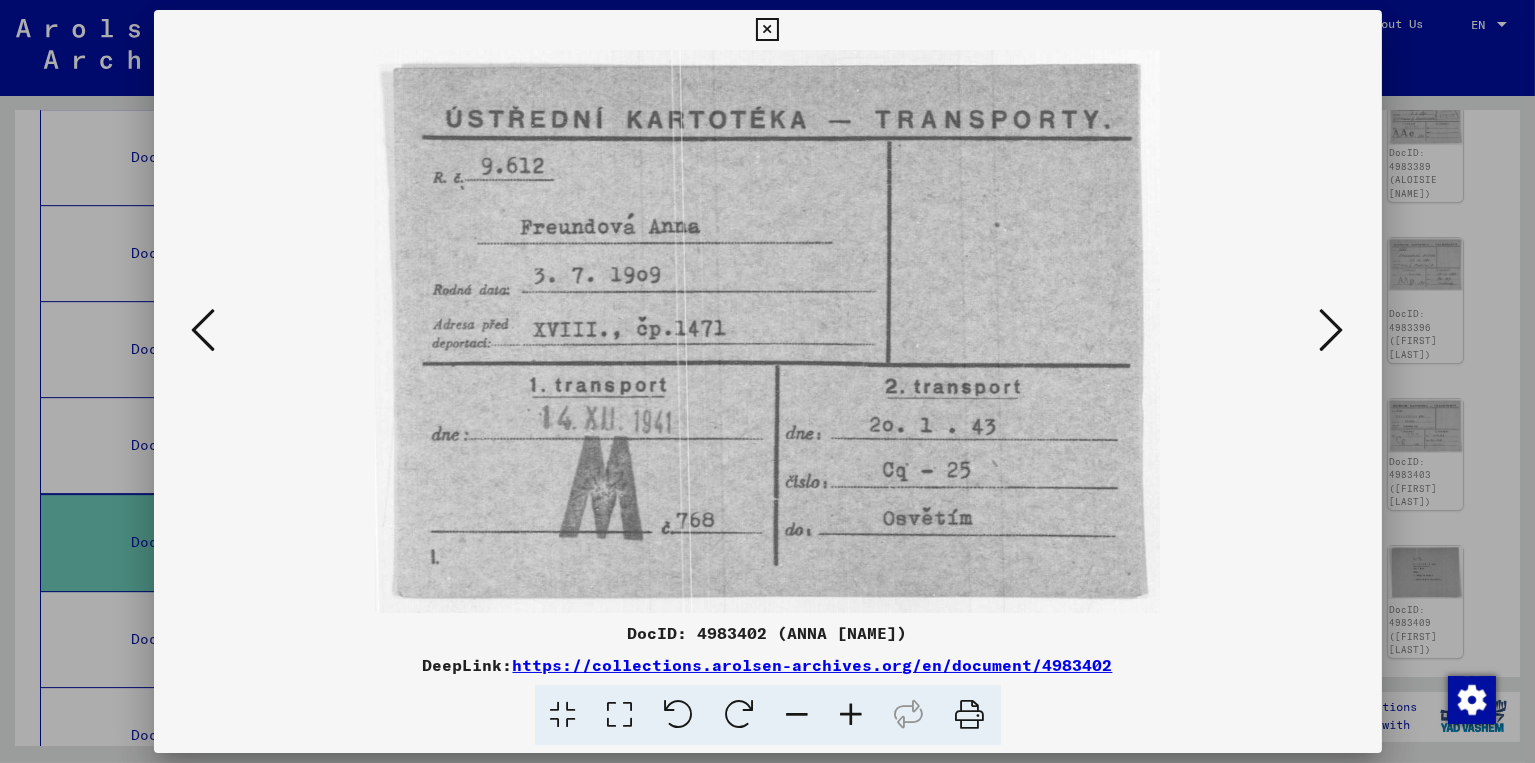 click at bounding box center [1332, 330] 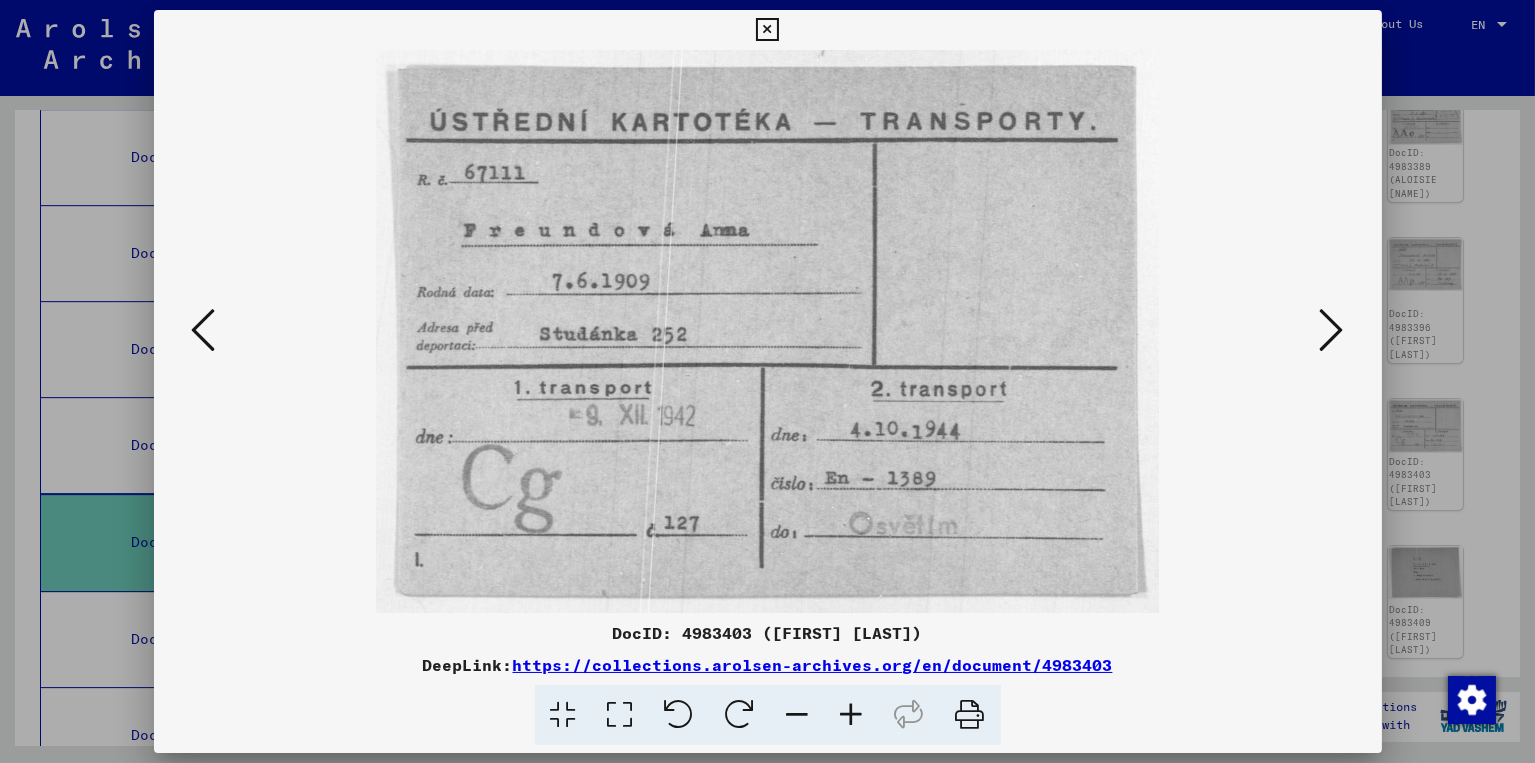 click at bounding box center (1332, 330) 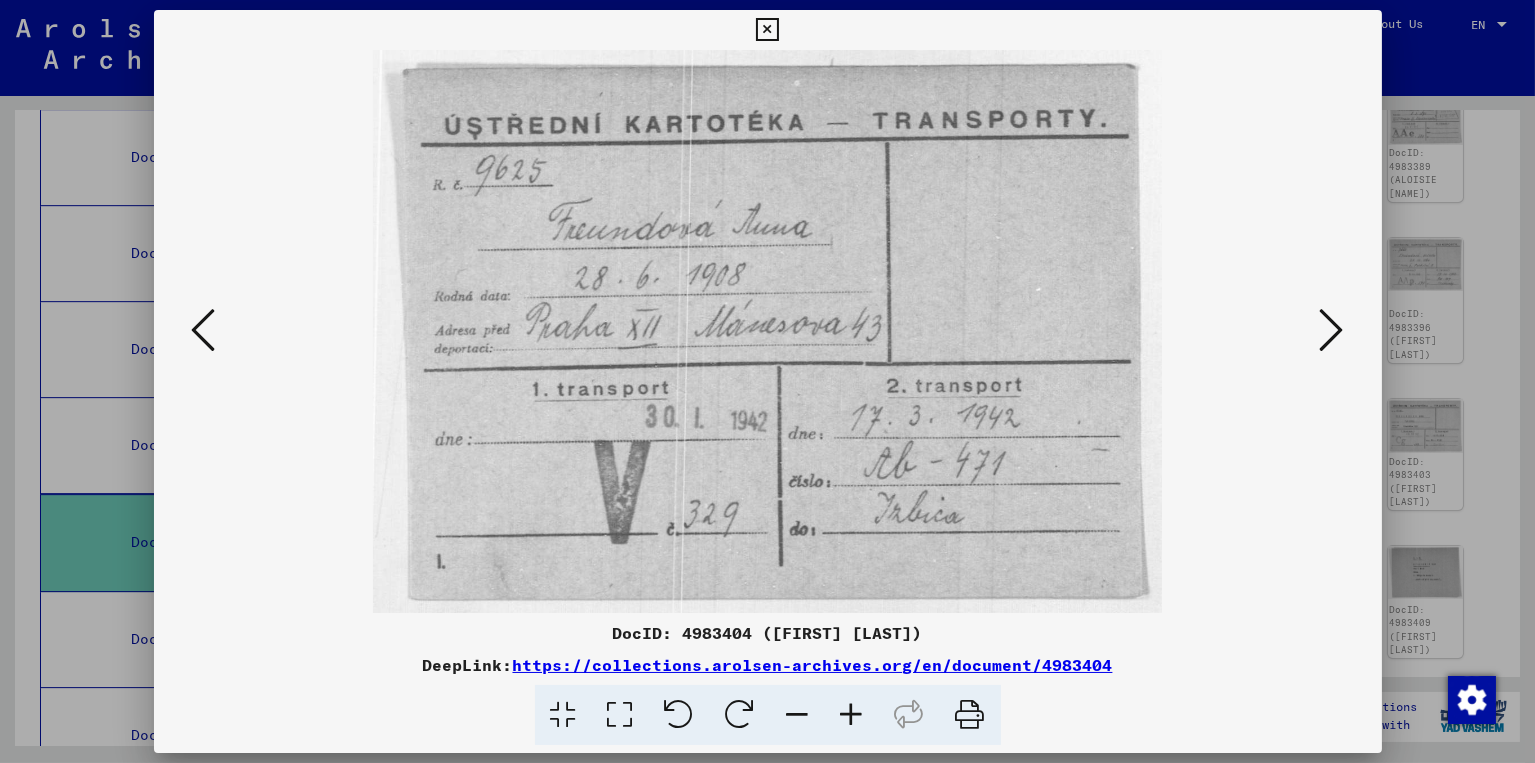 click at bounding box center [1332, 330] 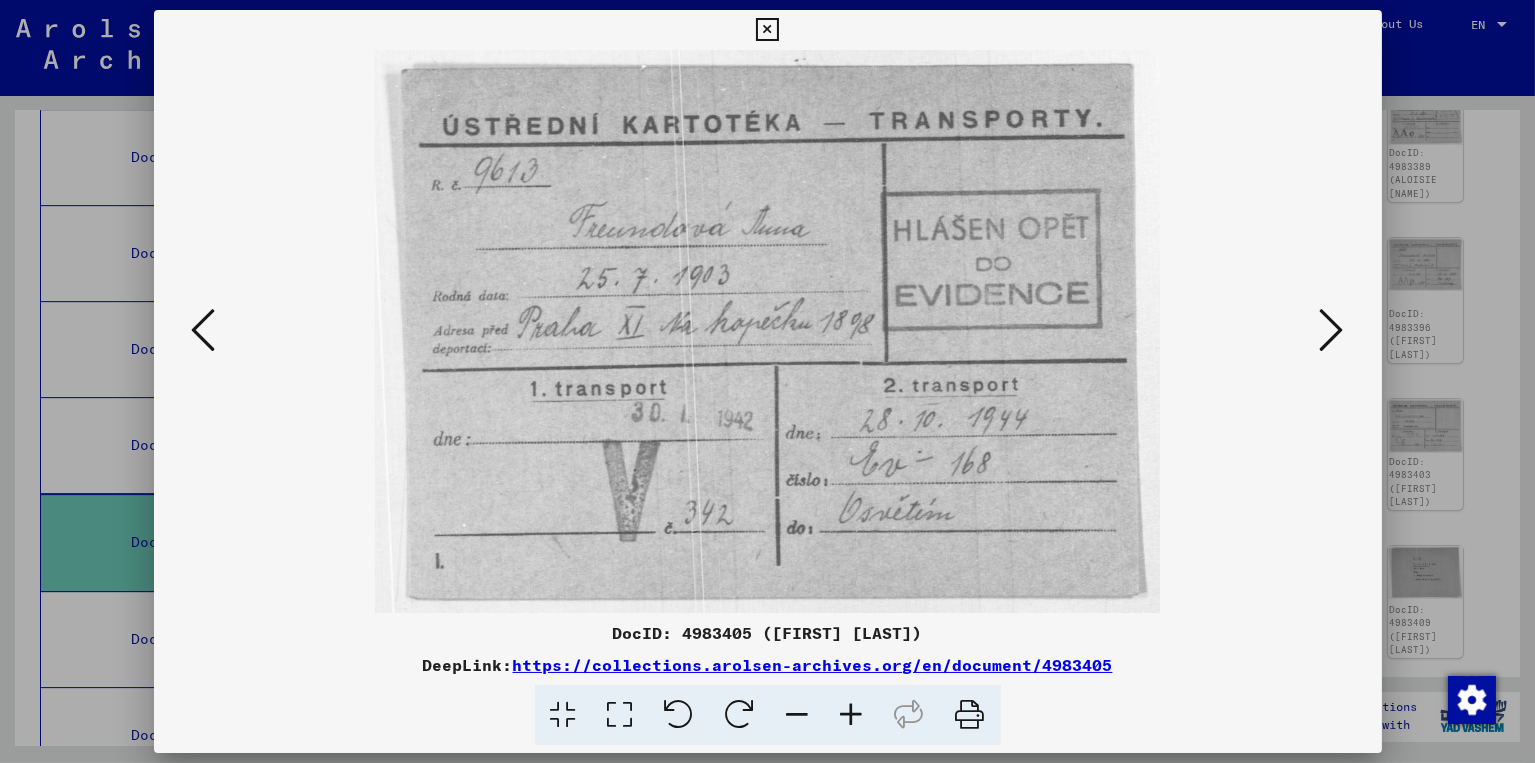 click at bounding box center [1332, 330] 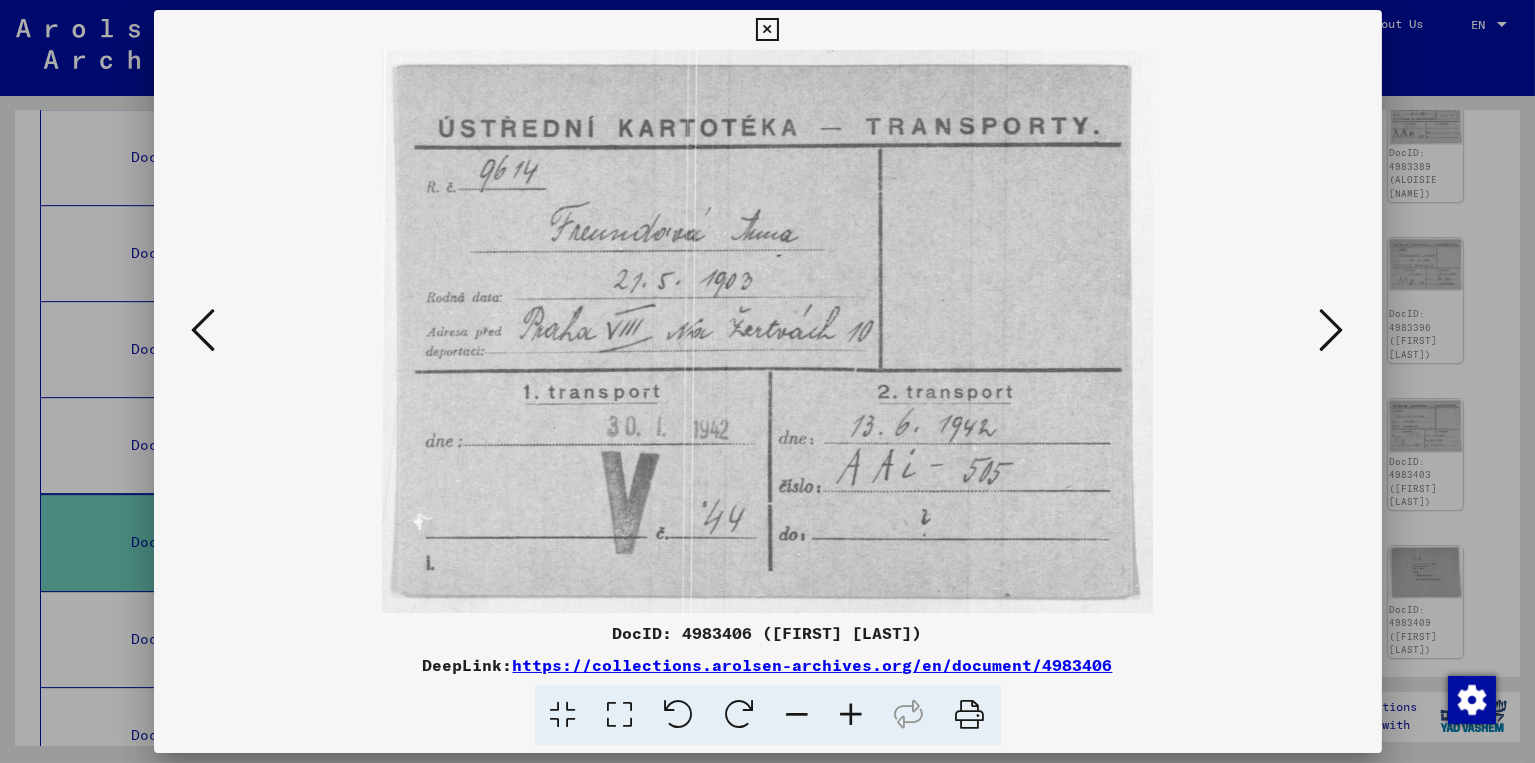 click at bounding box center [1332, 330] 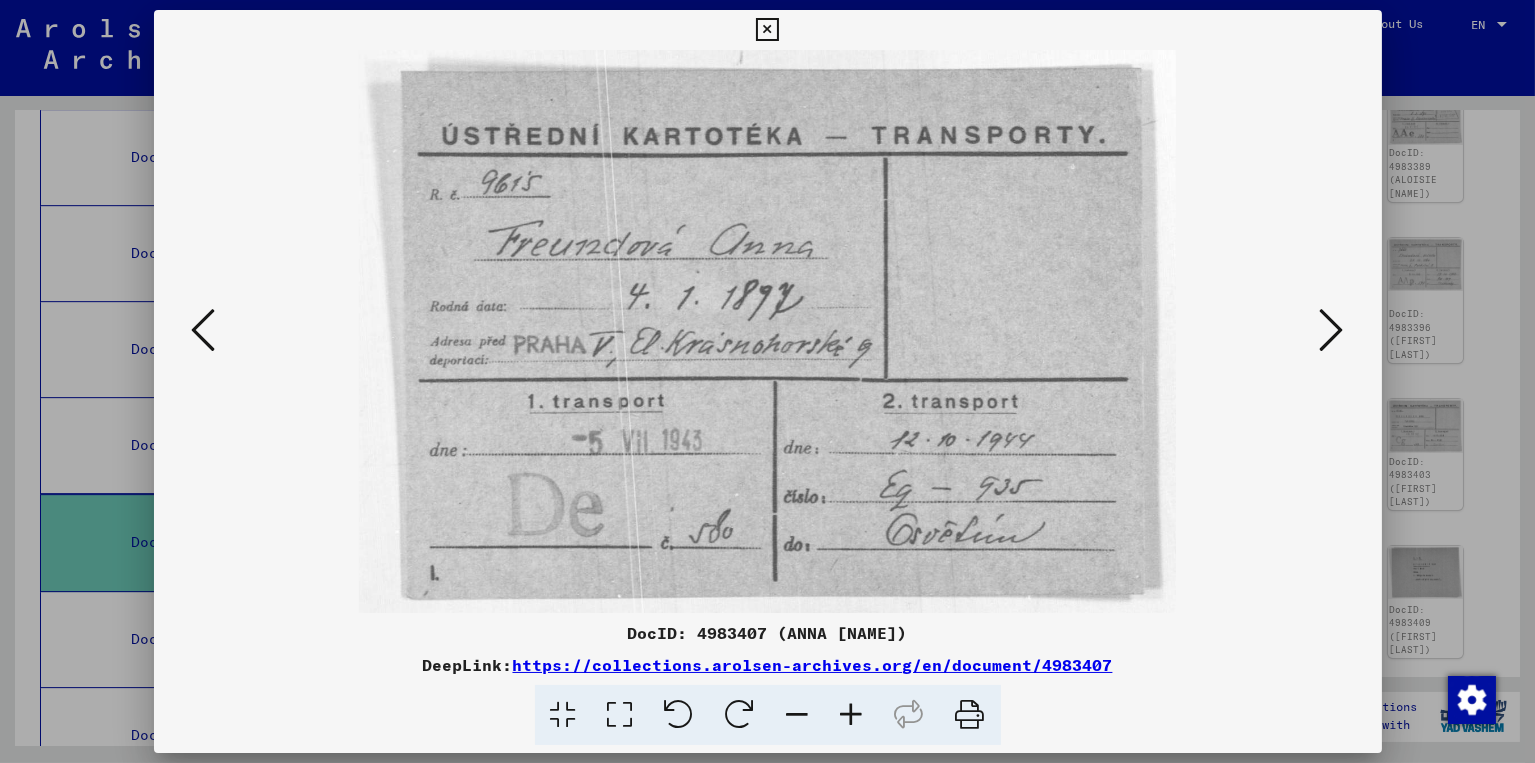 click at bounding box center [1332, 330] 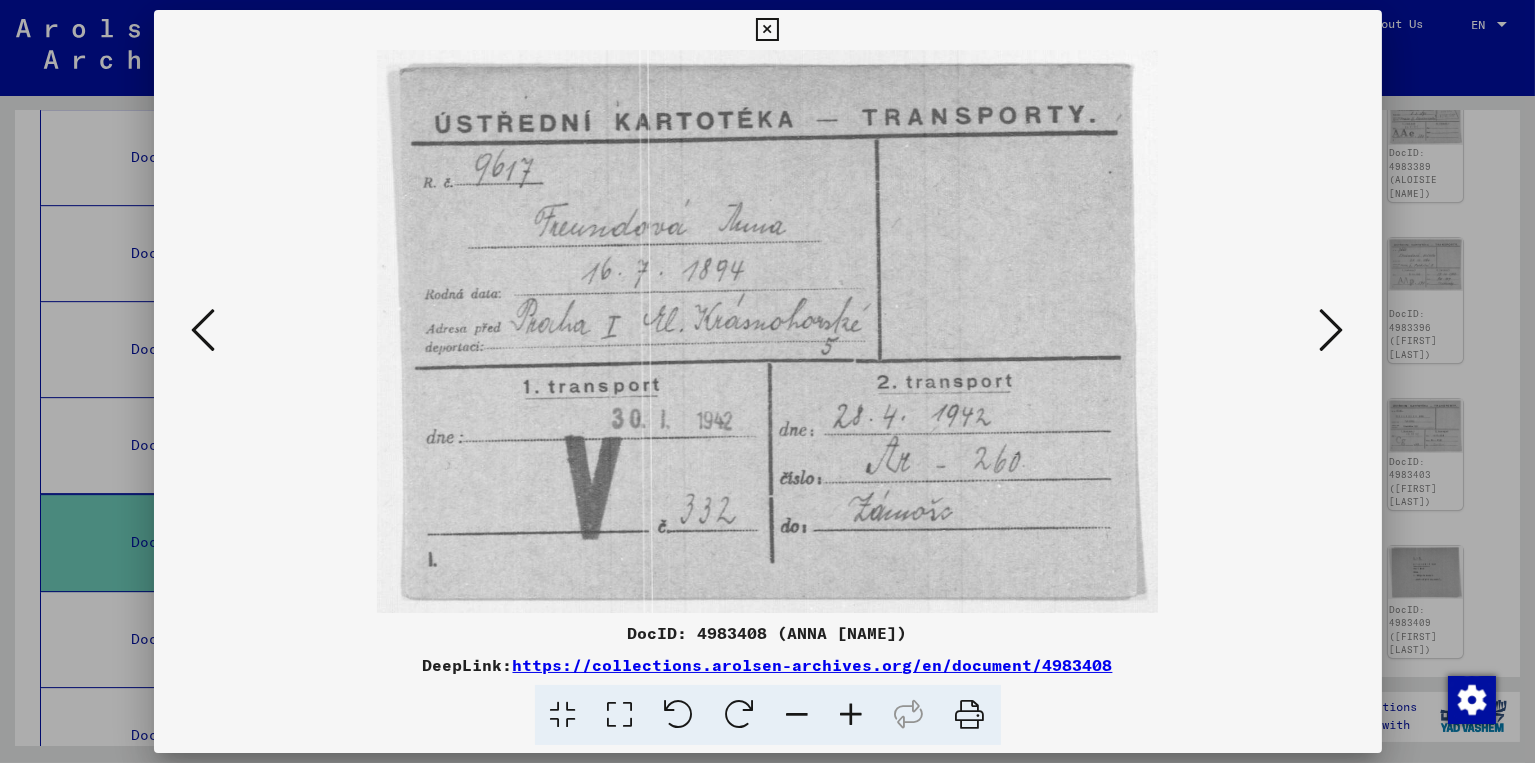 click at bounding box center (1332, 330) 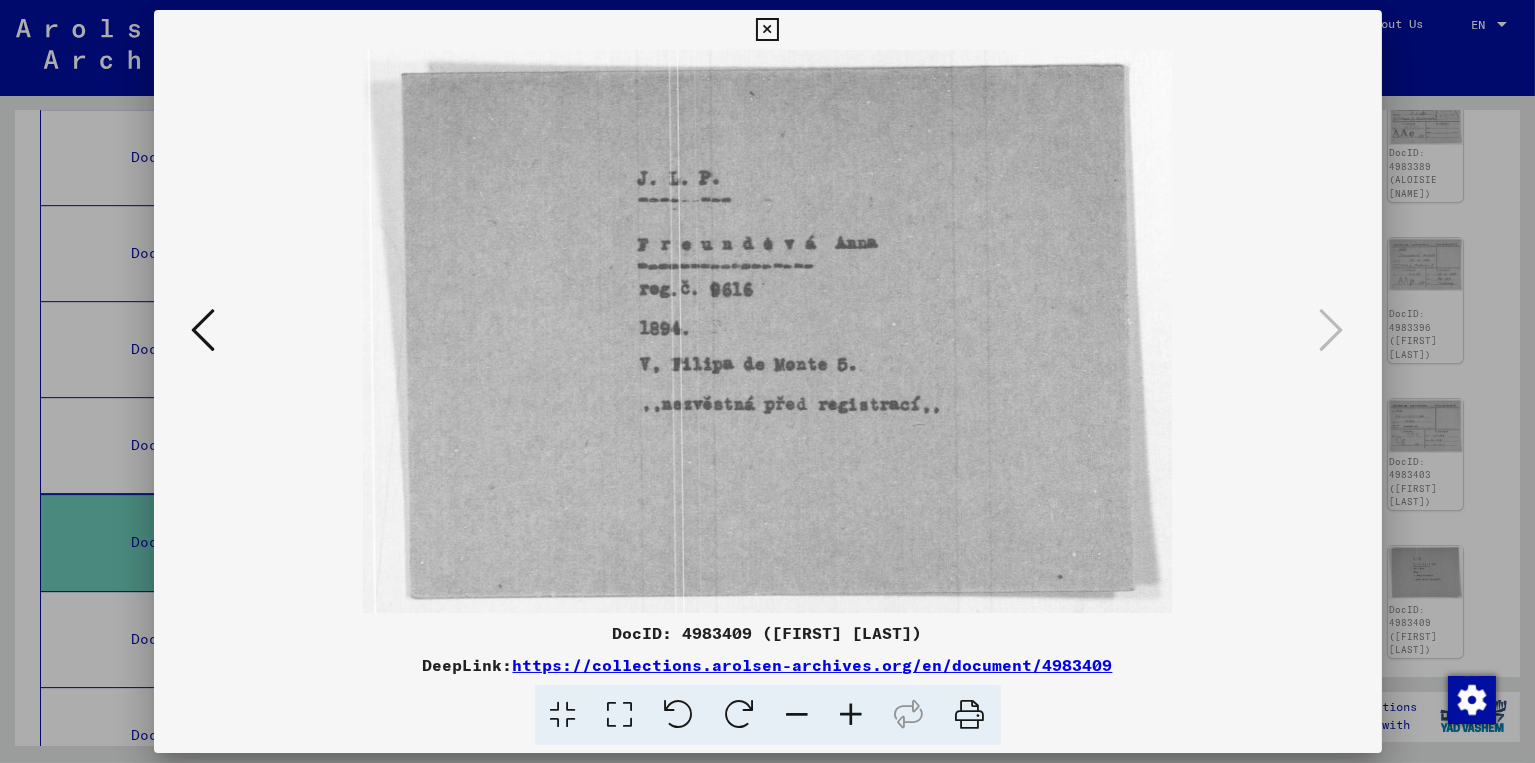 click at bounding box center [767, 30] 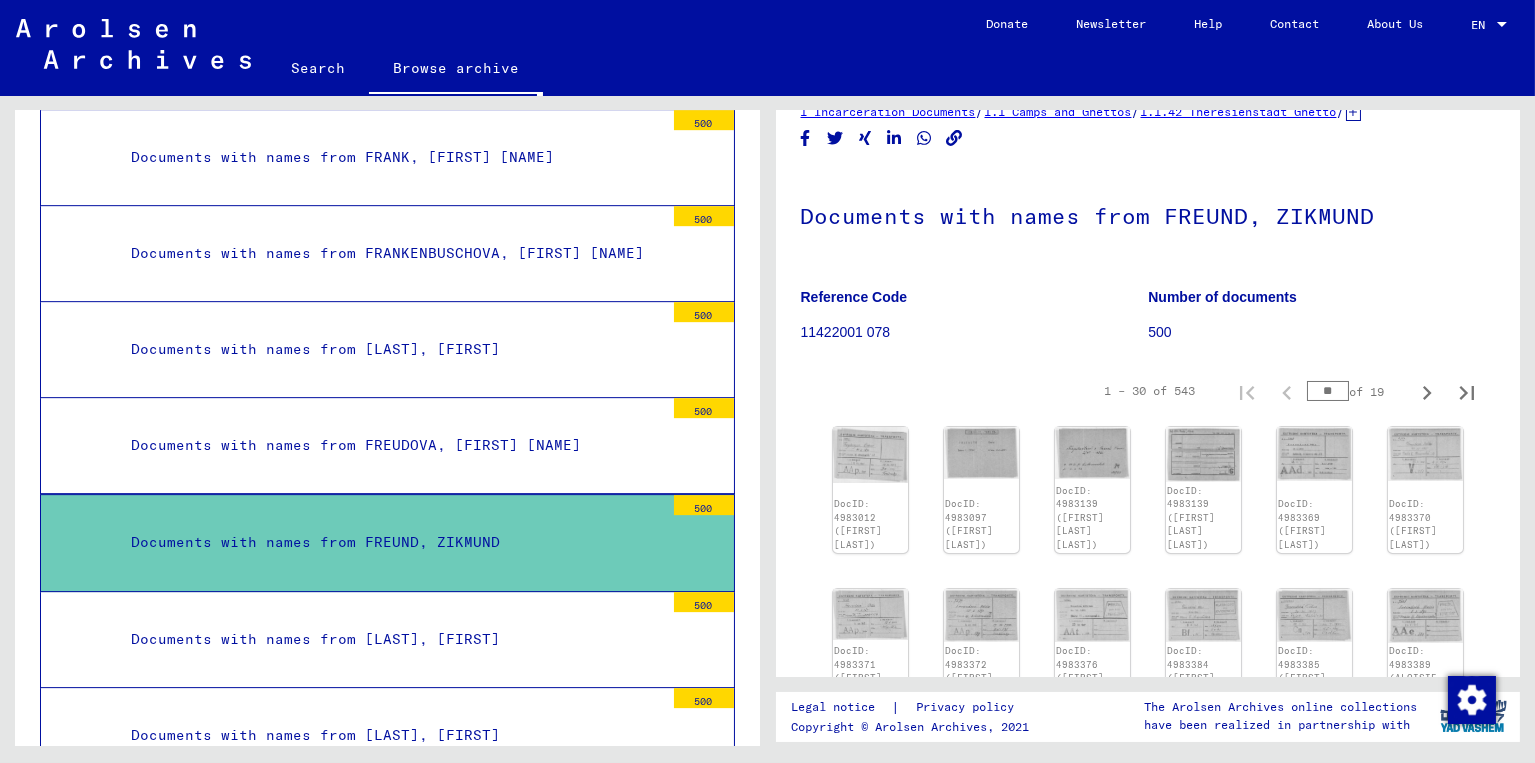 scroll, scrollTop: 0, scrollLeft: 0, axis: both 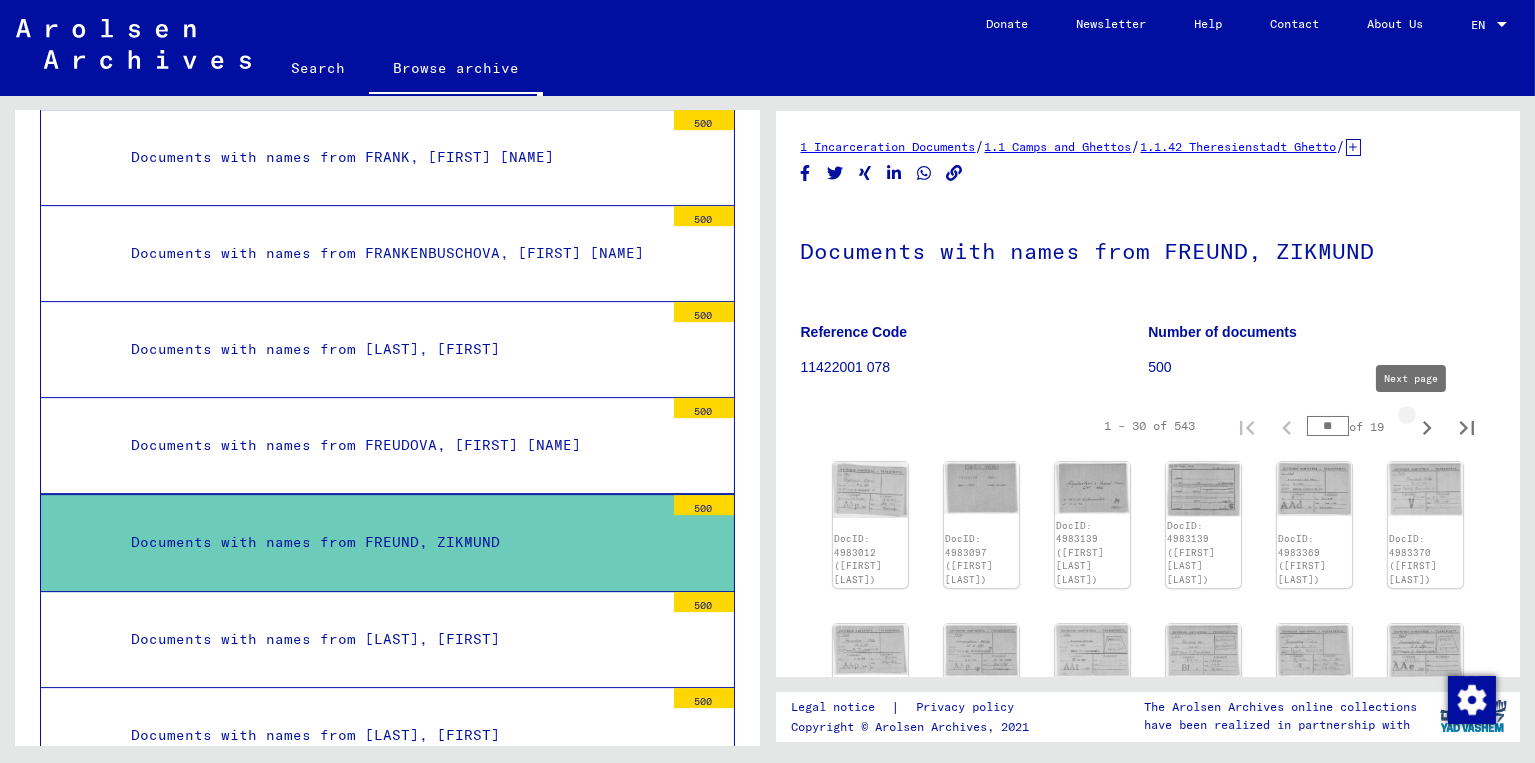 click 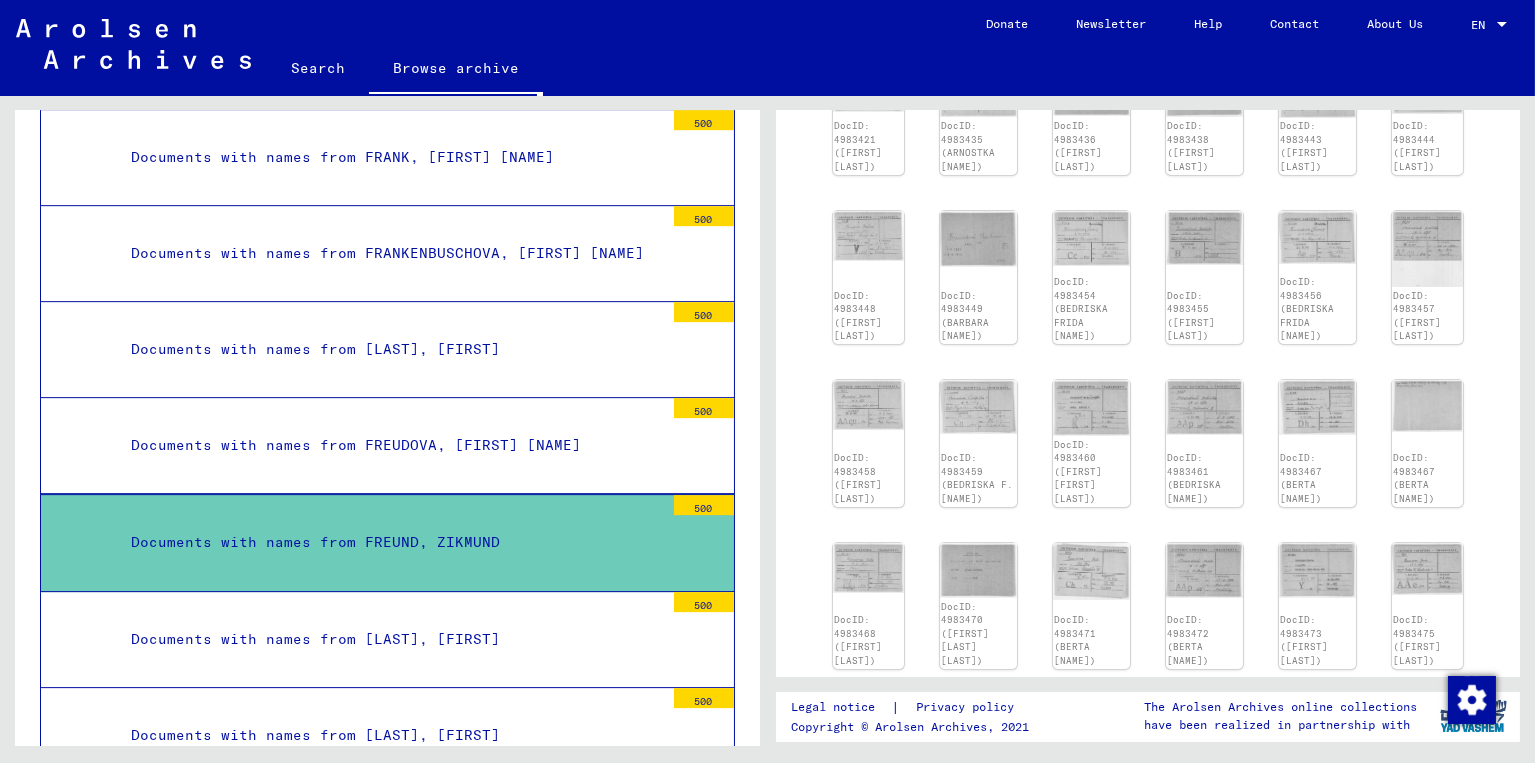 scroll, scrollTop: 16, scrollLeft: 0, axis: vertical 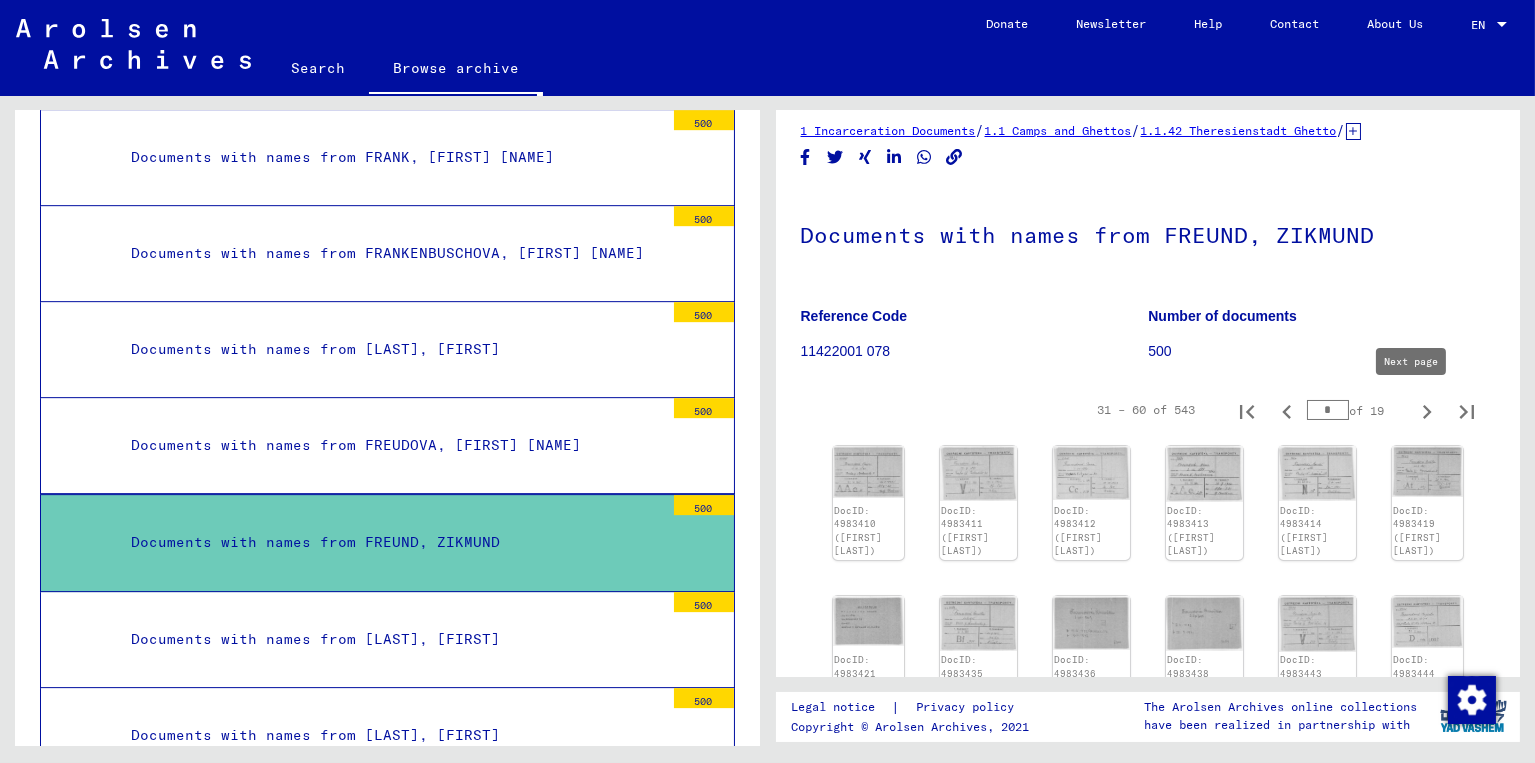 click 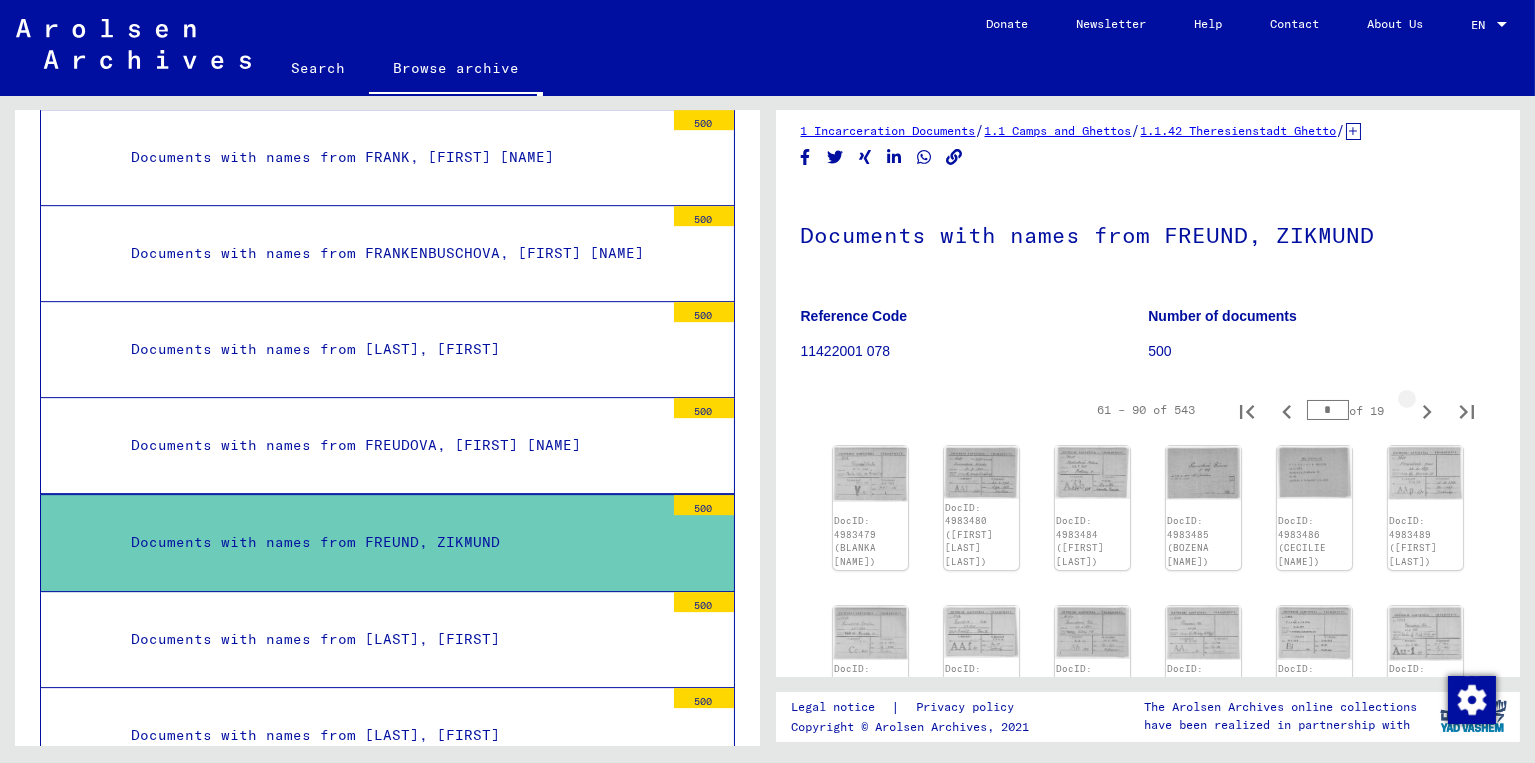click 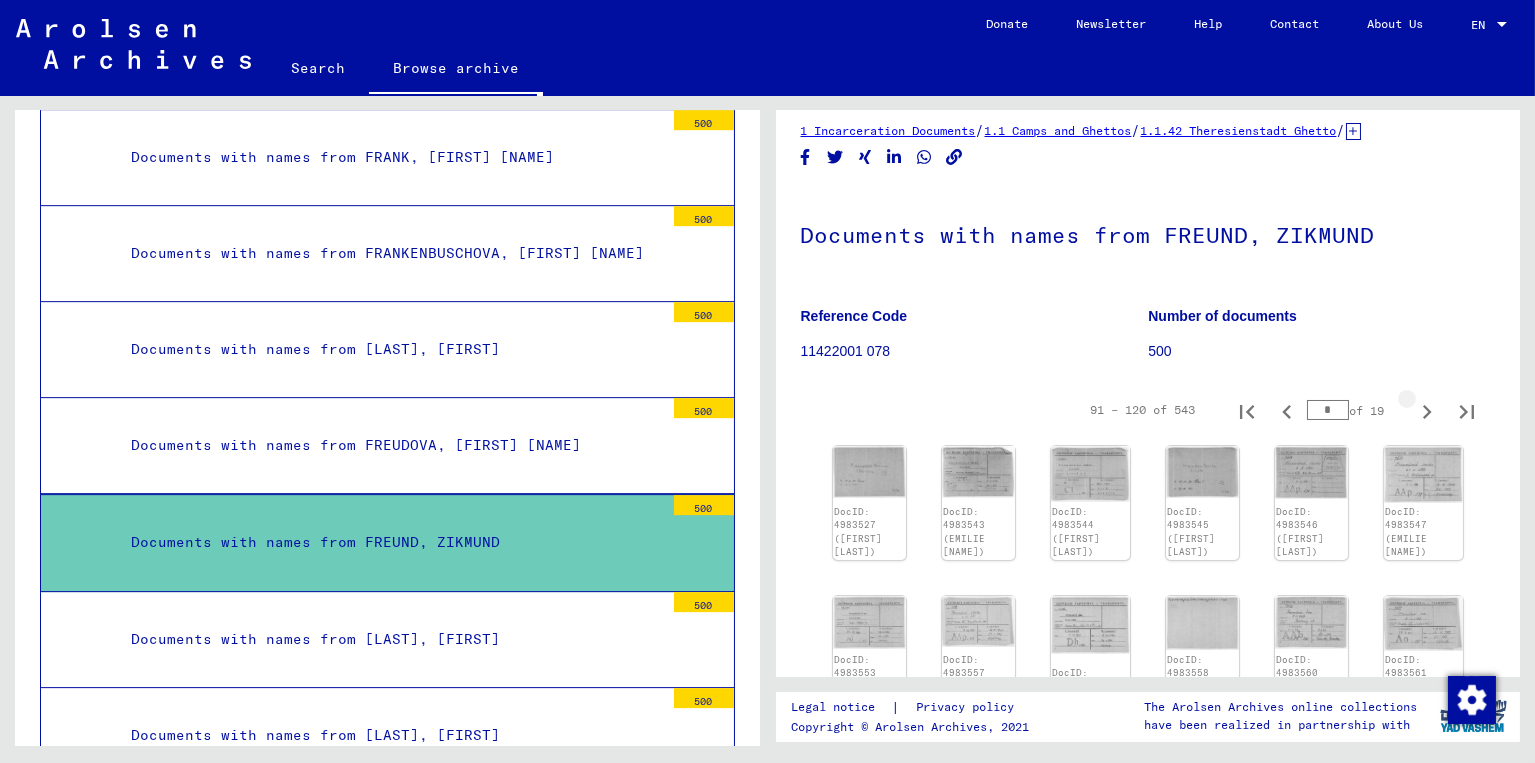 click 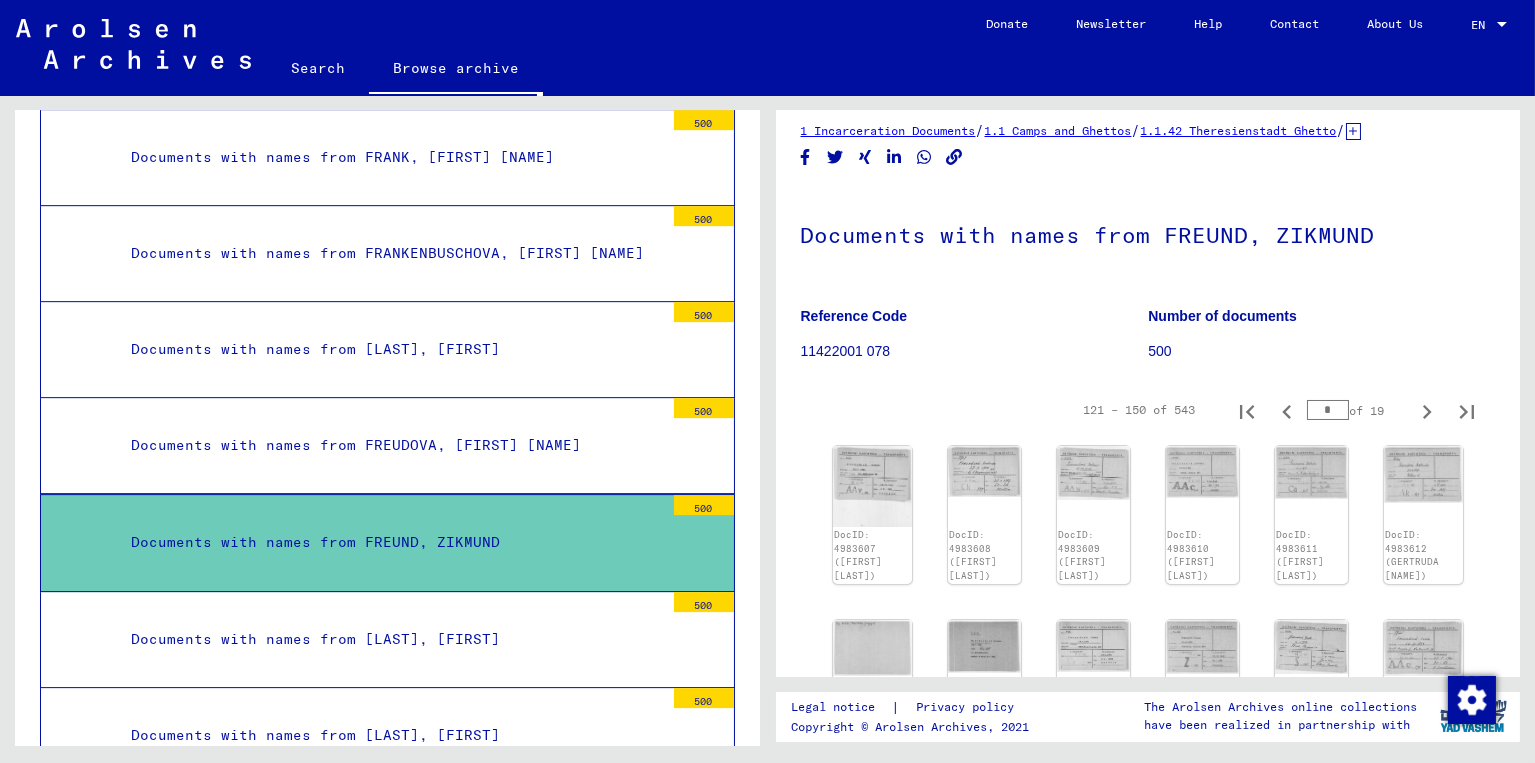 click 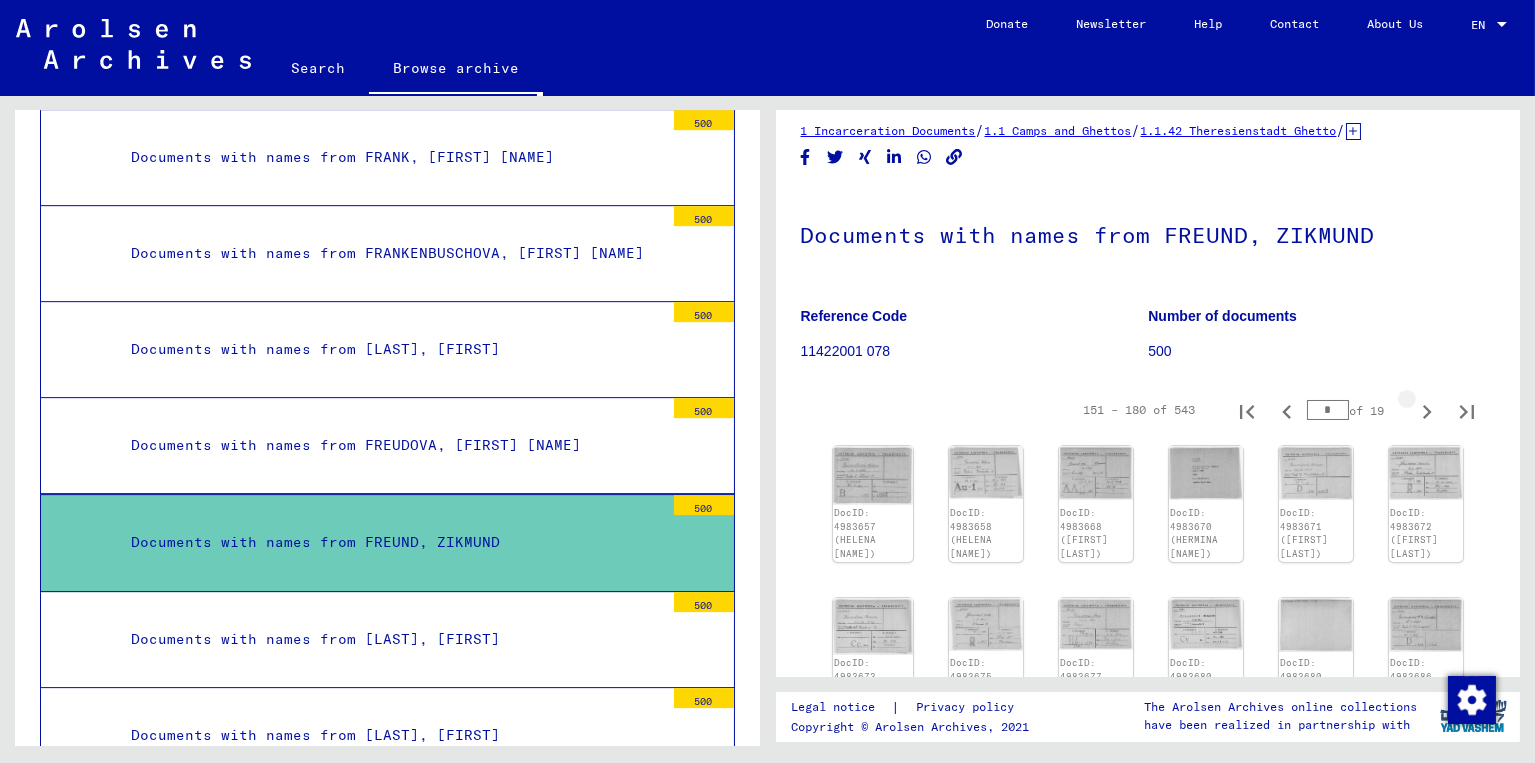 click 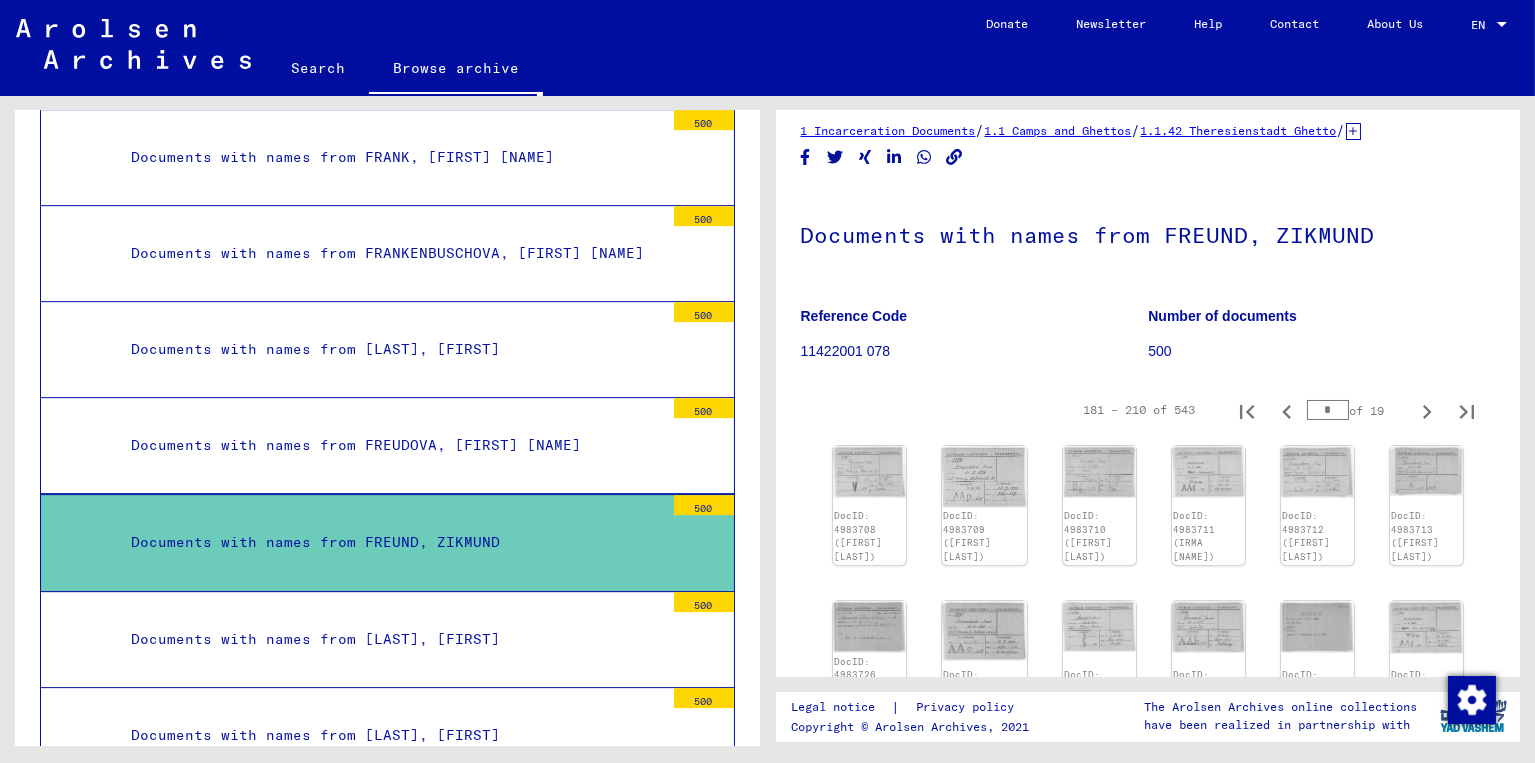 click 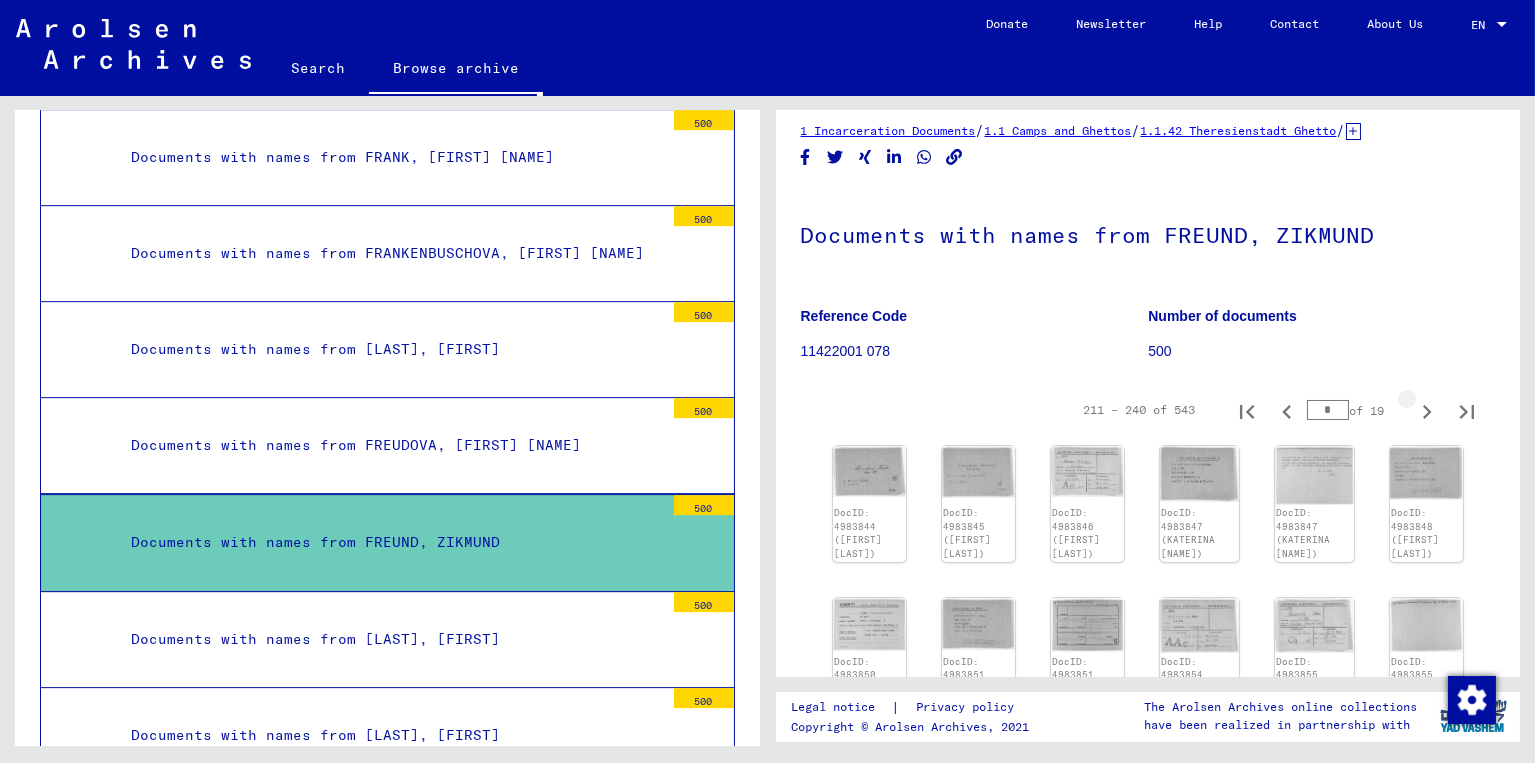 click 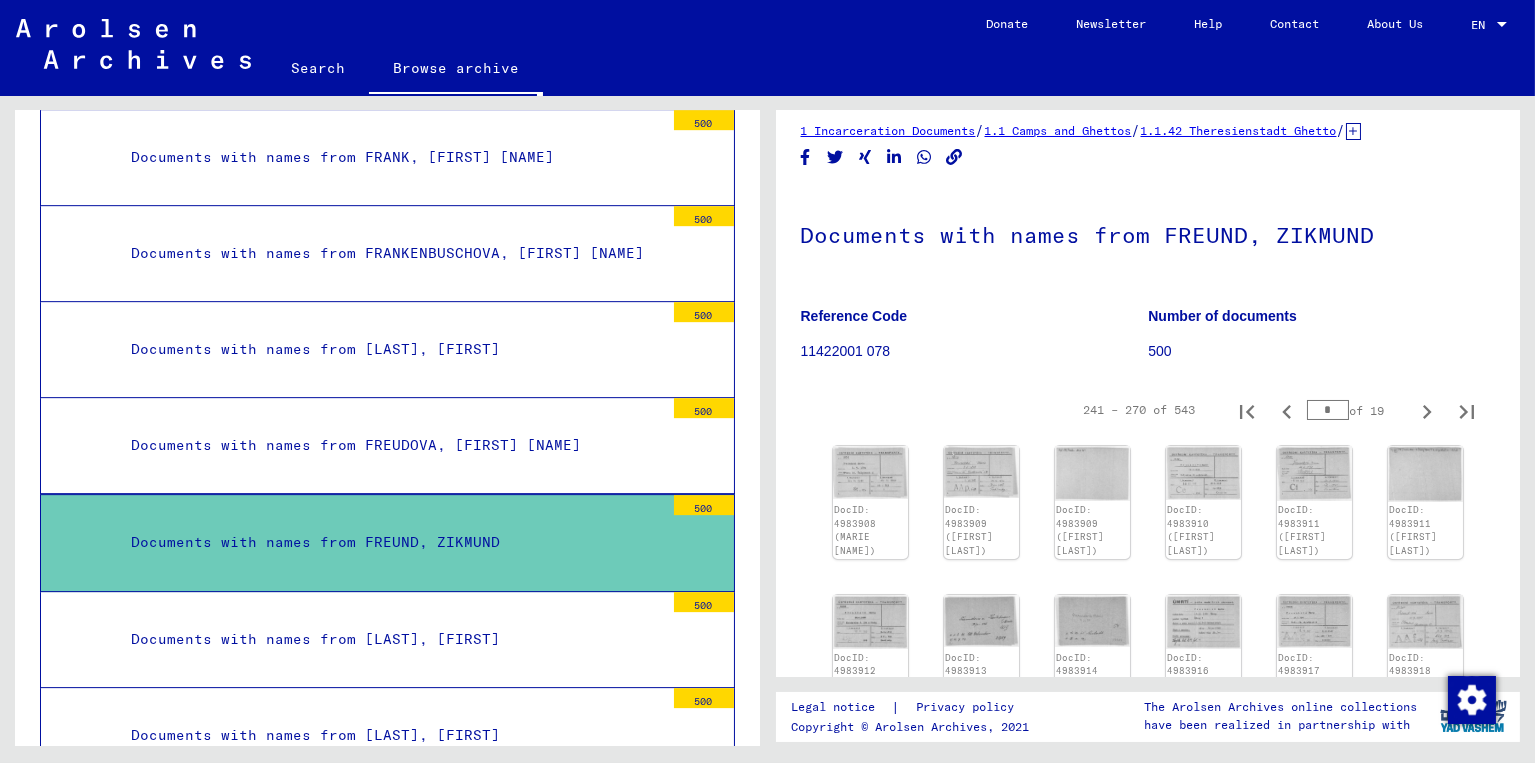 click 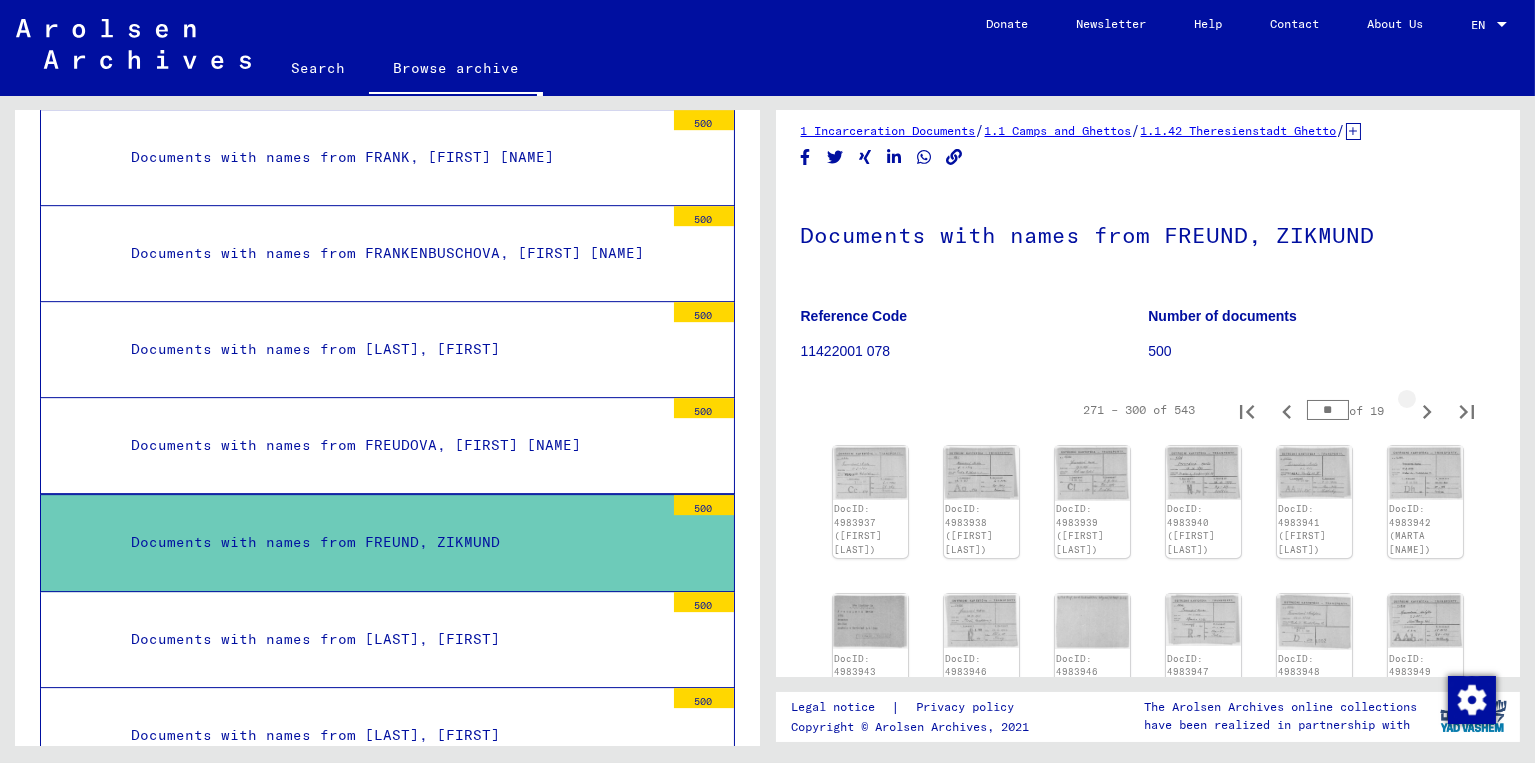 click 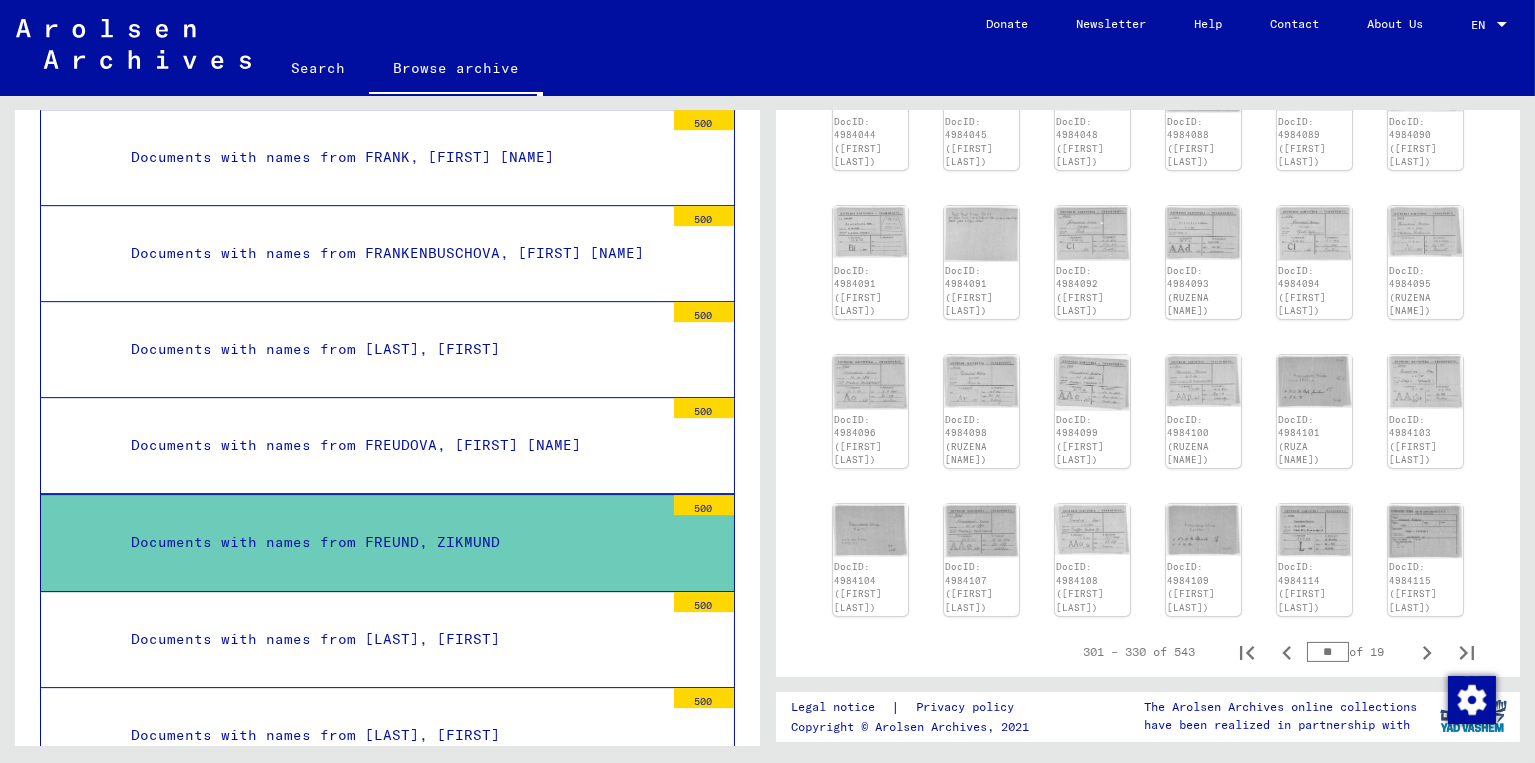 scroll, scrollTop: 554, scrollLeft: 0, axis: vertical 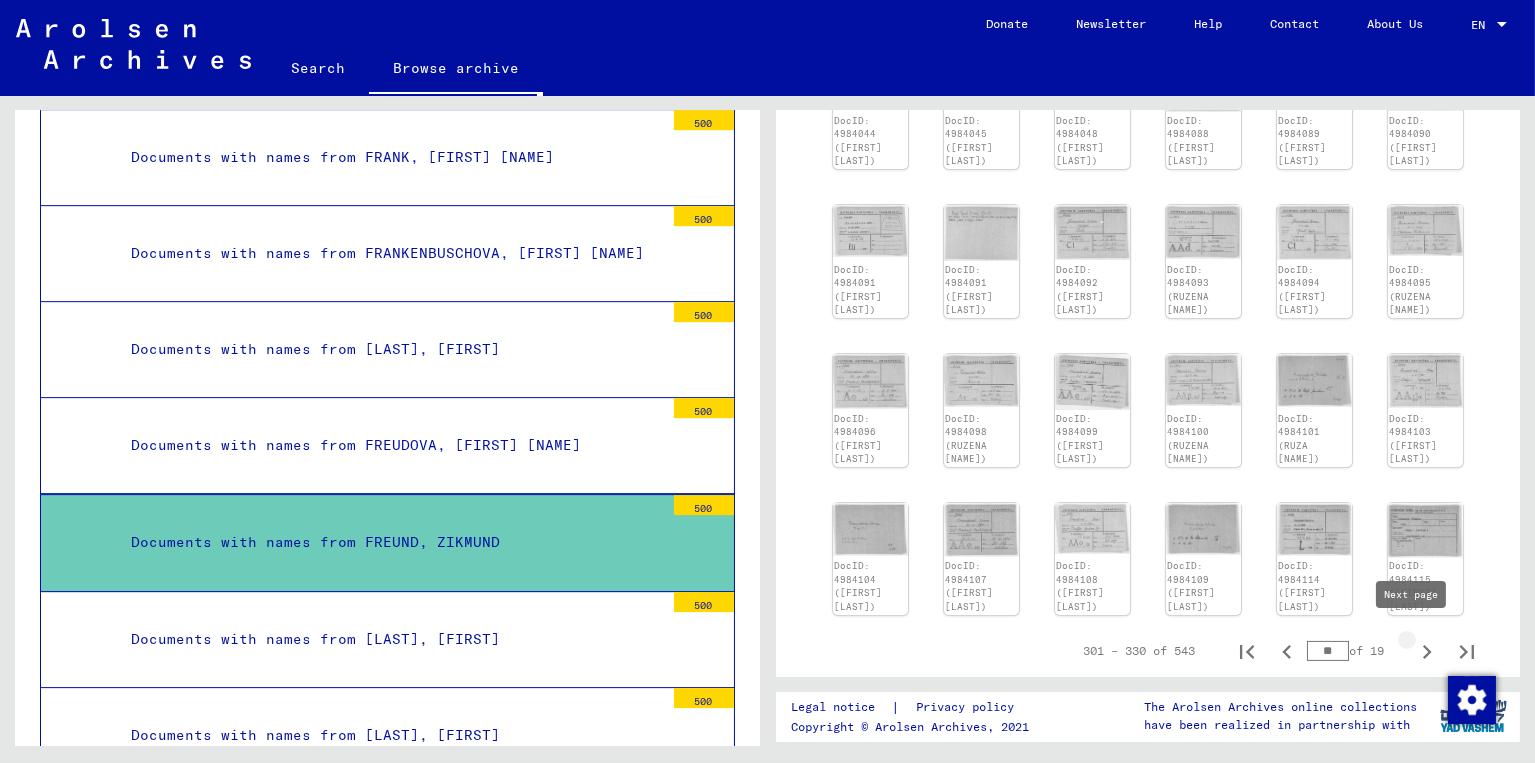 click 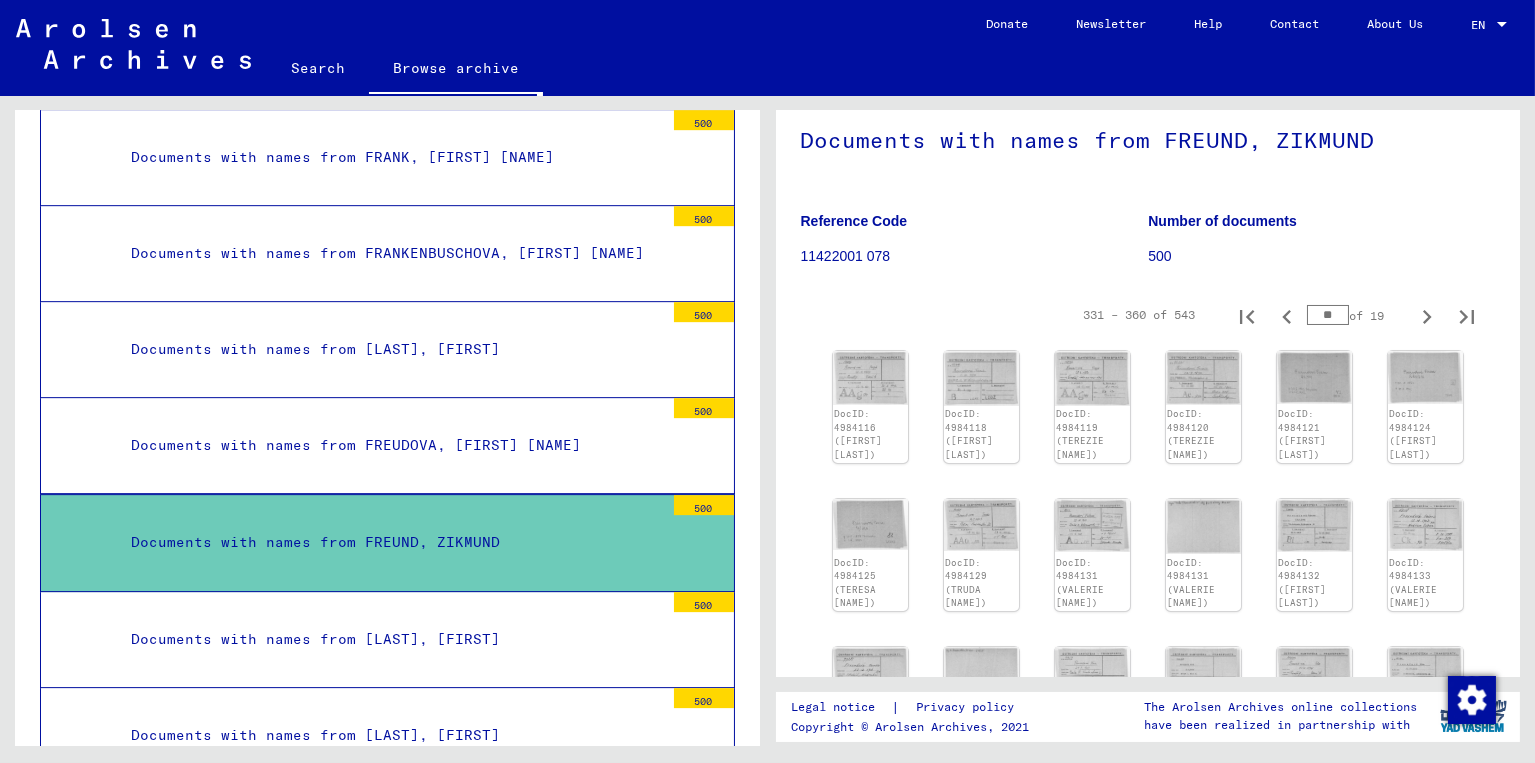 scroll, scrollTop: 0, scrollLeft: 0, axis: both 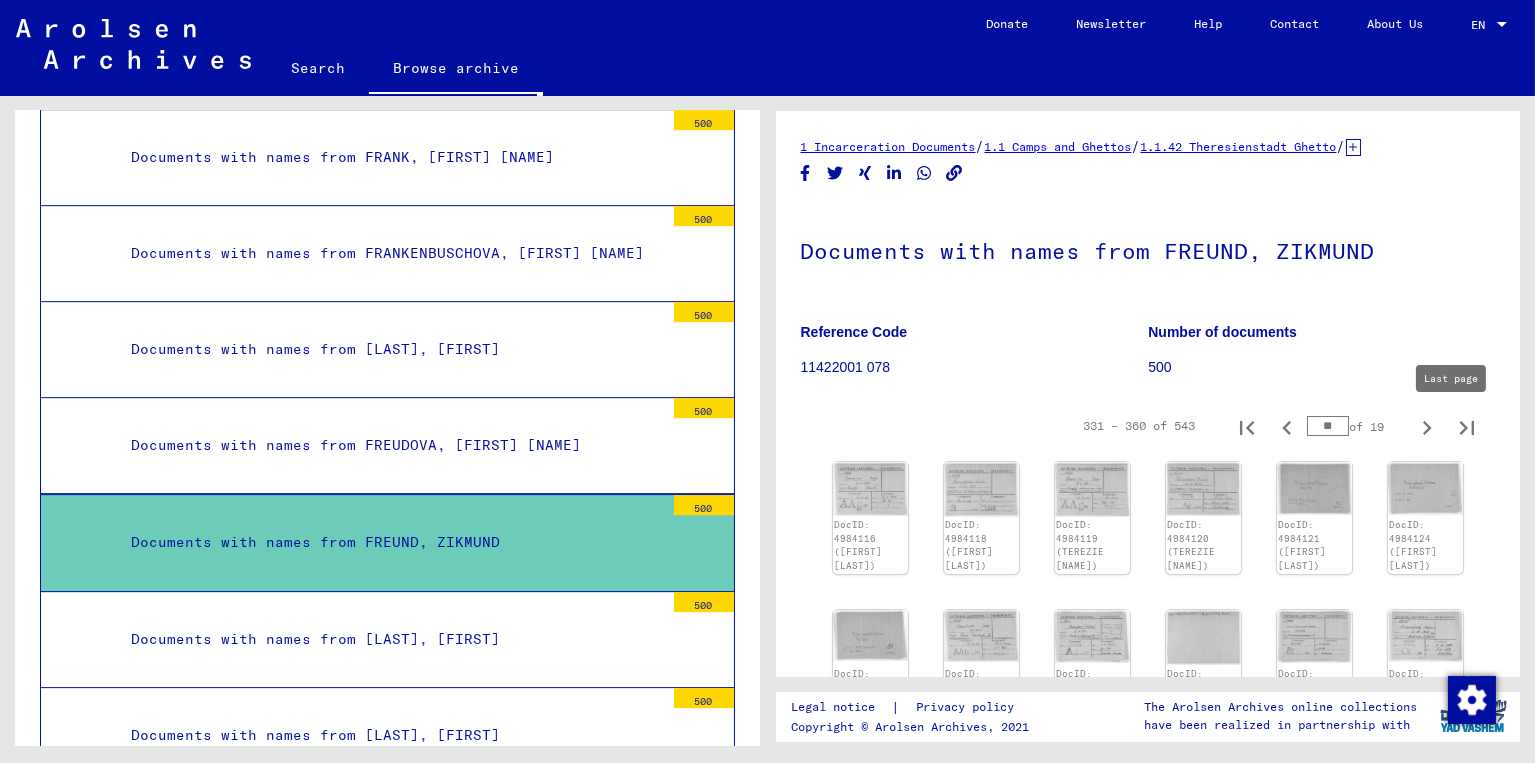click 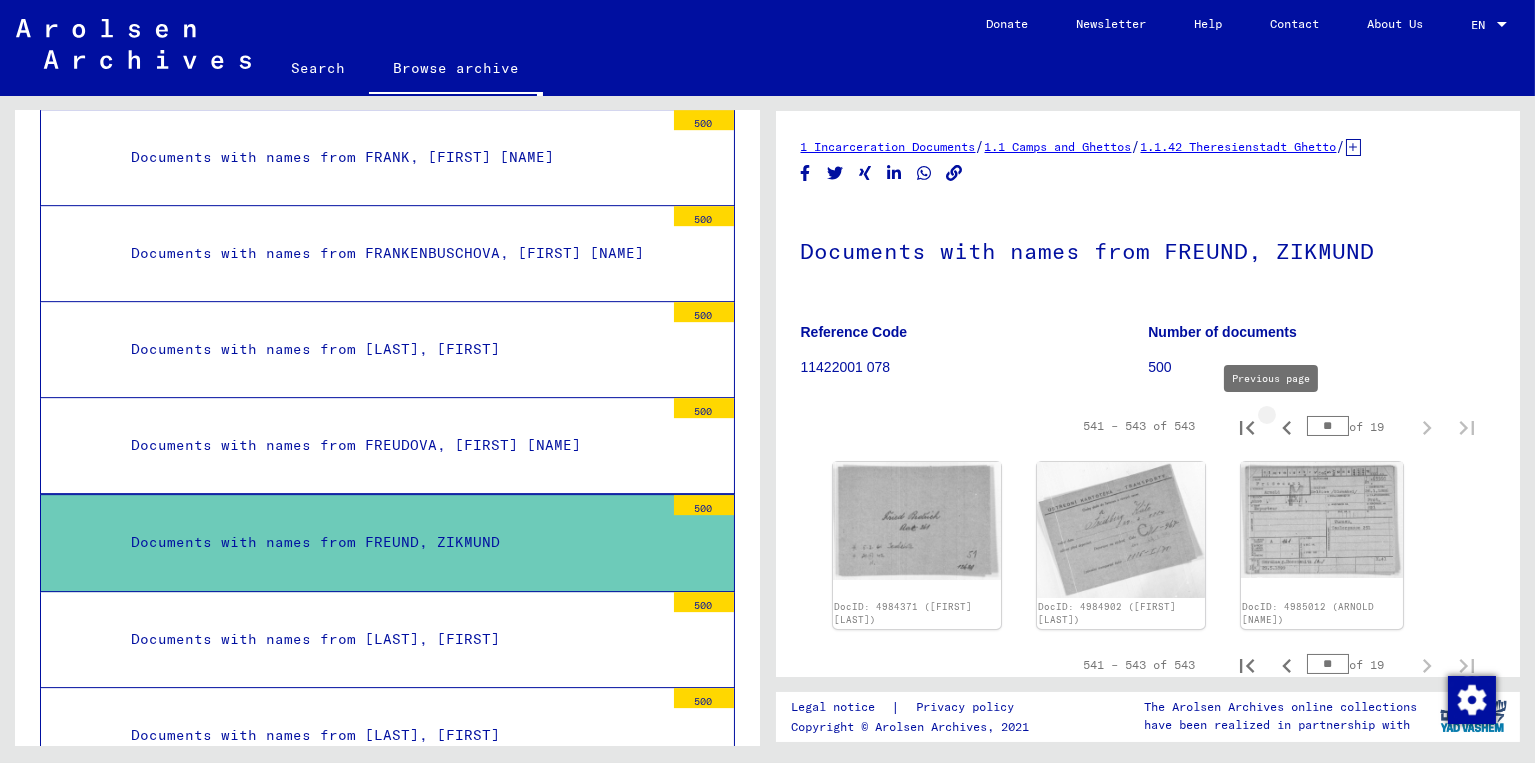 click 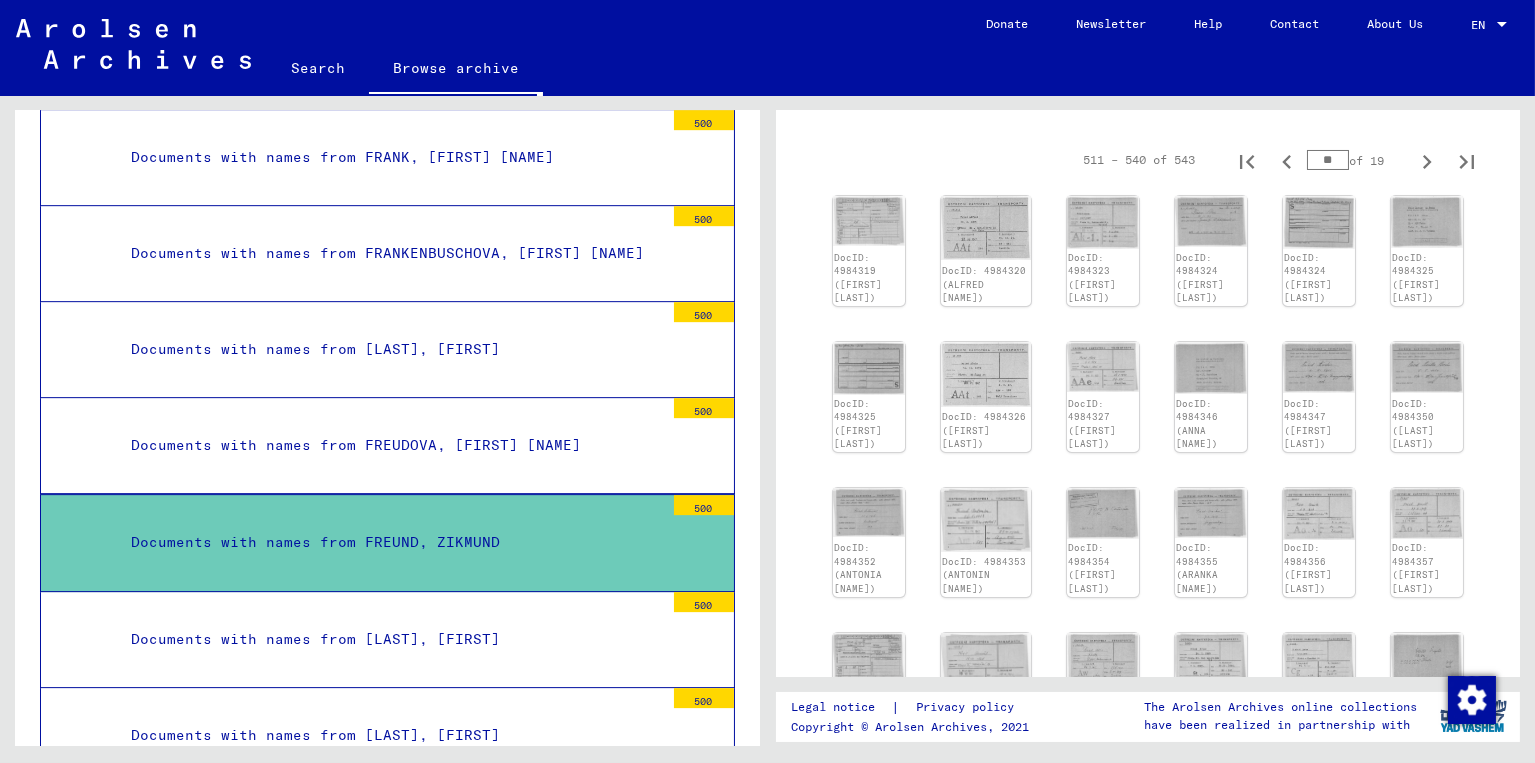 scroll, scrollTop: 533, scrollLeft: 0, axis: vertical 